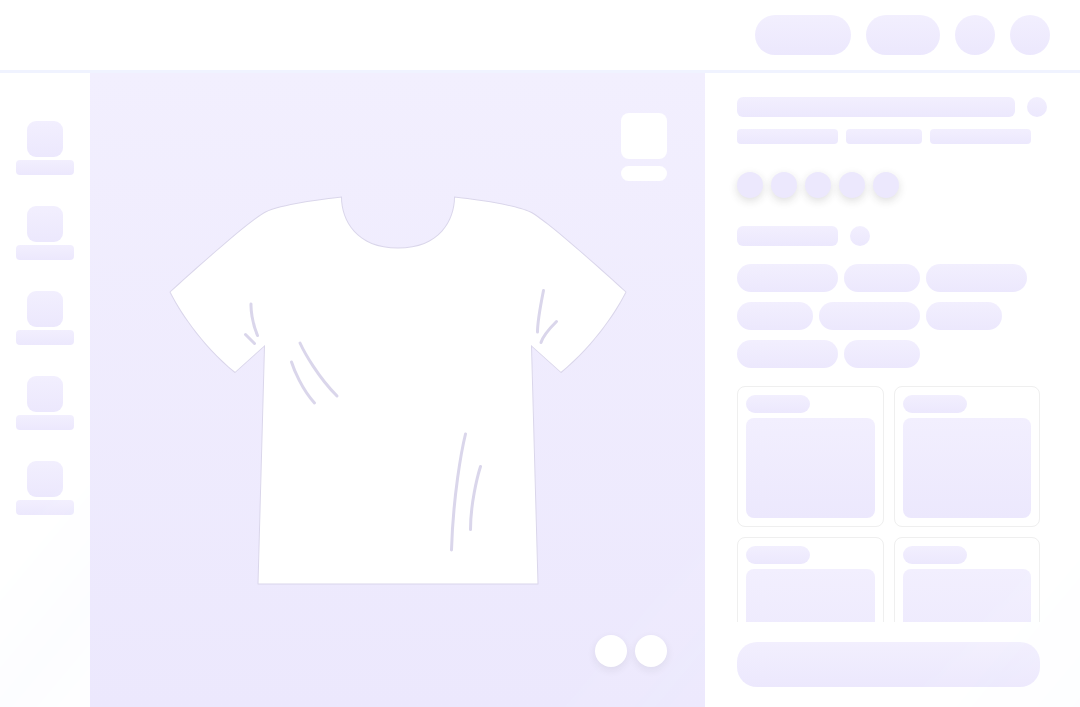 scroll, scrollTop: 0, scrollLeft: 0, axis: both 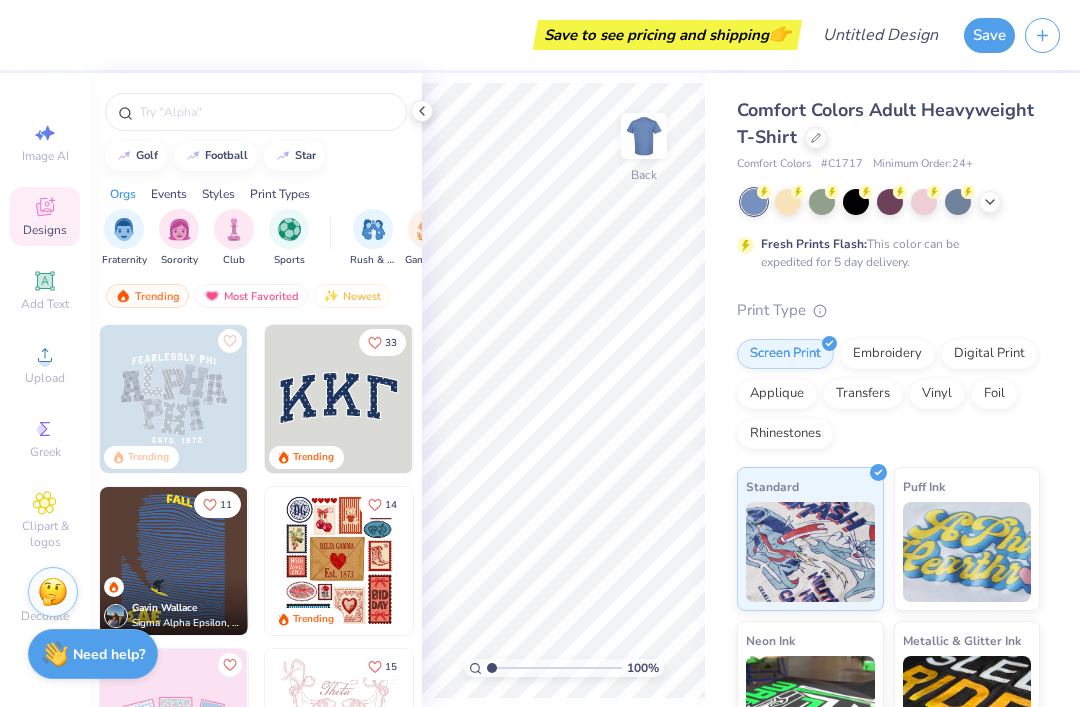 click at bounding box center [234, 229] 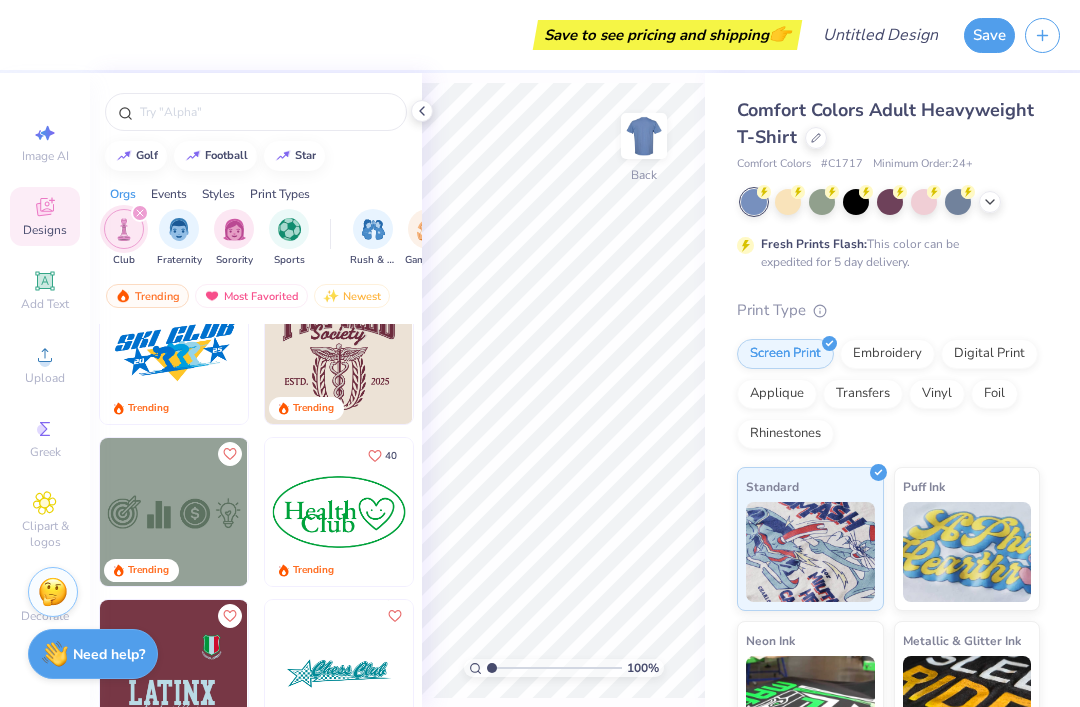 scroll, scrollTop: 703, scrollLeft: 0, axis: vertical 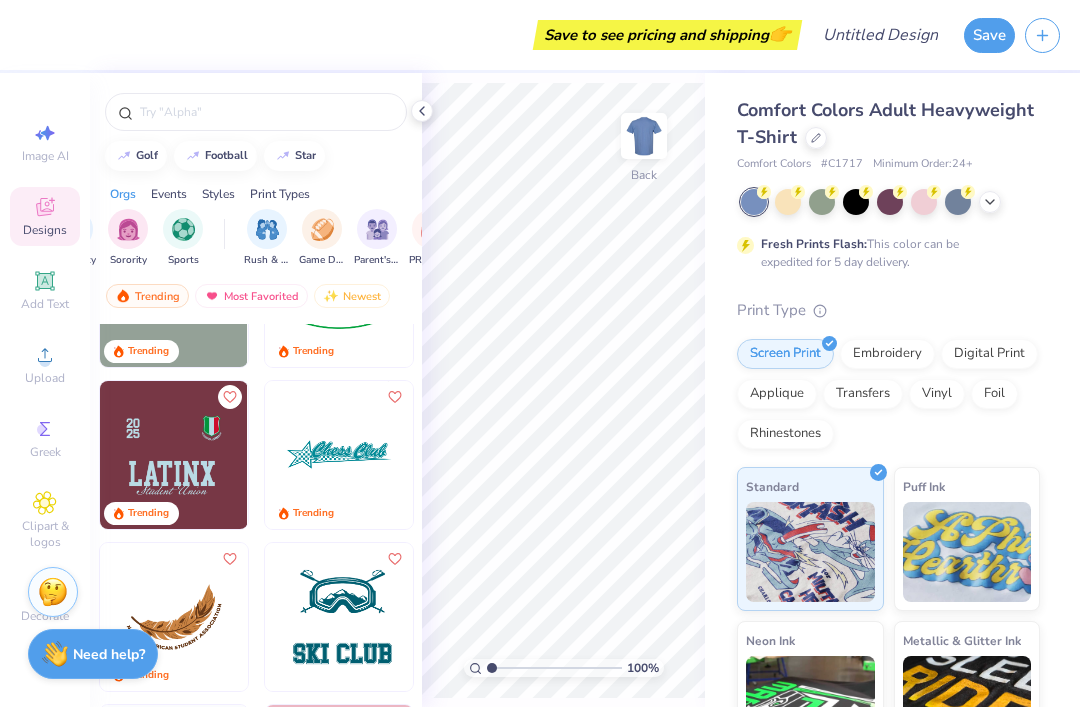 click 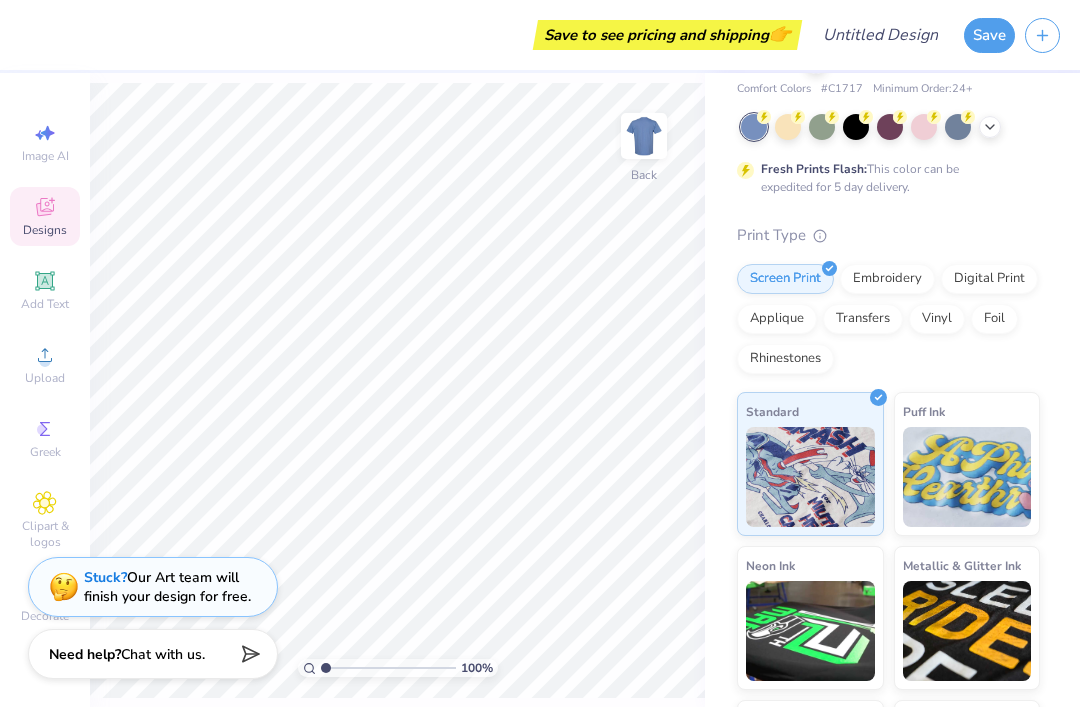 scroll, scrollTop: 79, scrollLeft: 0, axis: vertical 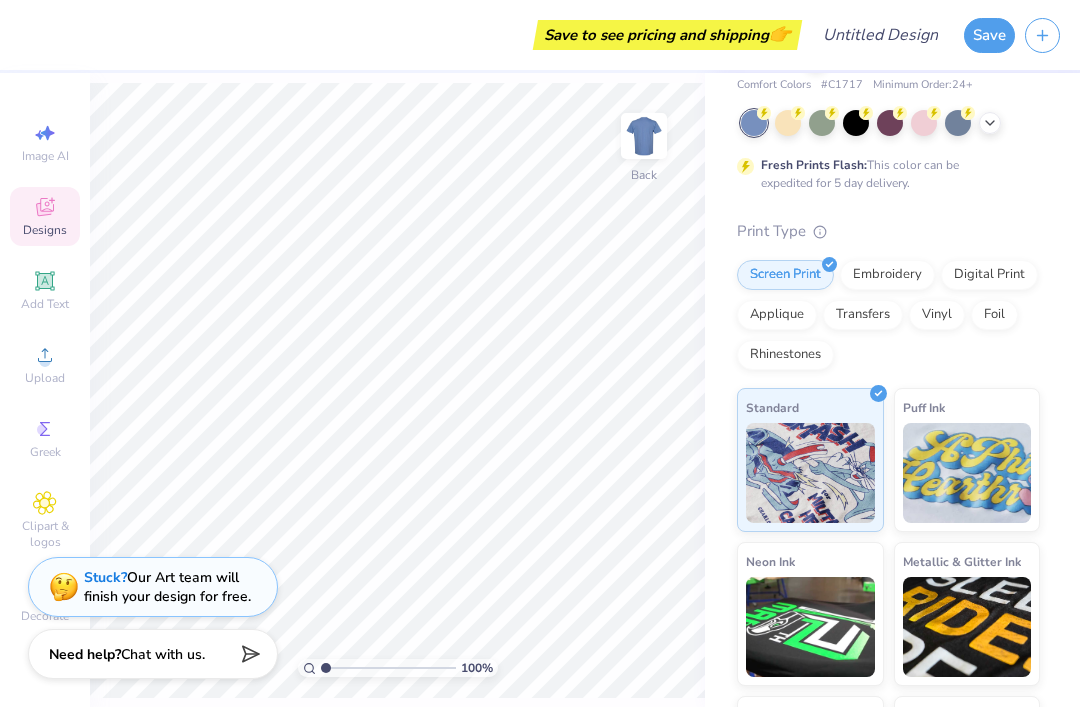 click at bounding box center (967, 473) 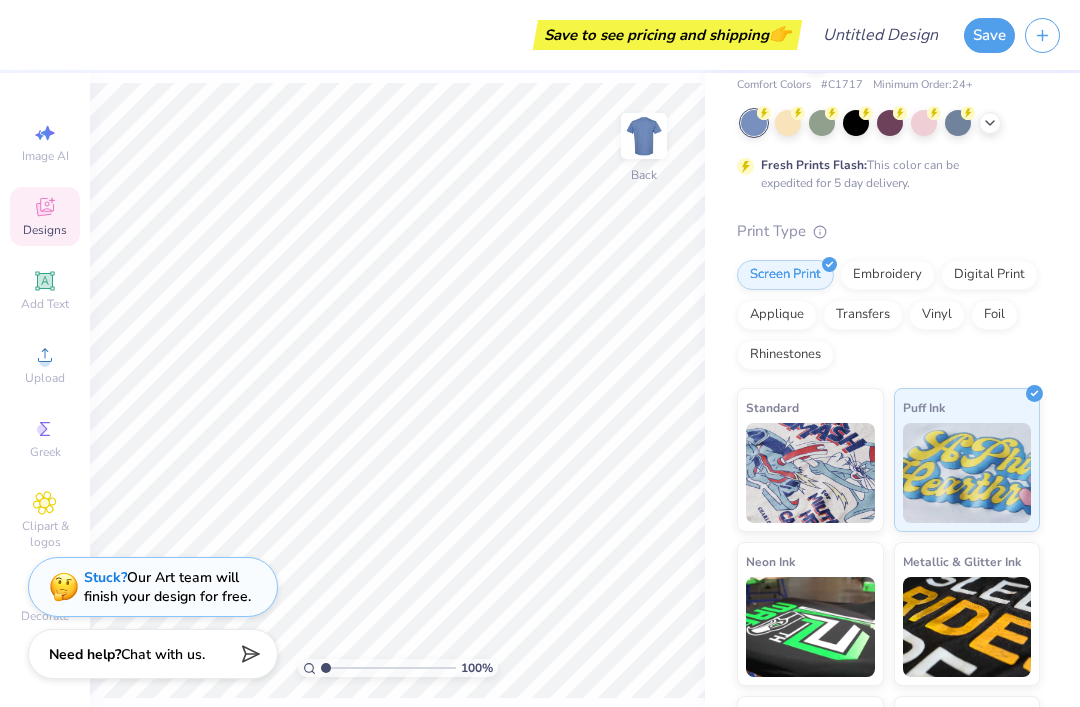 click on "Standard" at bounding box center (810, 460) 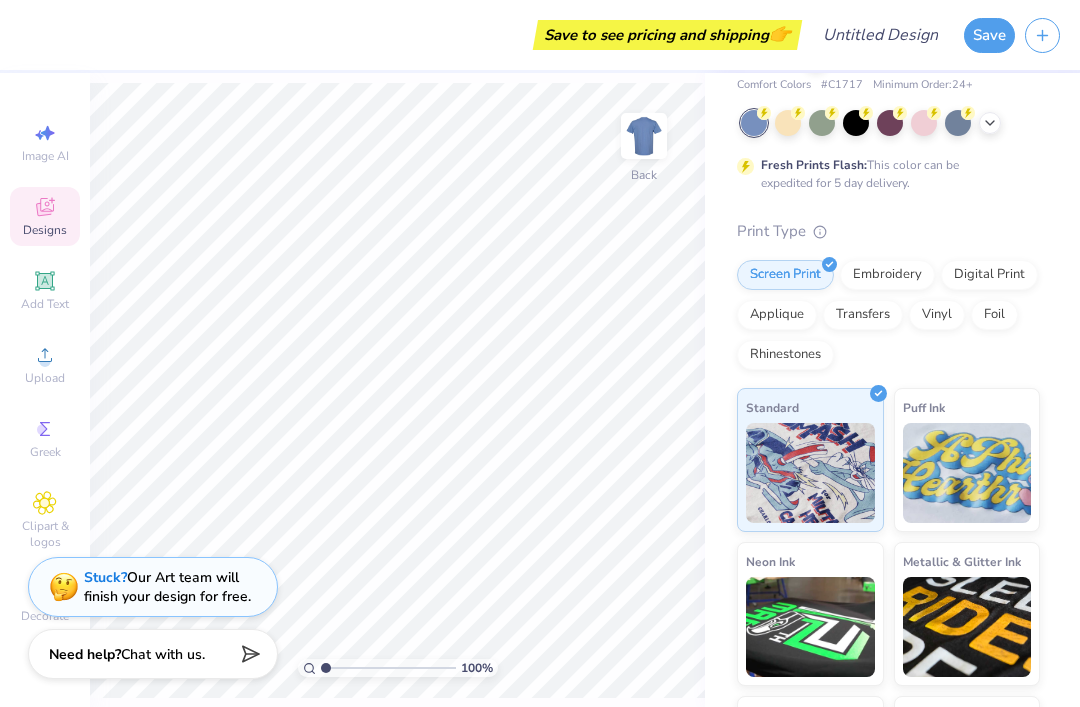 click at bounding box center (967, 473) 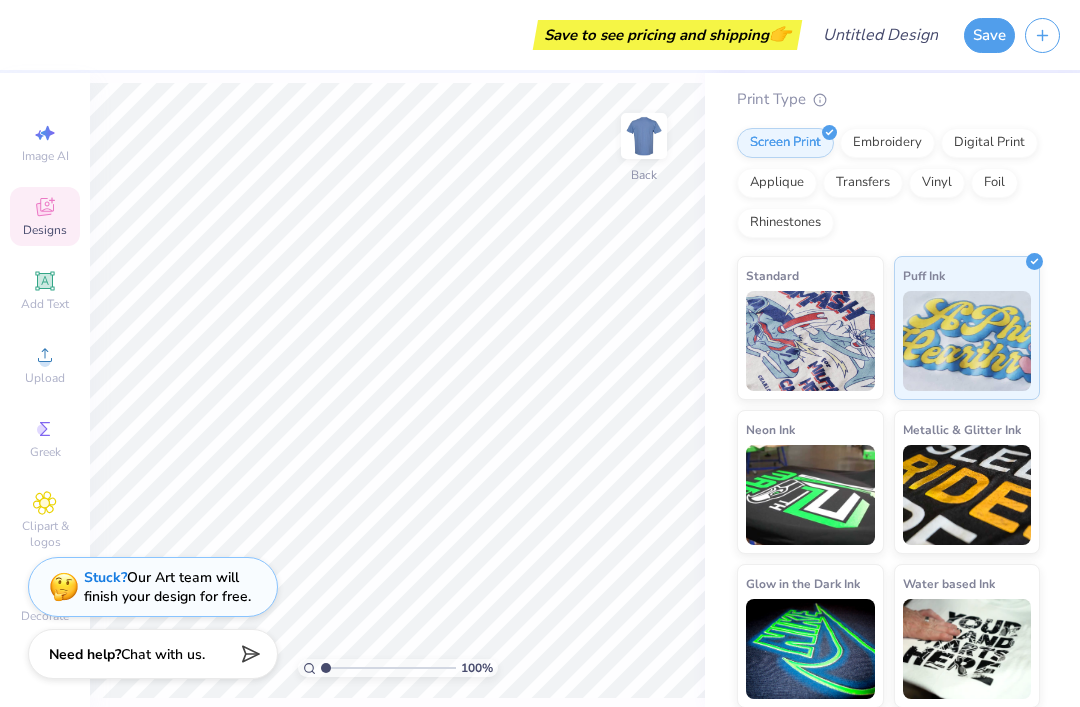 scroll, scrollTop: 211, scrollLeft: 0, axis: vertical 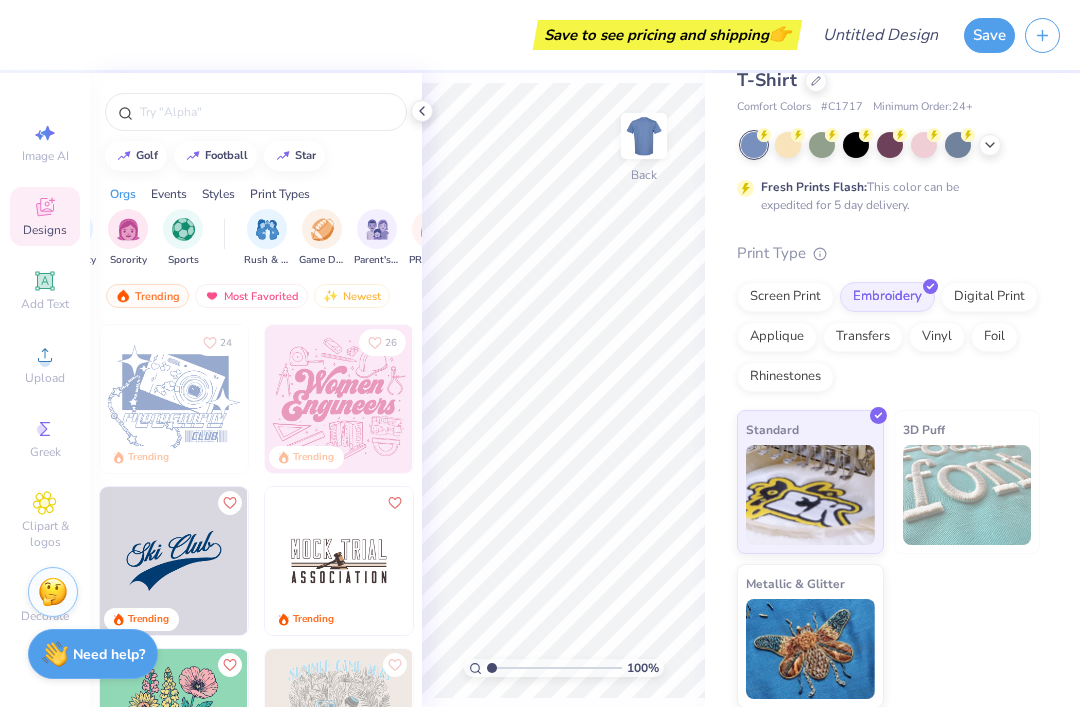 click at bounding box center [810, 495] 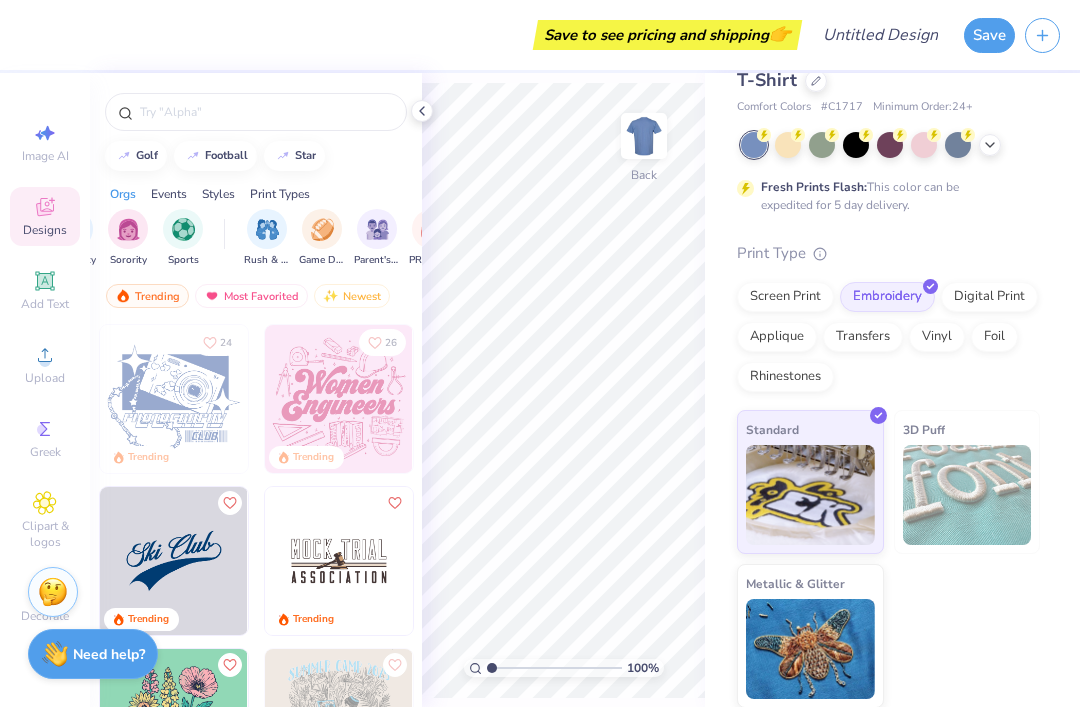 click at bounding box center [422, 111] 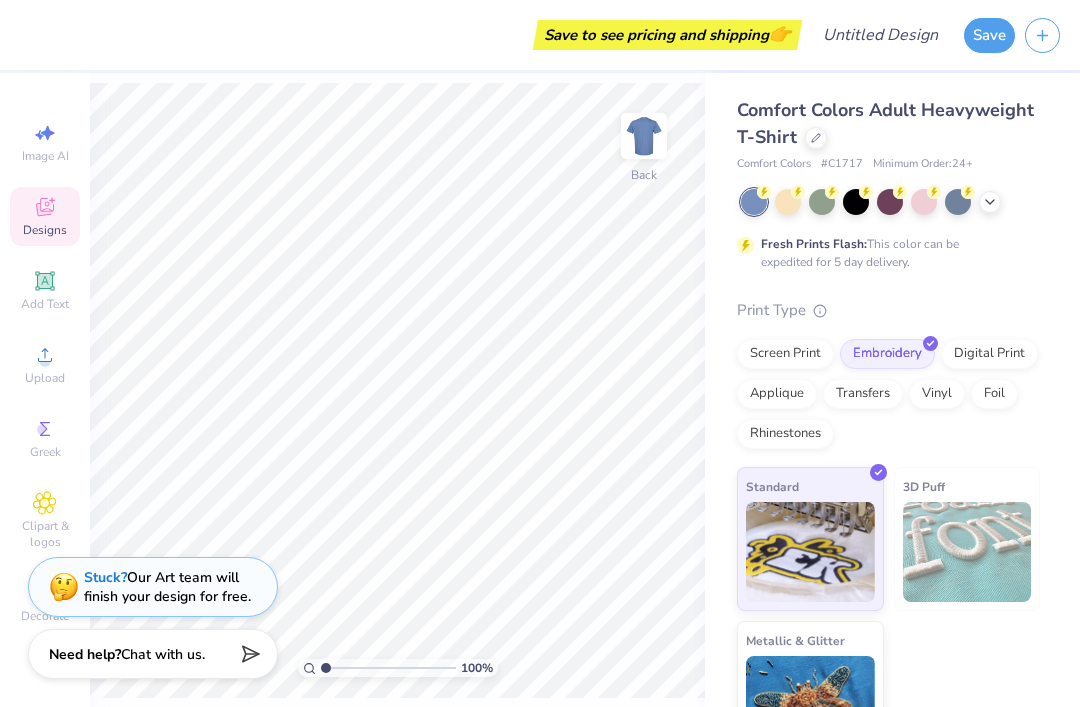 scroll, scrollTop: 0, scrollLeft: 0, axis: both 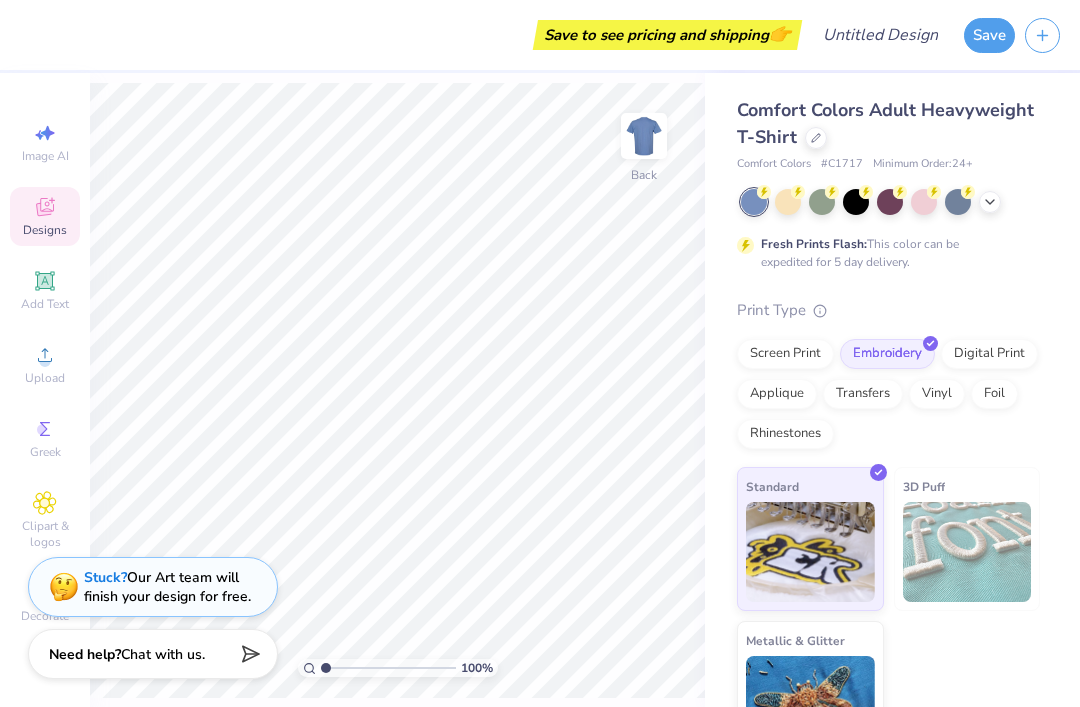 click on "Comfort Colors Adult Heavyweight T-Shirt" at bounding box center [888, 124] 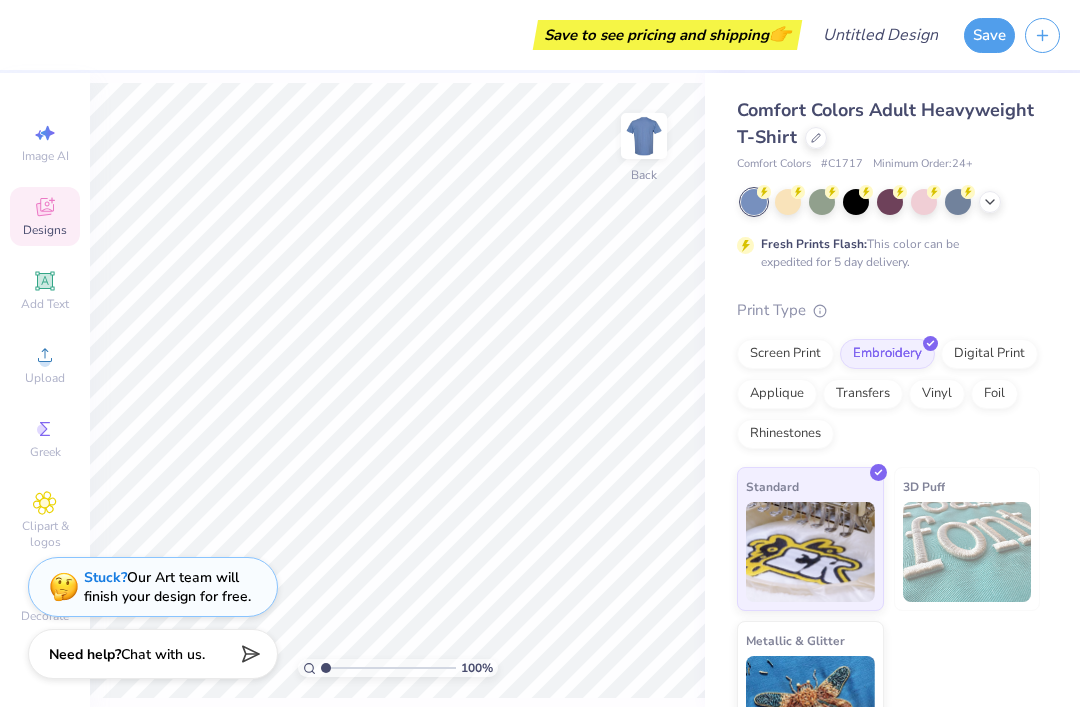 click at bounding box center (788, 202) 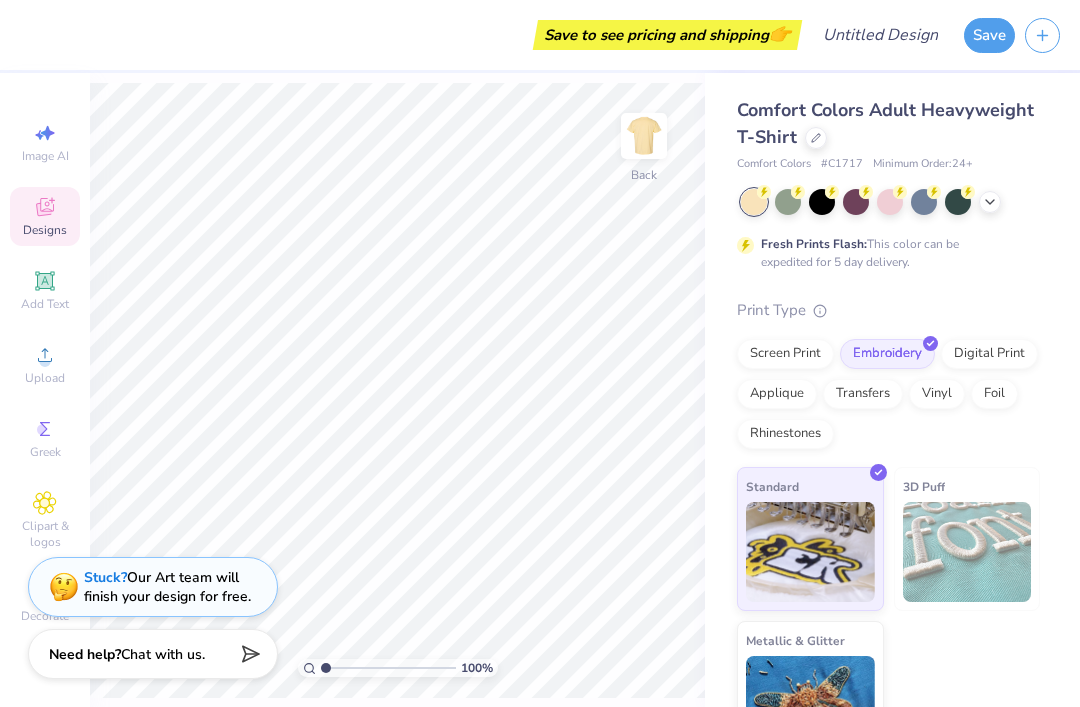 click 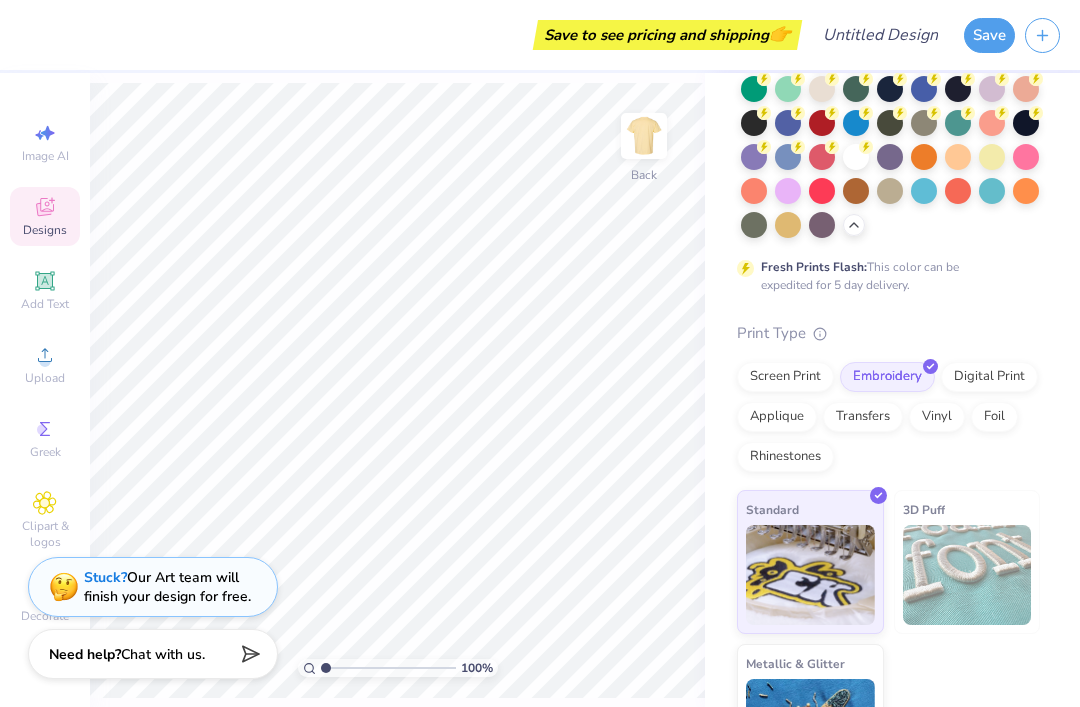 scroll, scrollTop: 284, scrollLeft: 0, axis: vertical 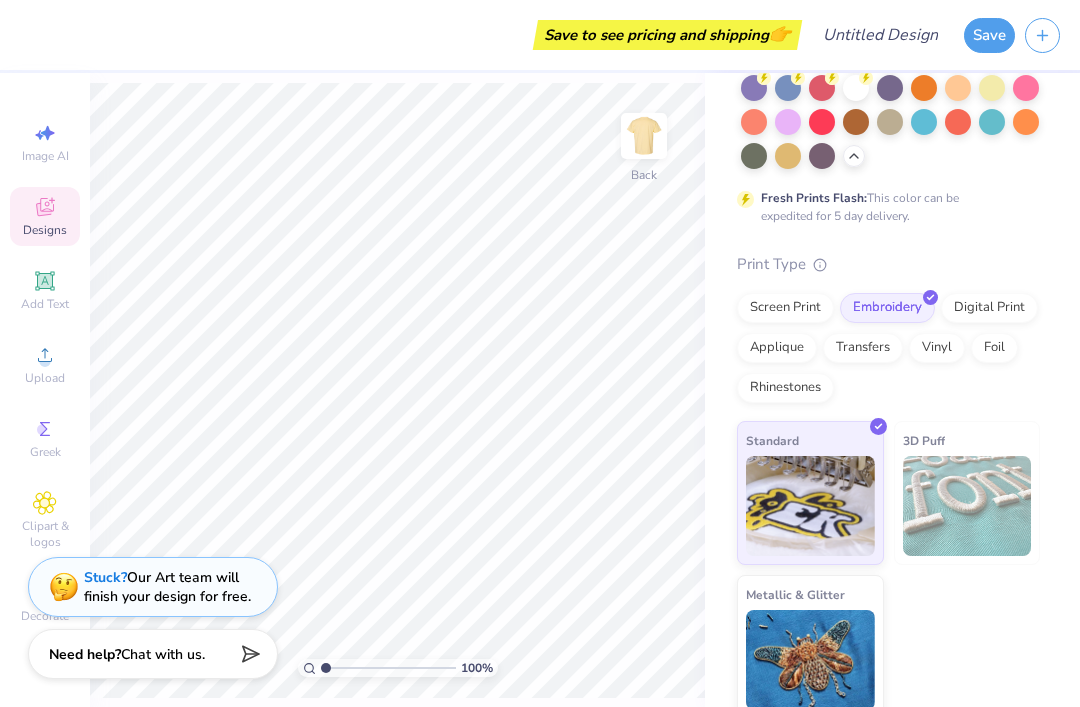 click on "Screen Print" at bounding box center [785, 308] 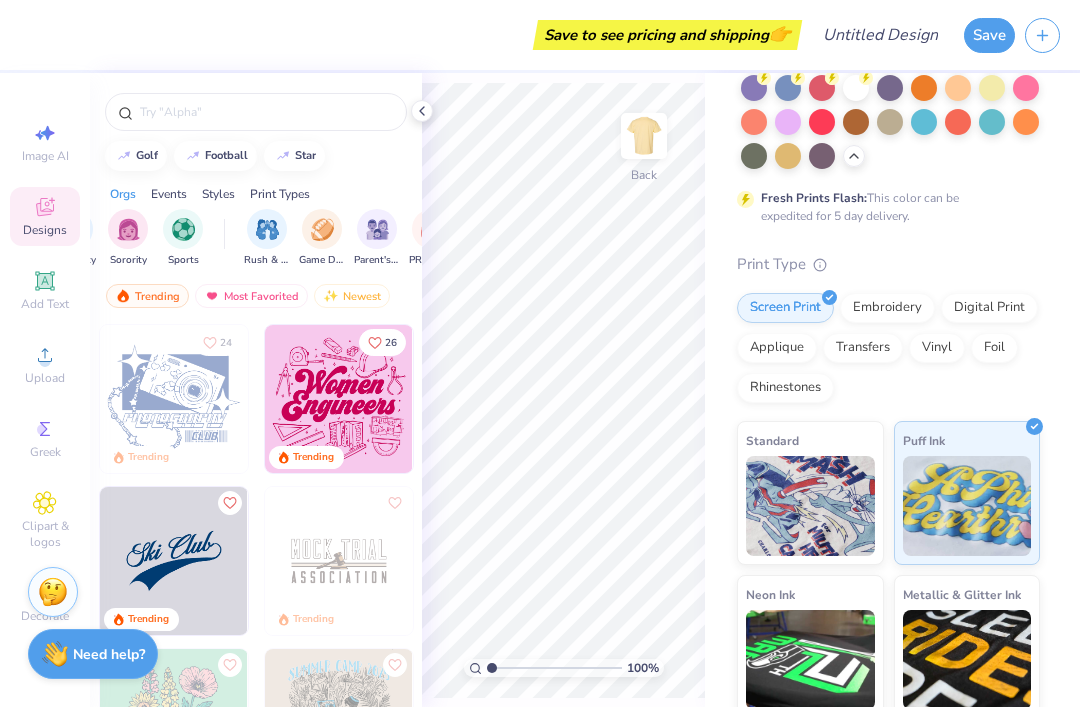 click at bounding box center [810, 506] 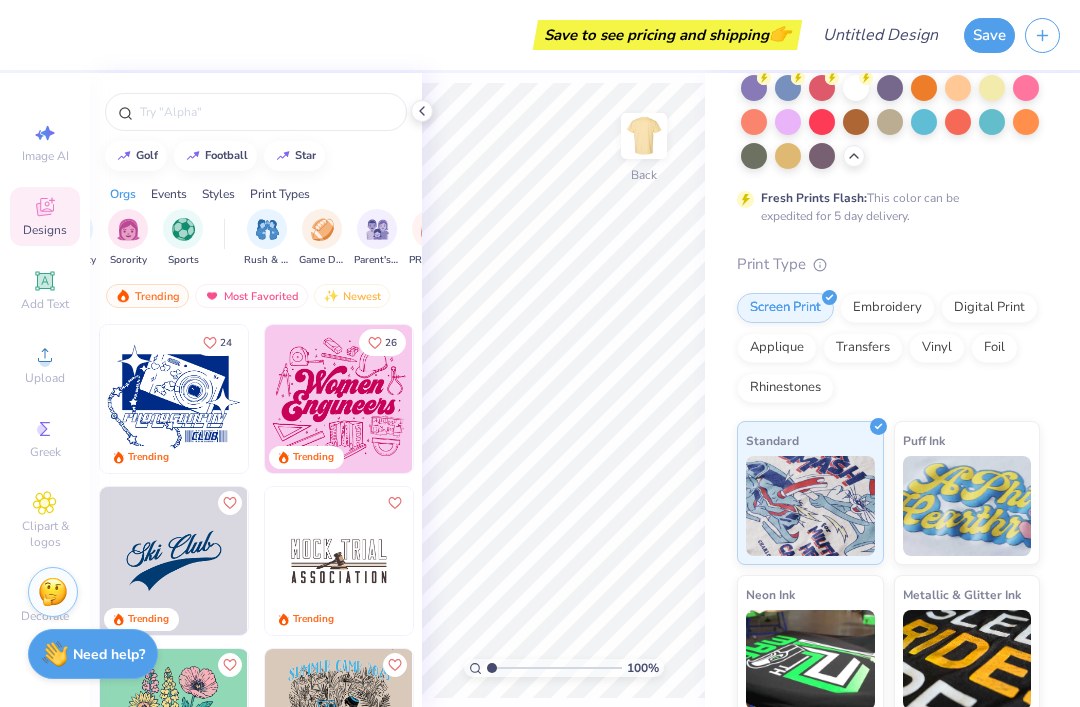 click on "Most Favorited" at bounding box center (251, 296) 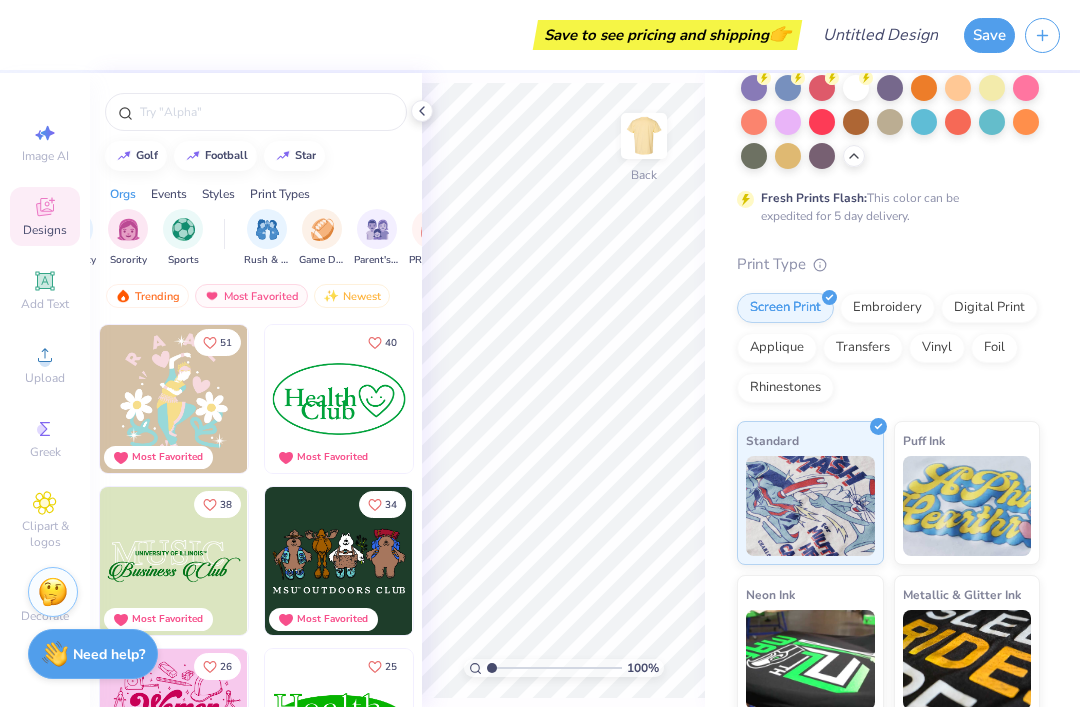 click at bounding box center [422, 111] 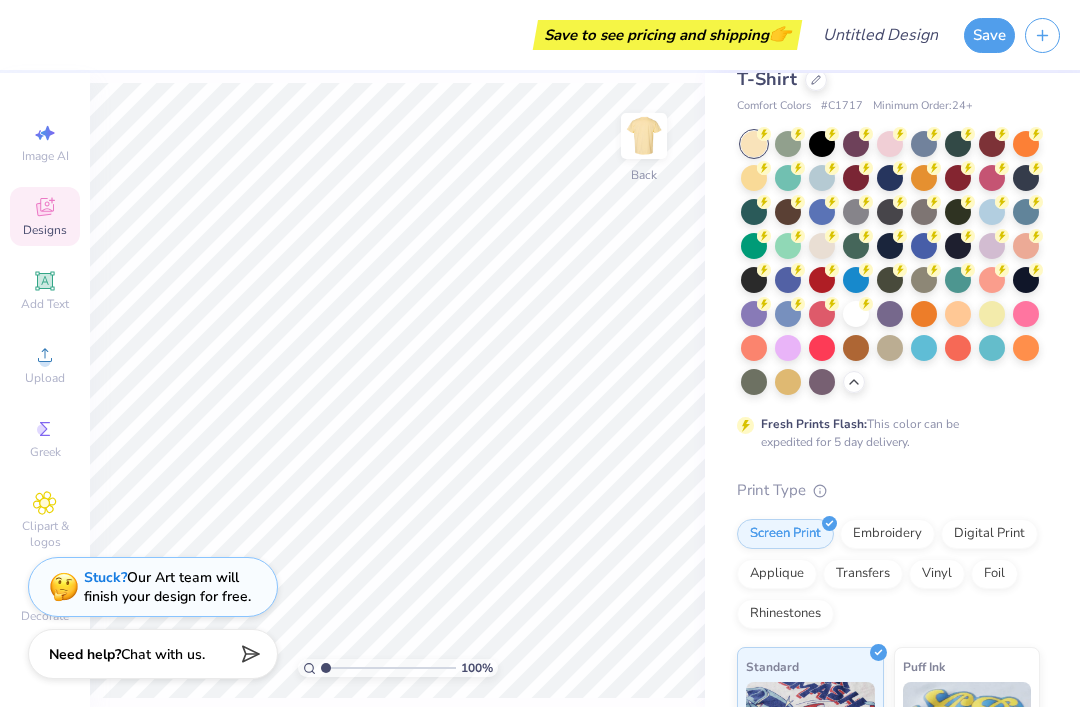 scroll, scrollTop: 59, scrollLeft: 0, axis: vertical 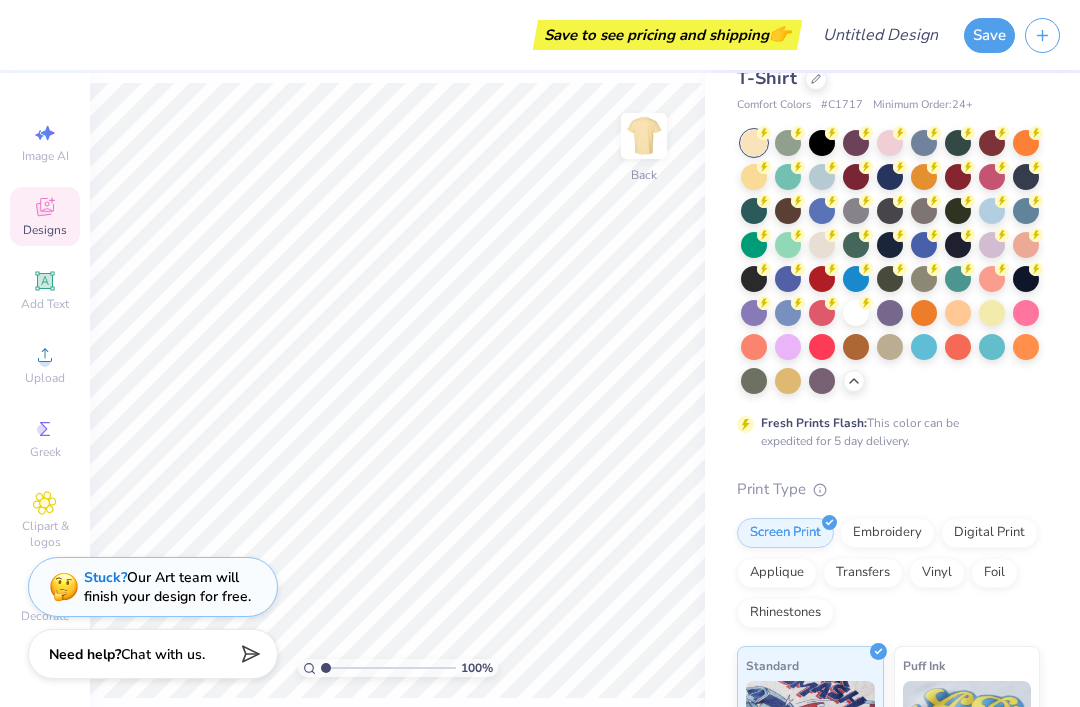 click at bounding box center (822, 245) 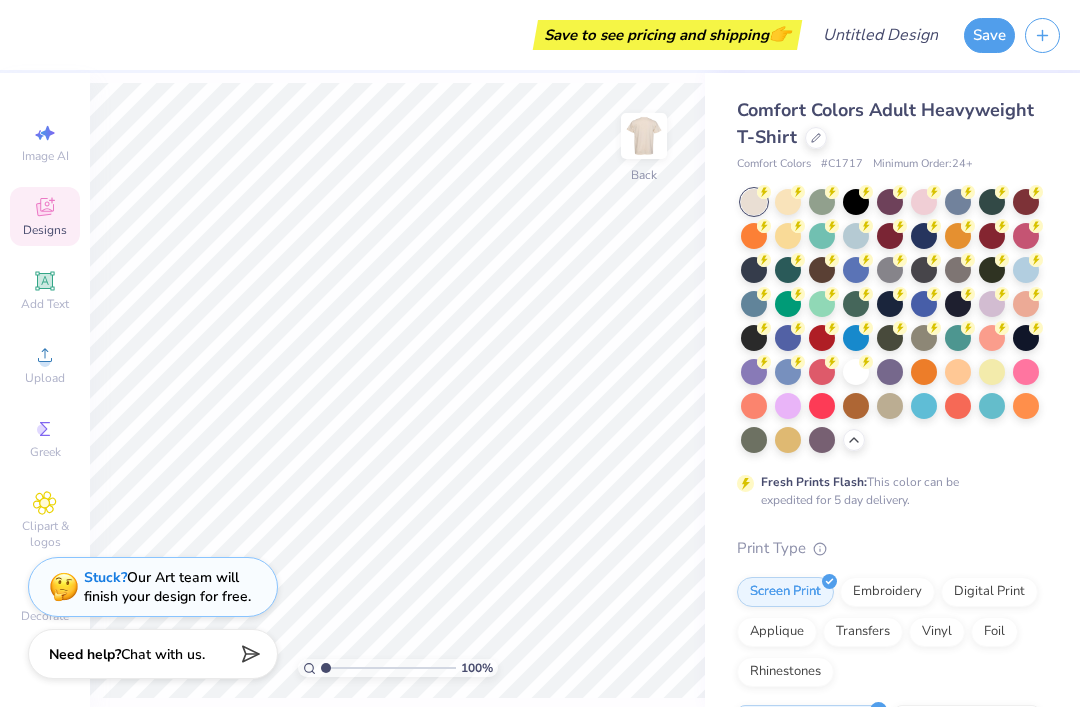 scroll, scrollTop: 0, scrollLeft: 0, axis: both 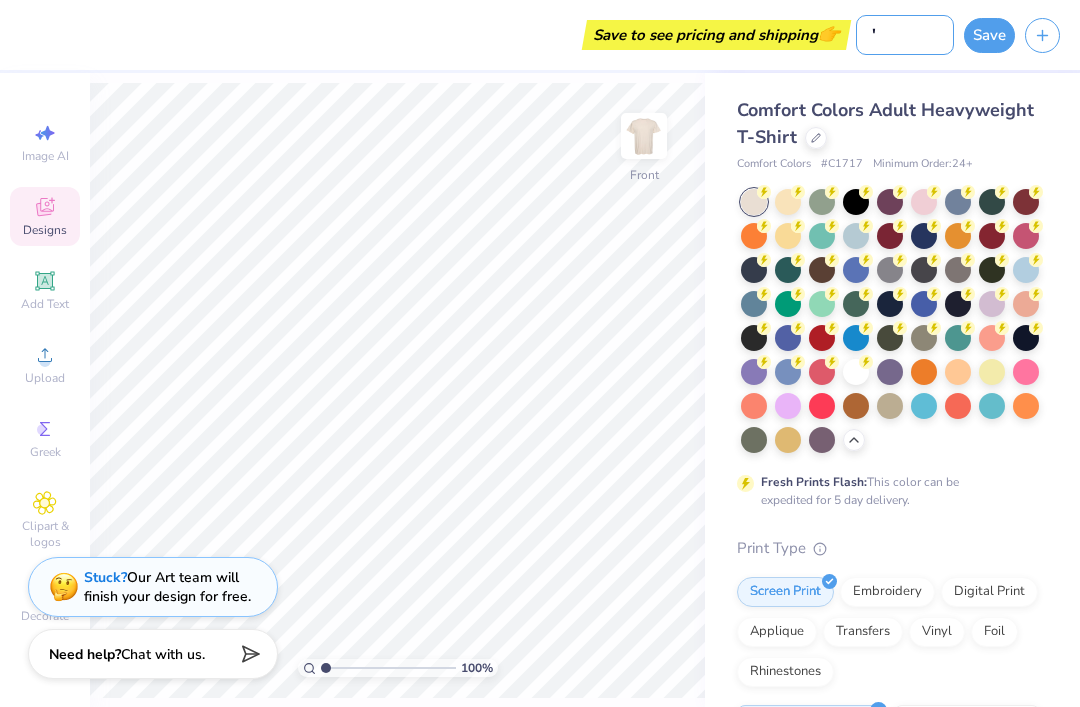 type on "'" 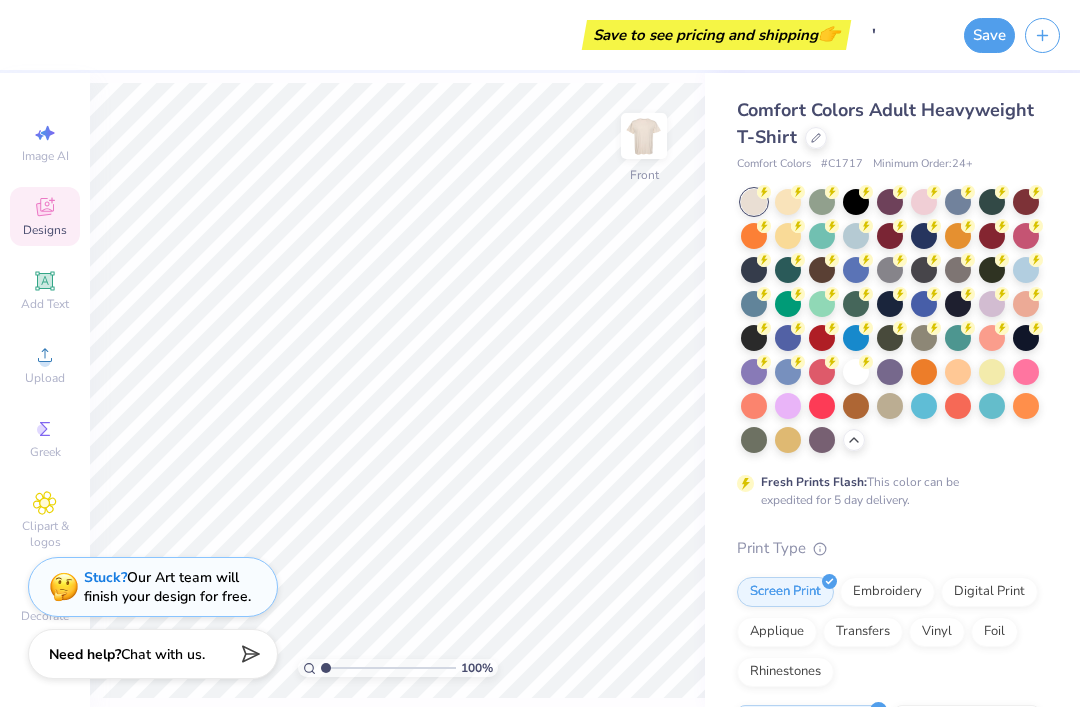 click 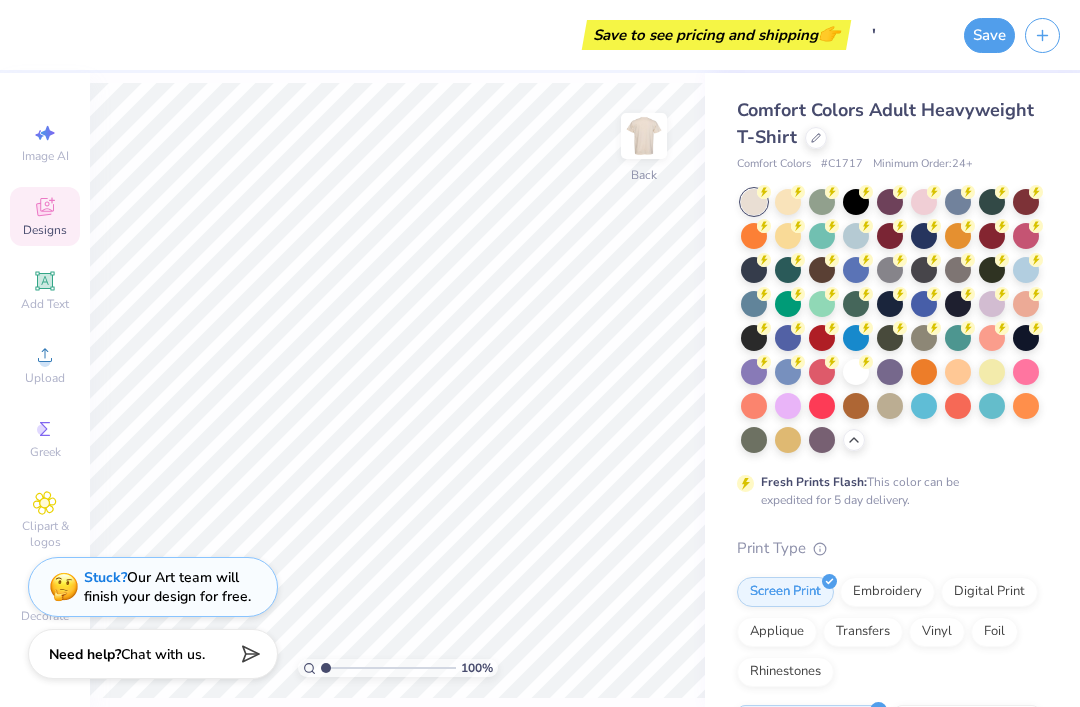 click on "Comfort Colors Adult Heavyweight T-Shirt" at bounding box center (885, 123) 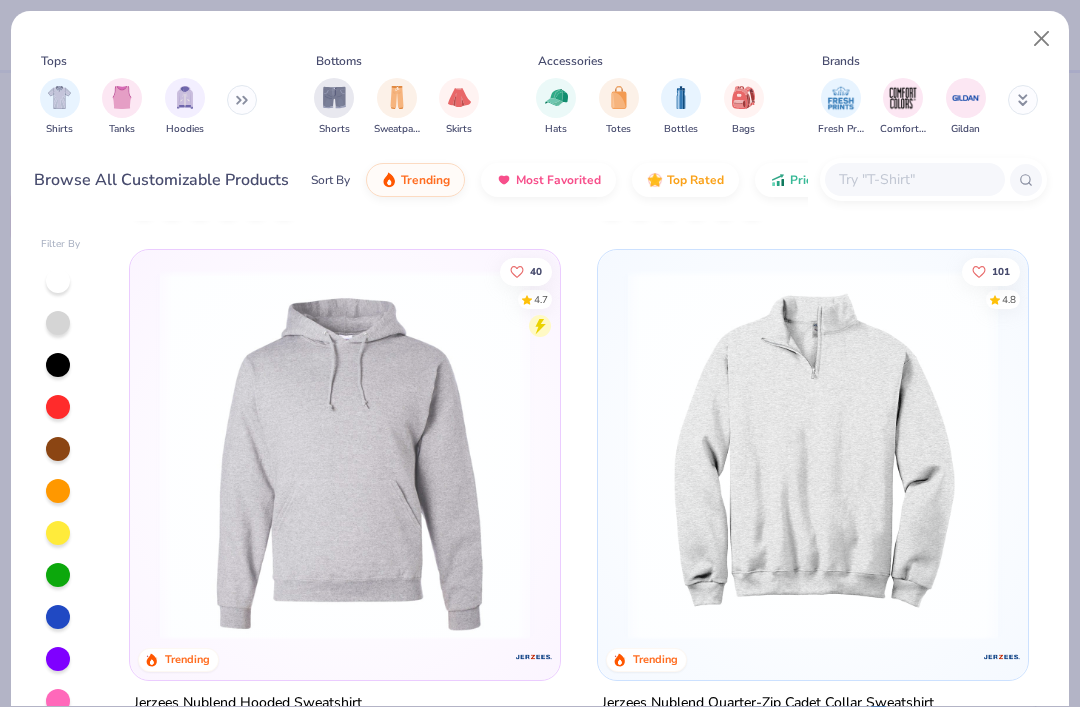 scroll, scrollTop: 15859, scrollLeft: 0, axis: vertical 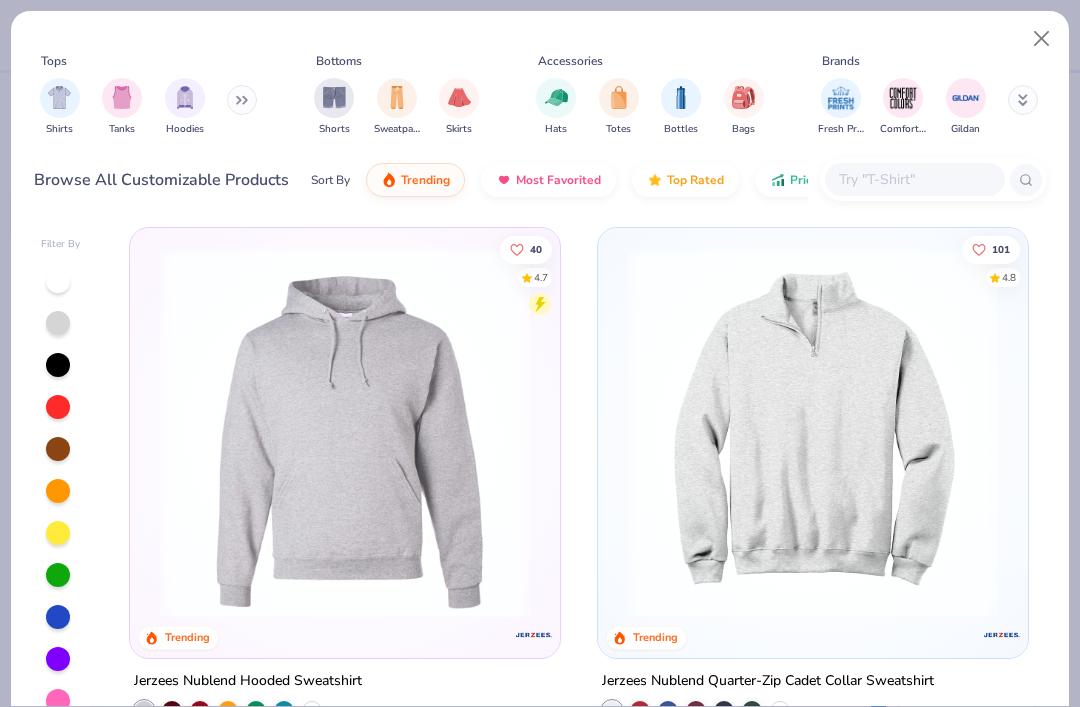 click at bounding box center (59, 97) 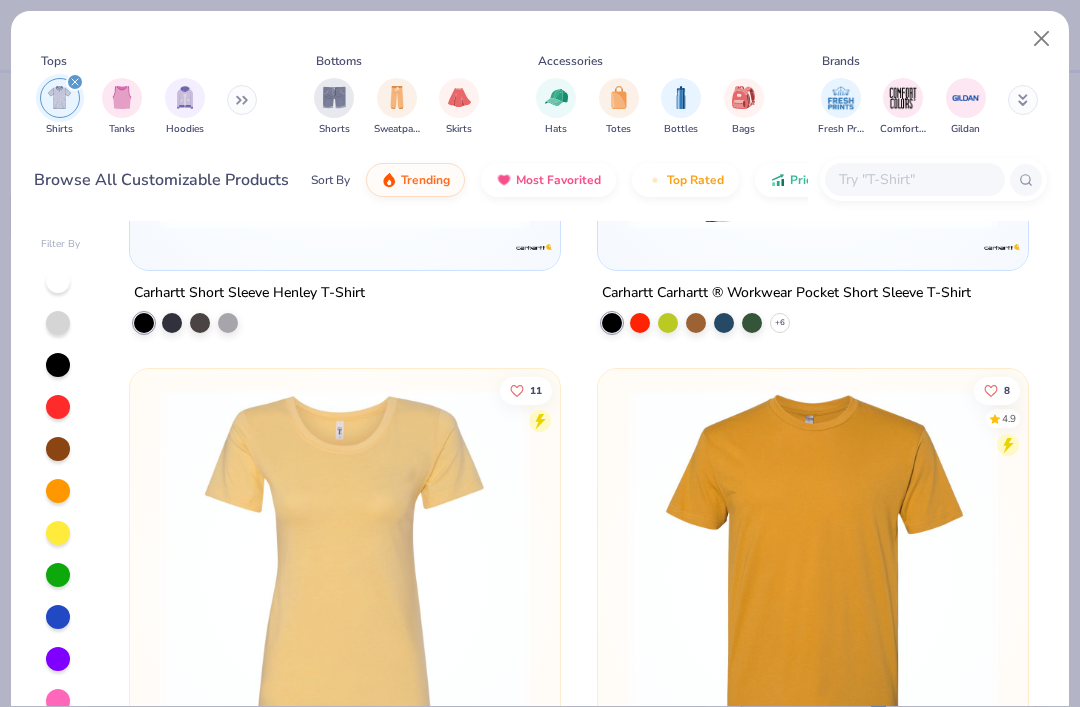 scroll, scrollTop: 15173, scrollLeft: 0, axis: vertical 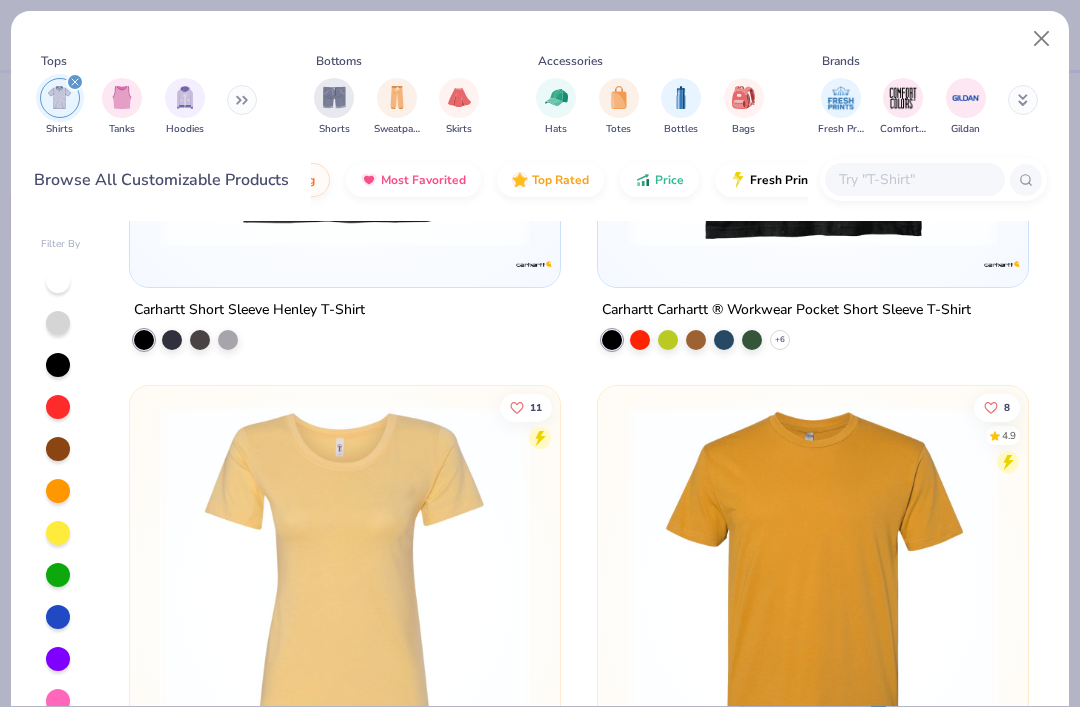 click on "Price" at bounding box center (669, 180) 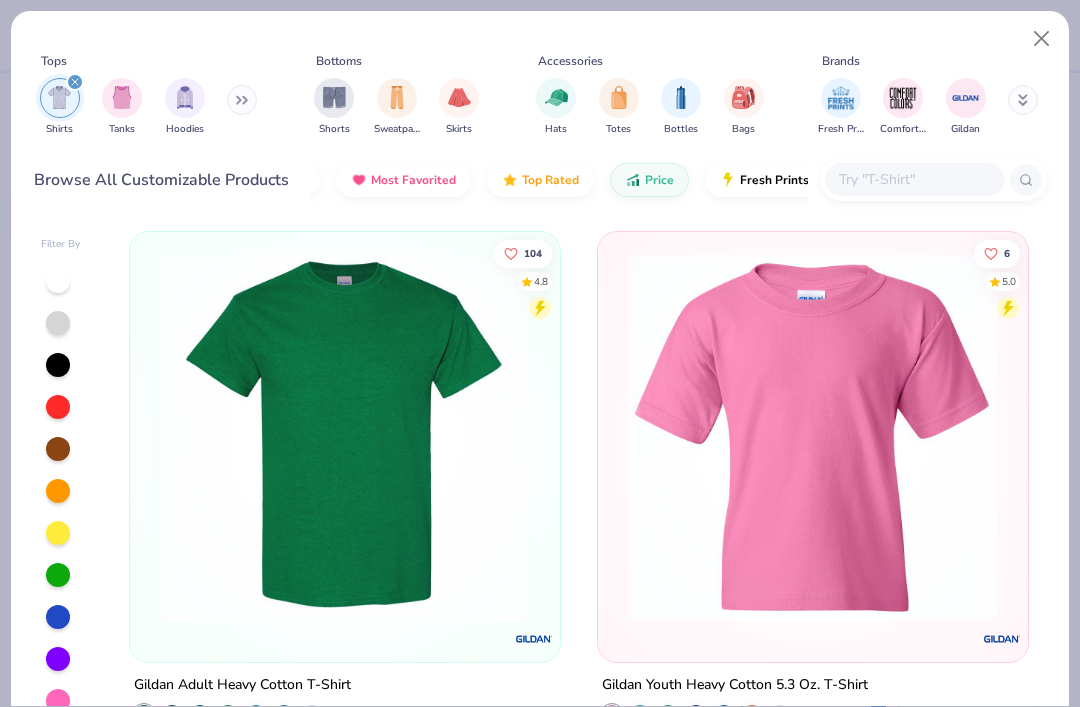 scroll, scrollTop: 0, scrollLeft: 142, axis: horizontal 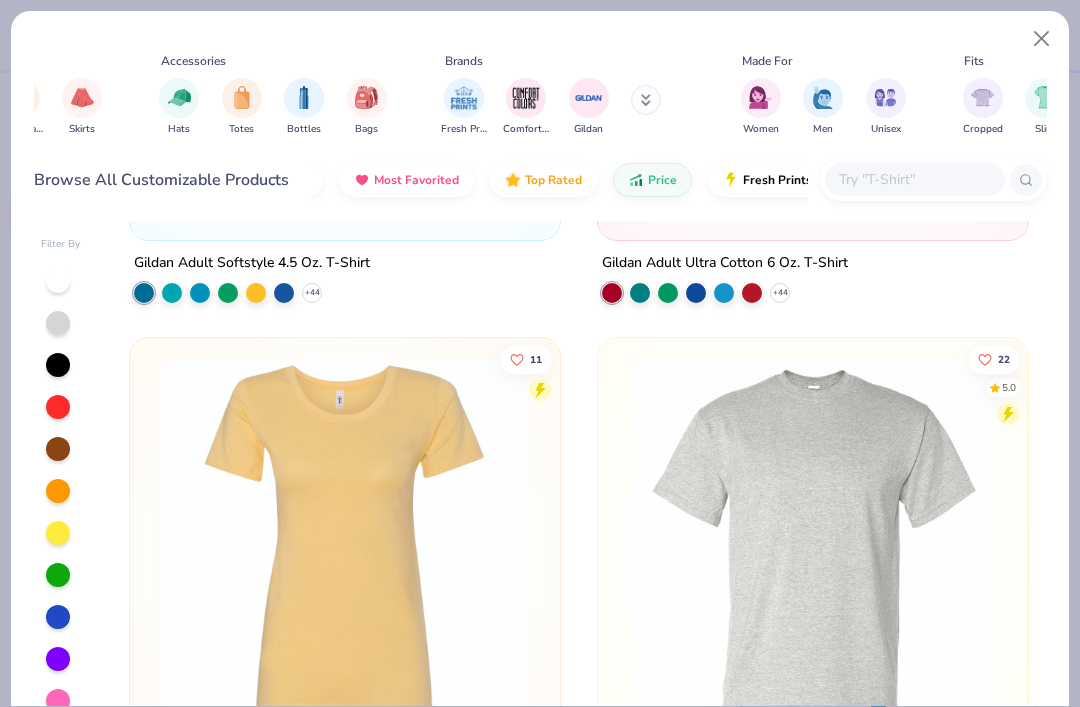 click at bounding box center [885, 97] 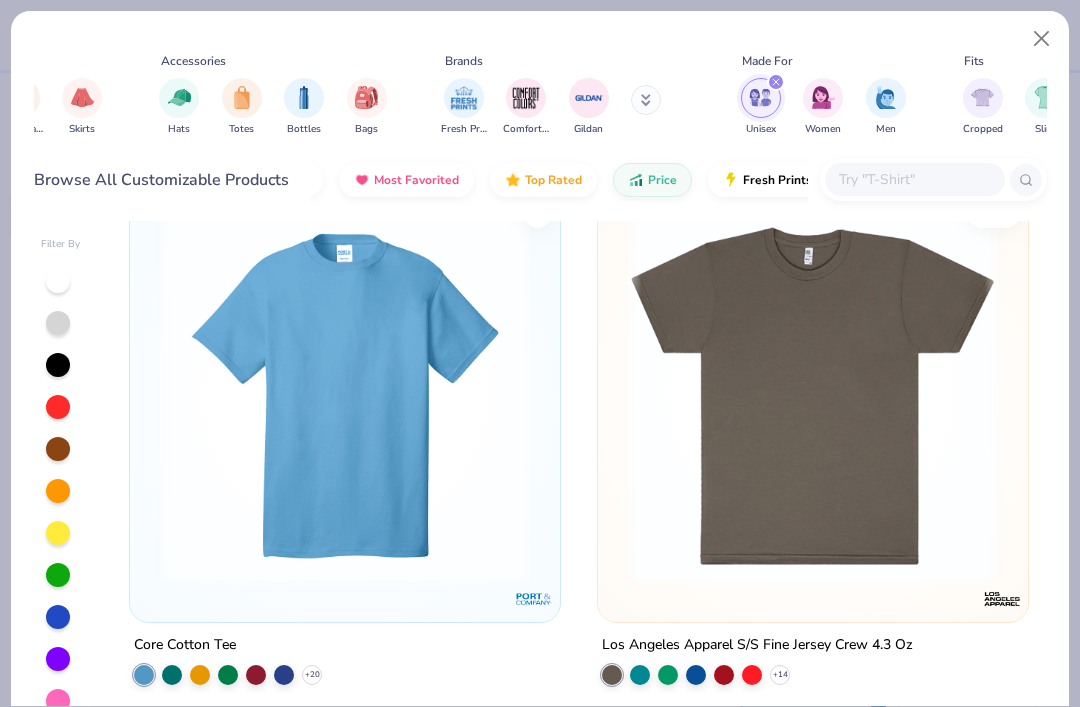 scroll, scrollTop: 3210, scrollLeft: 0, axis: vertical 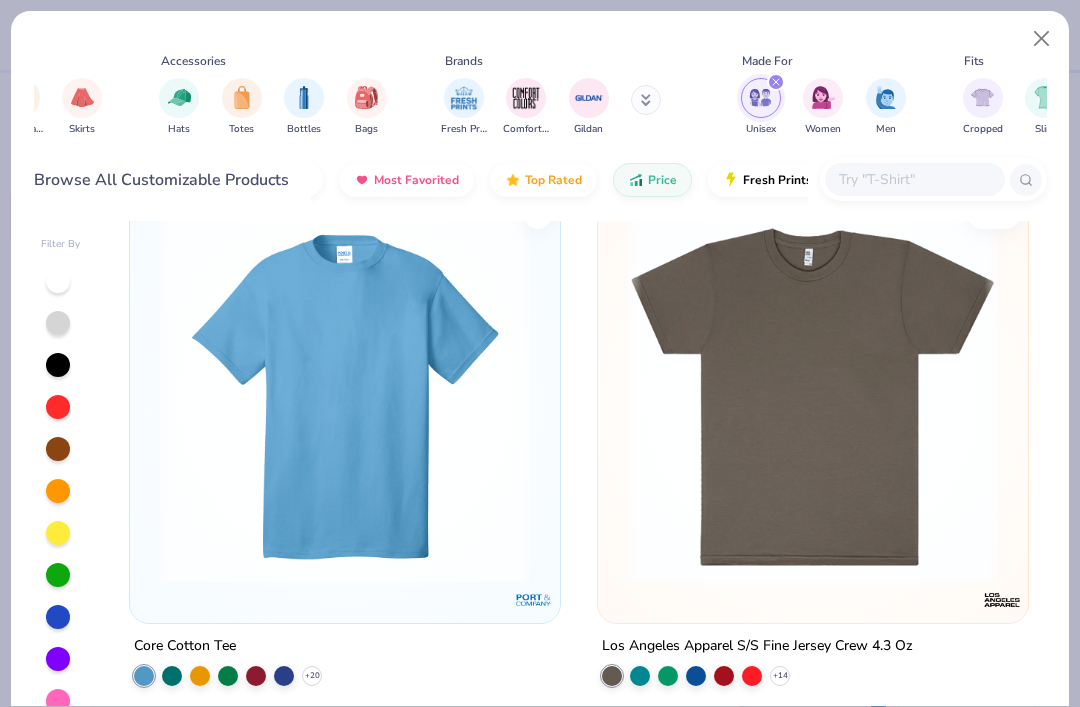 click at bounding box center [813, 398] 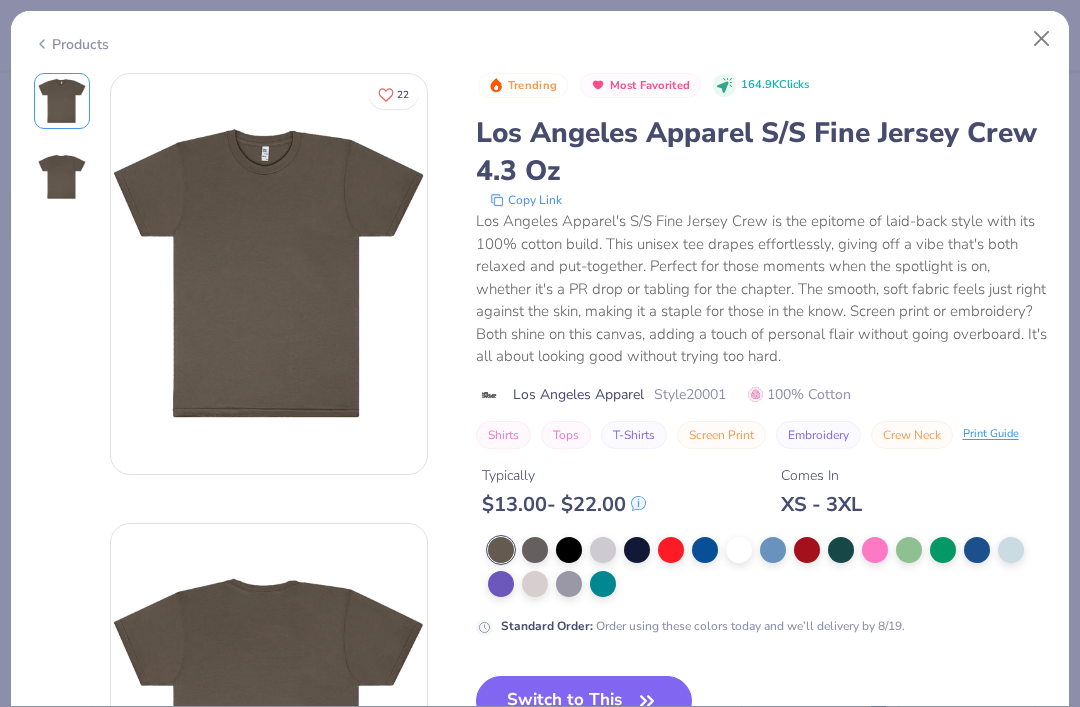 scroll, scrollTop: 3332, scrollLeft: 0, axis: vertical 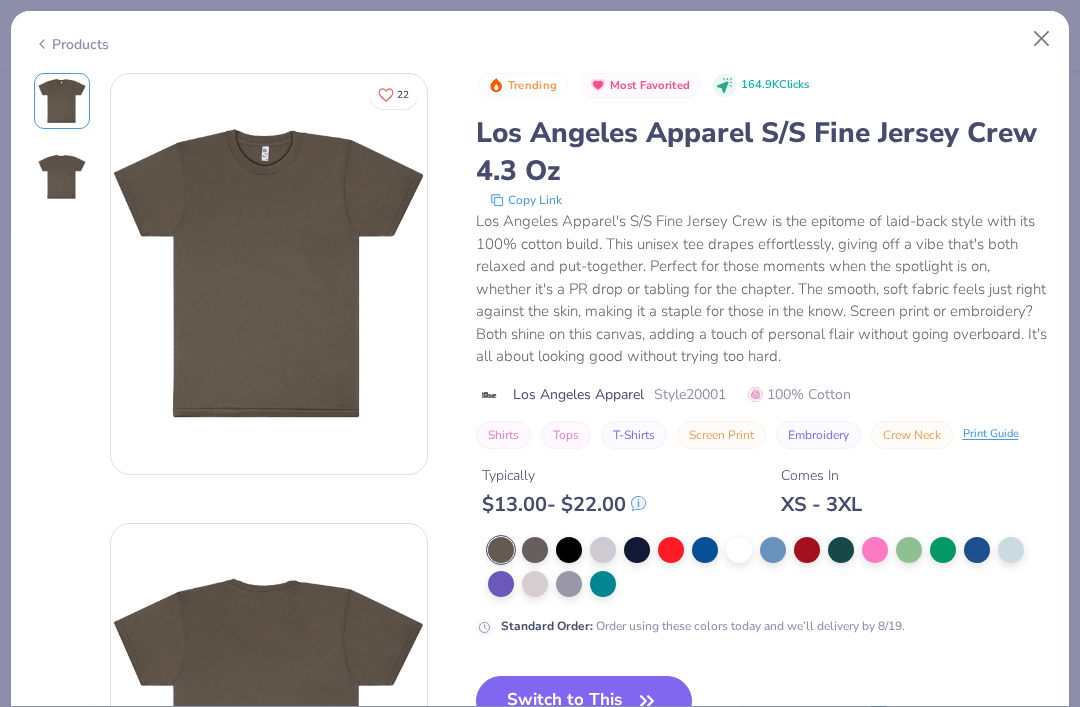 click at bounding box center [1042, 39] 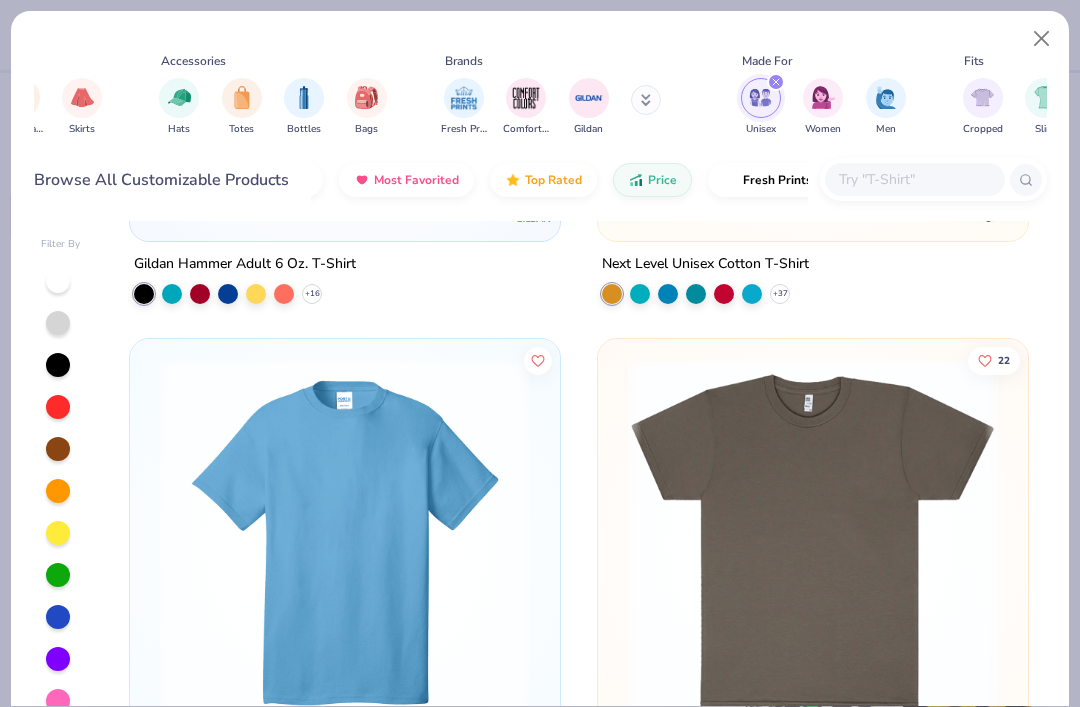 scroll, scrollTop: 3231, scrollLeft: 0, axis: vertical 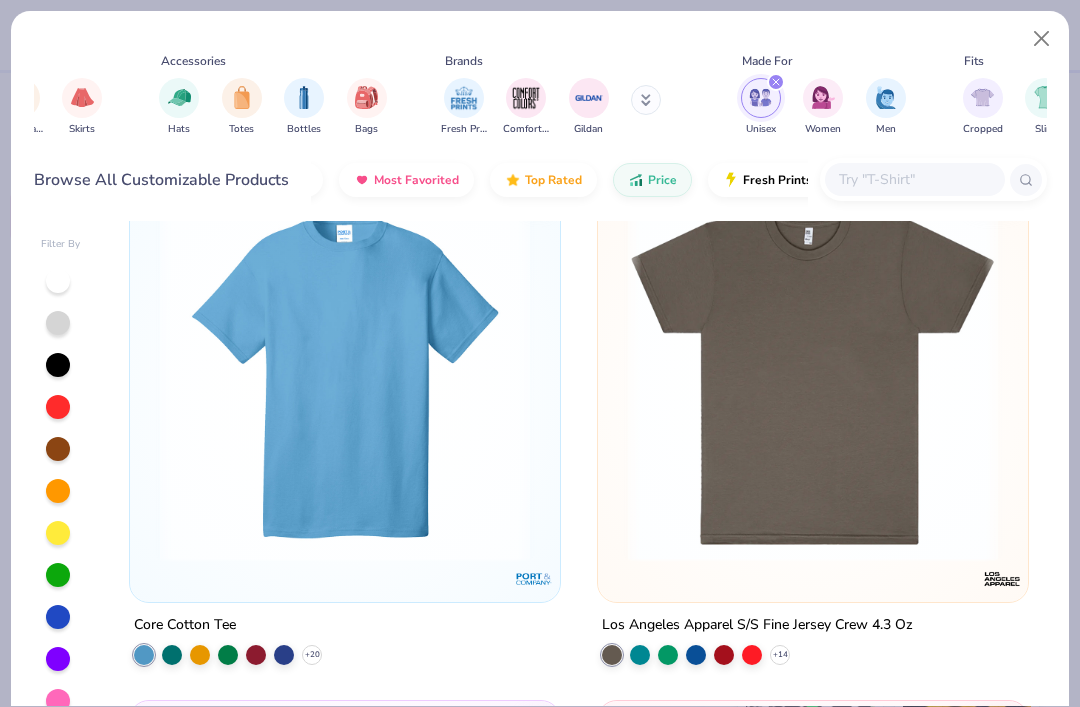 click at bounding box center [345, 377] 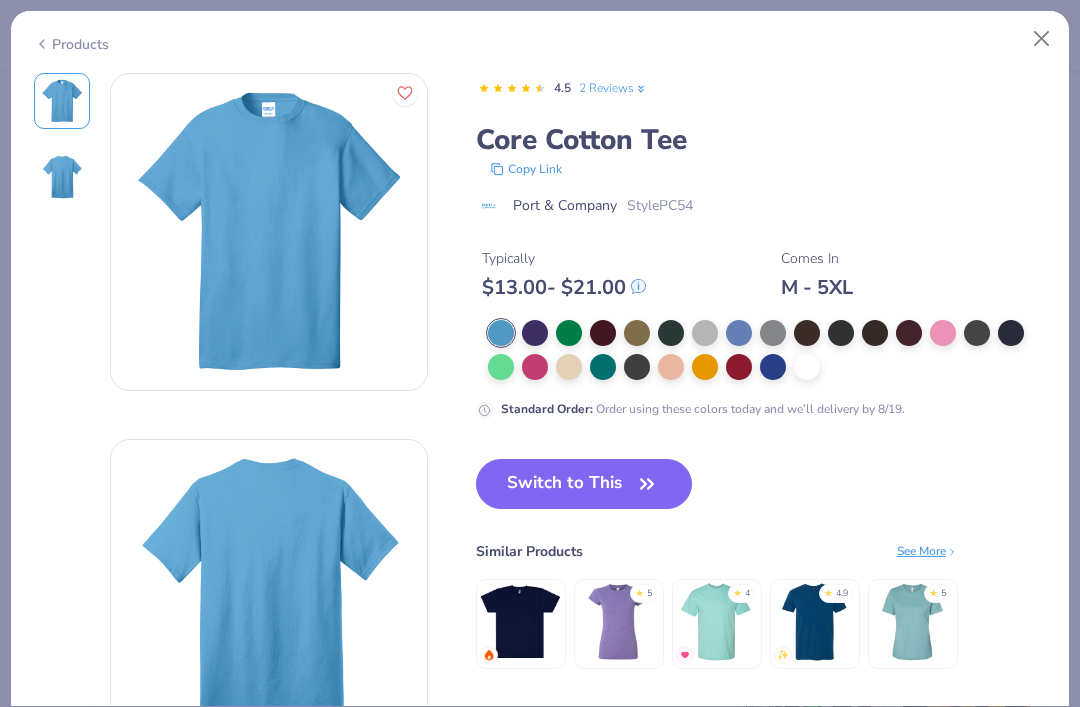 click at bounding box center [1042, 39] 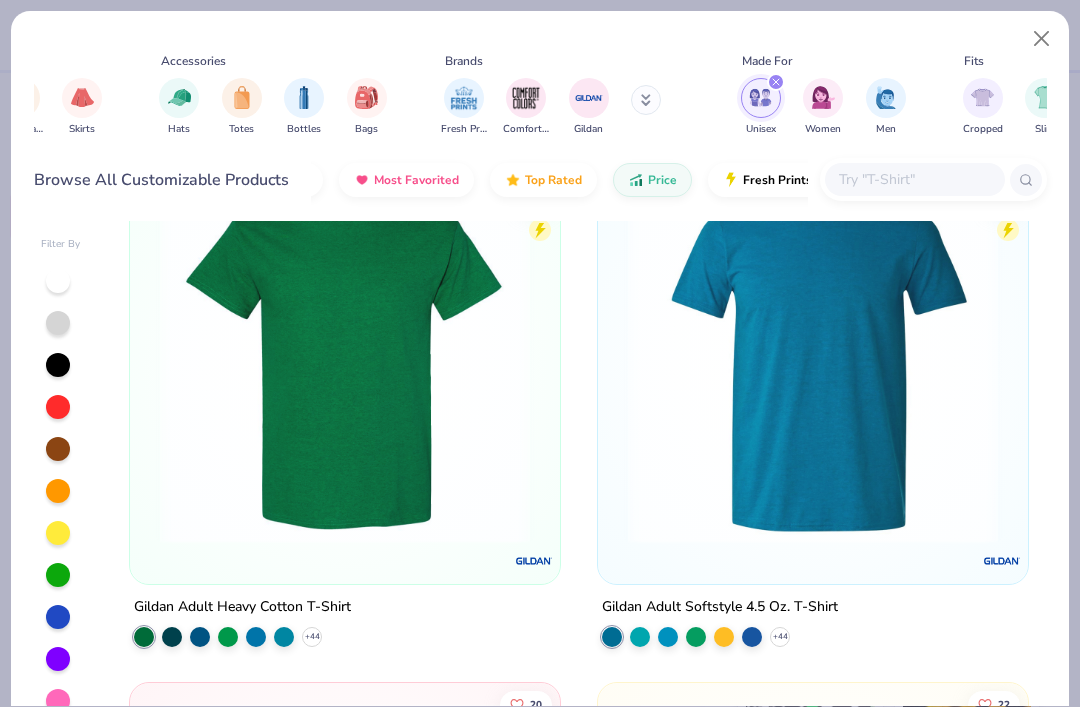 scroll, scrollTop: 81, scrollLeft: 0, axis: vertical 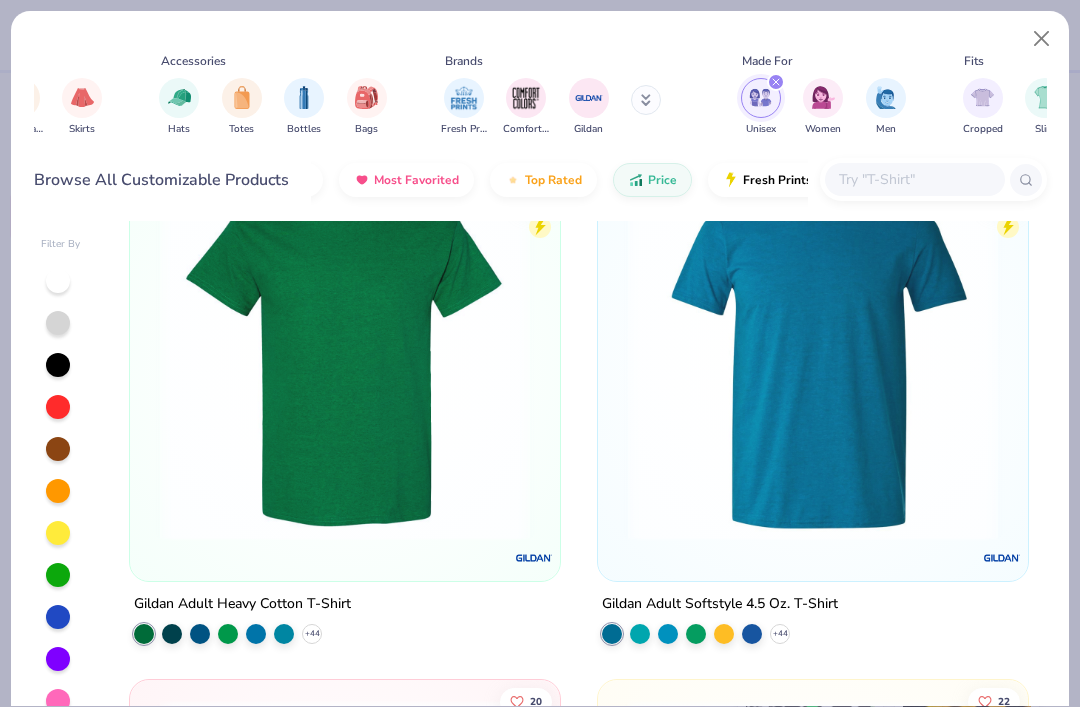 click at bounding box center [345, 356] 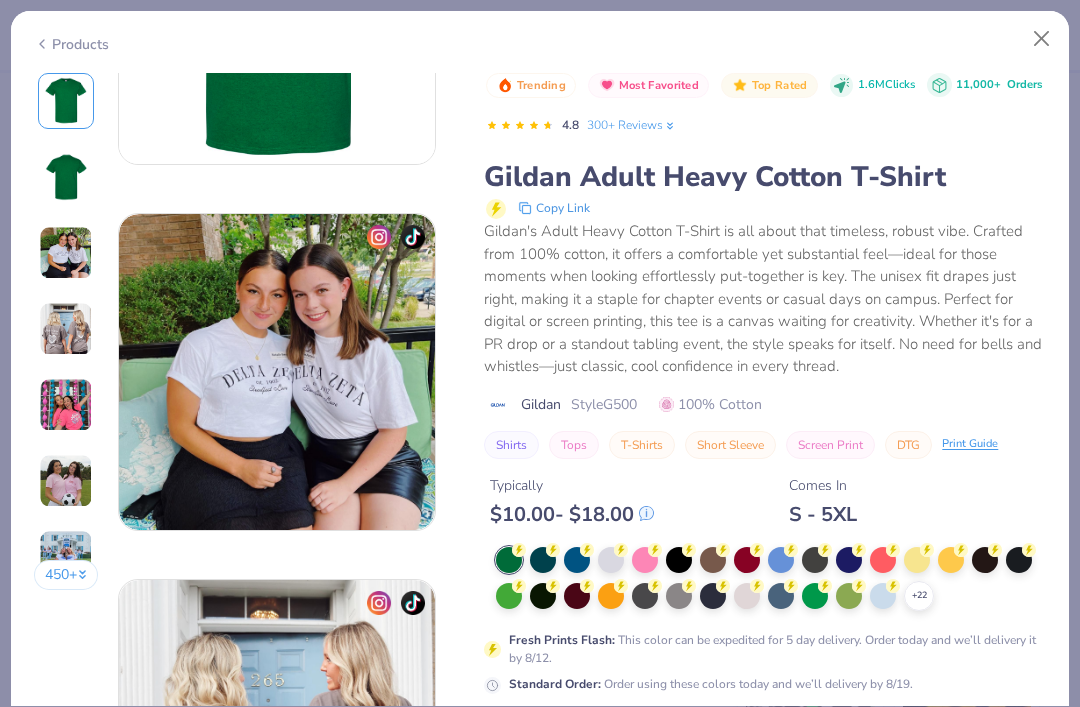 scroll, scrollTop: 719, scrollLeft: 0, axis: vertical 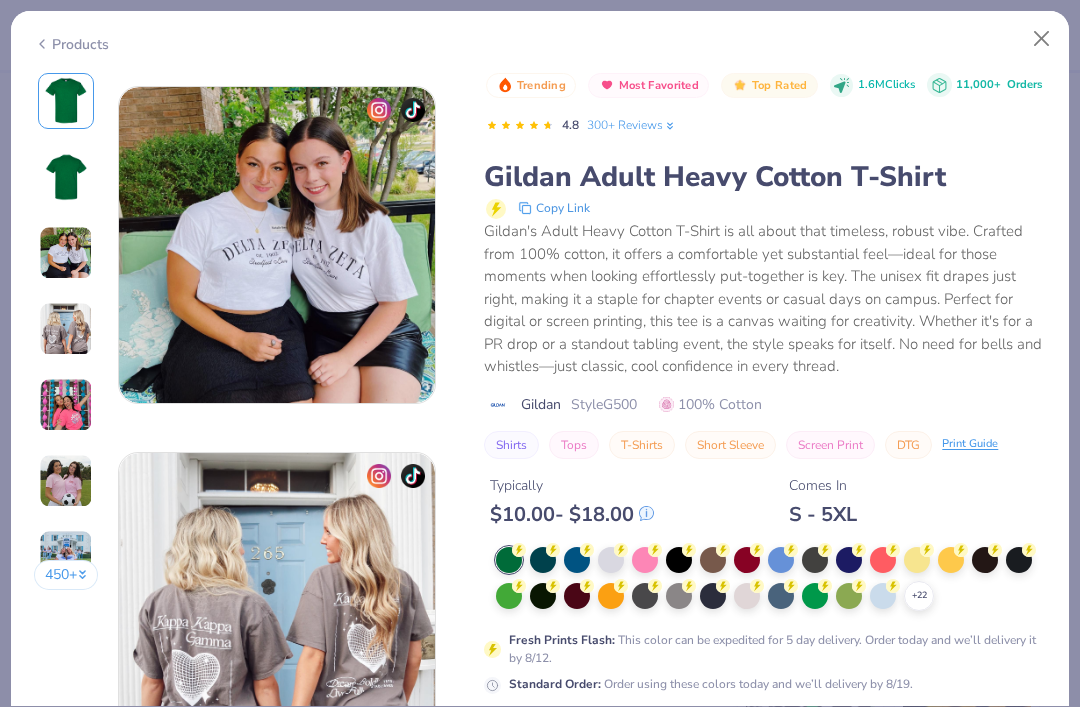 click at bounding box center (747, 596) 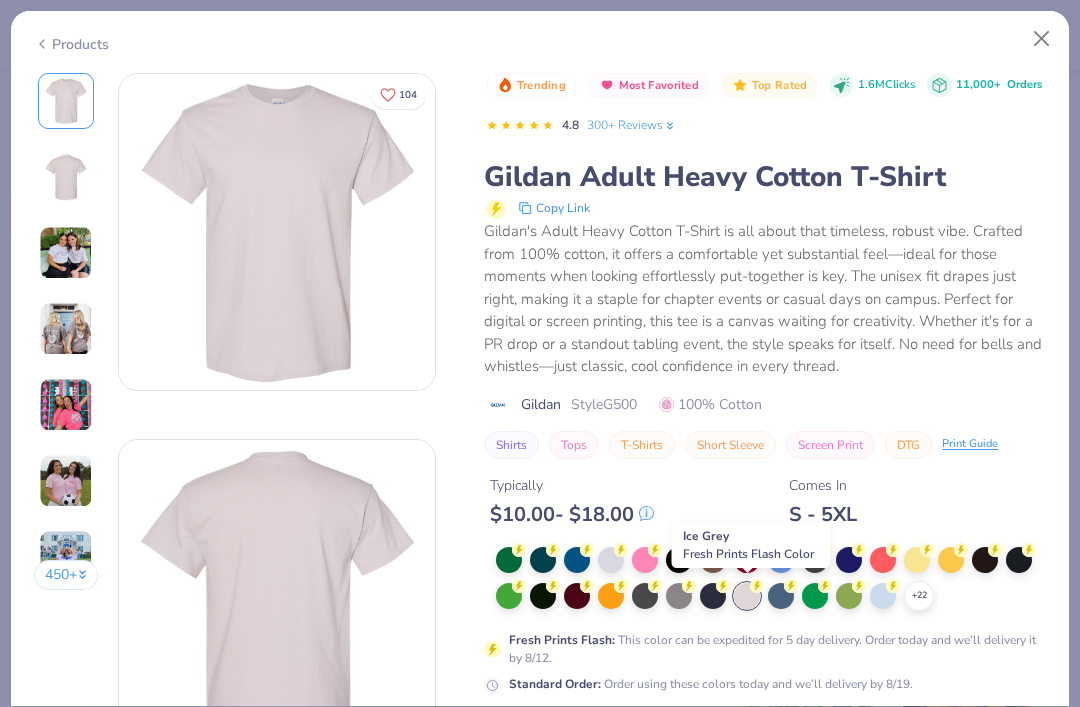 scroll, scrollTop: 0, scrollLeft: 0, axis: both 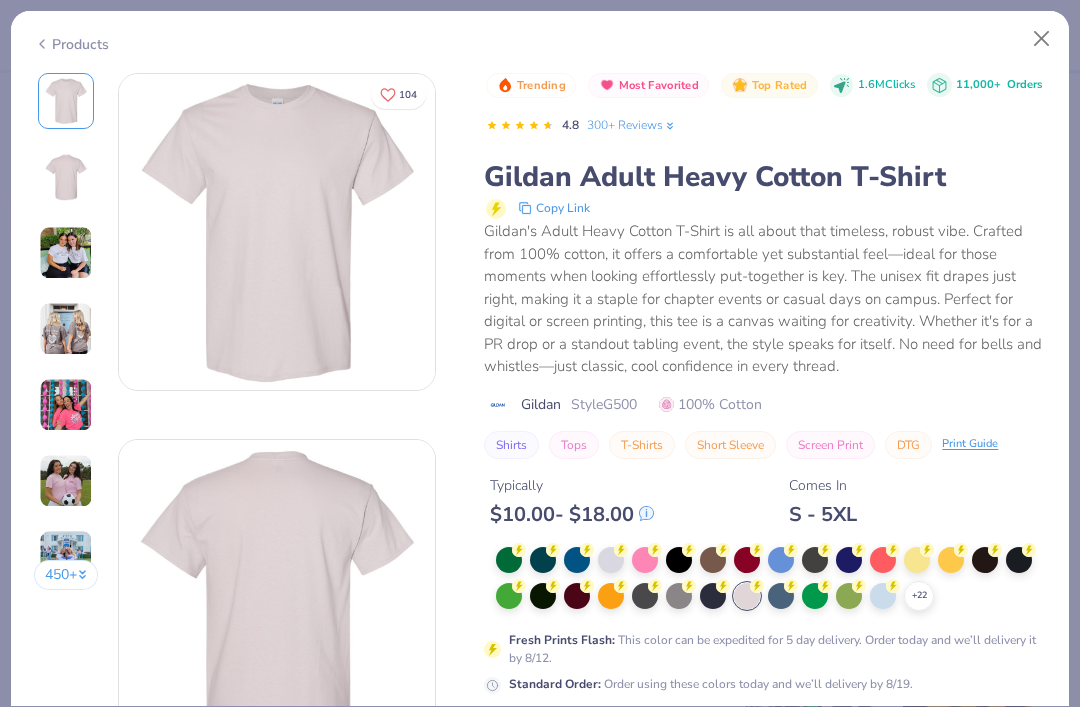 click at bounding box center [611, 560] 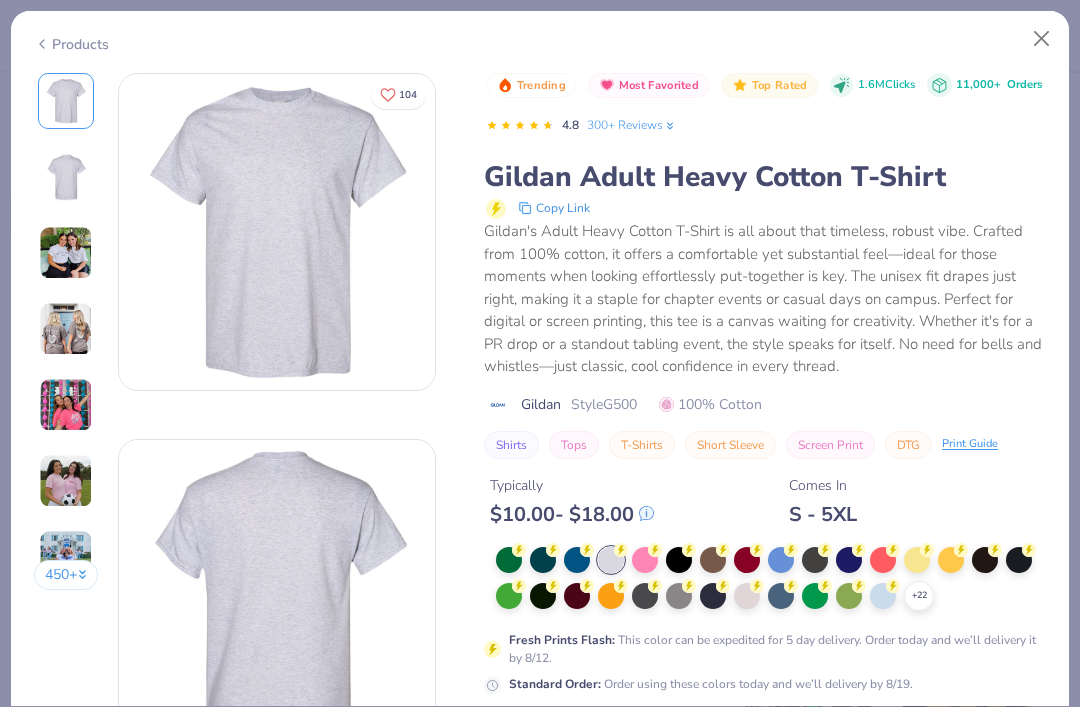 click 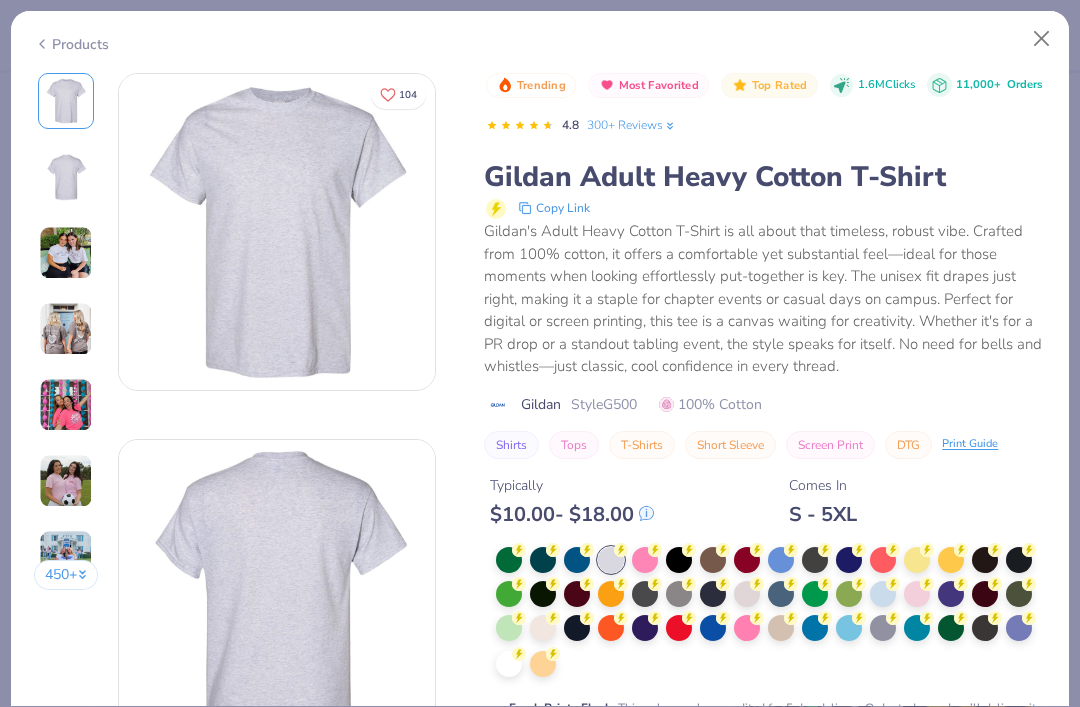 click at bounding box center [781, 628] 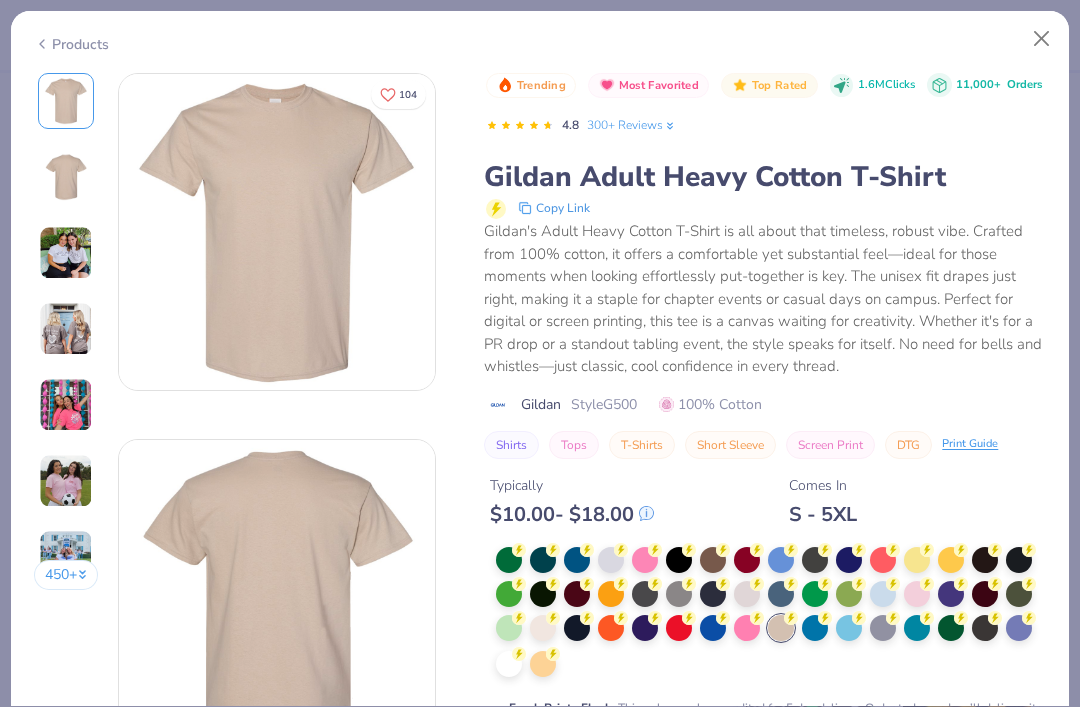 click at bounding box center (543, 628) 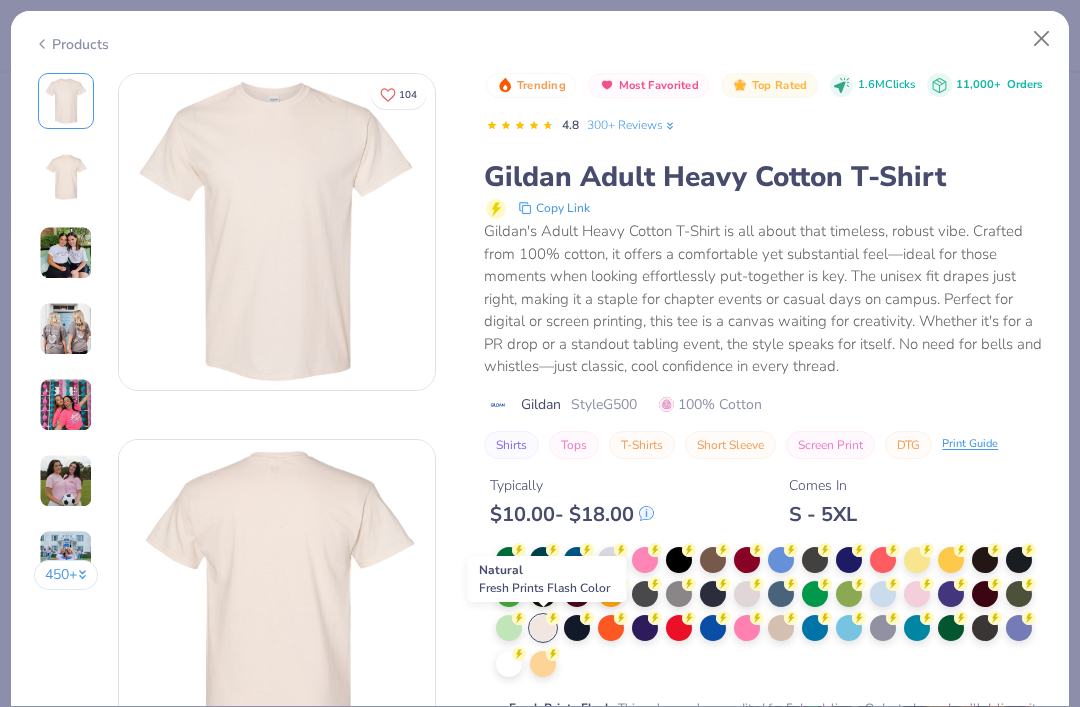 scroll, scrollTop: 0, scrollLeft: 0, axis: both 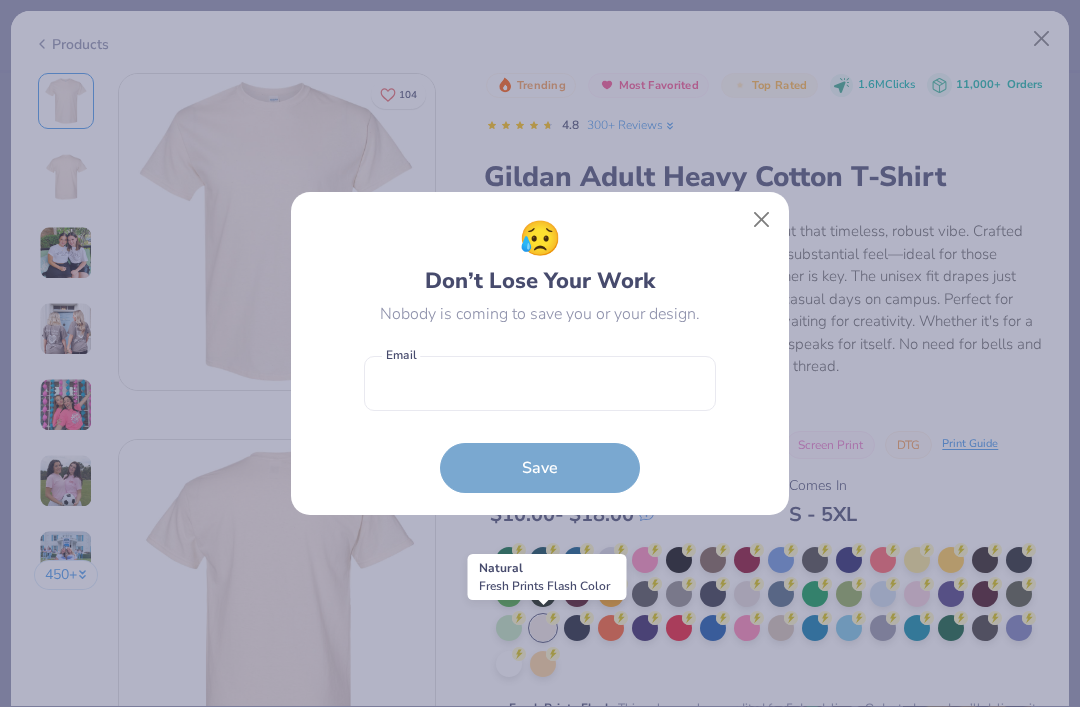 click at bounding box center [762, 220] 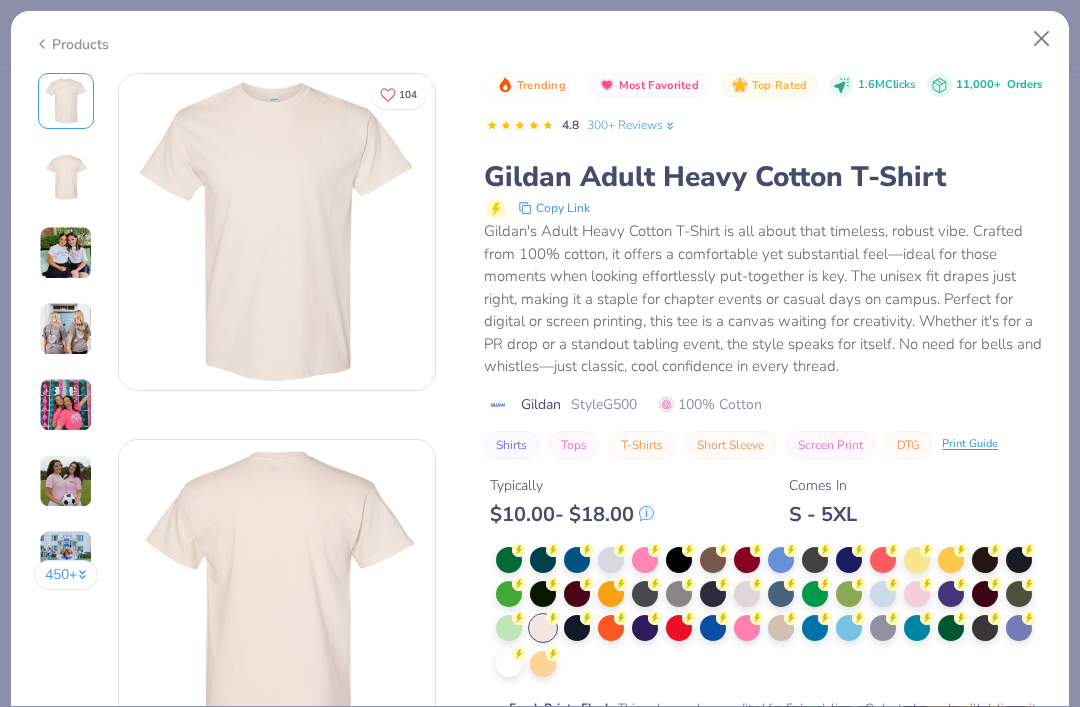 scroll, scrollTop: 0, scrollLeft: 0, axis: both 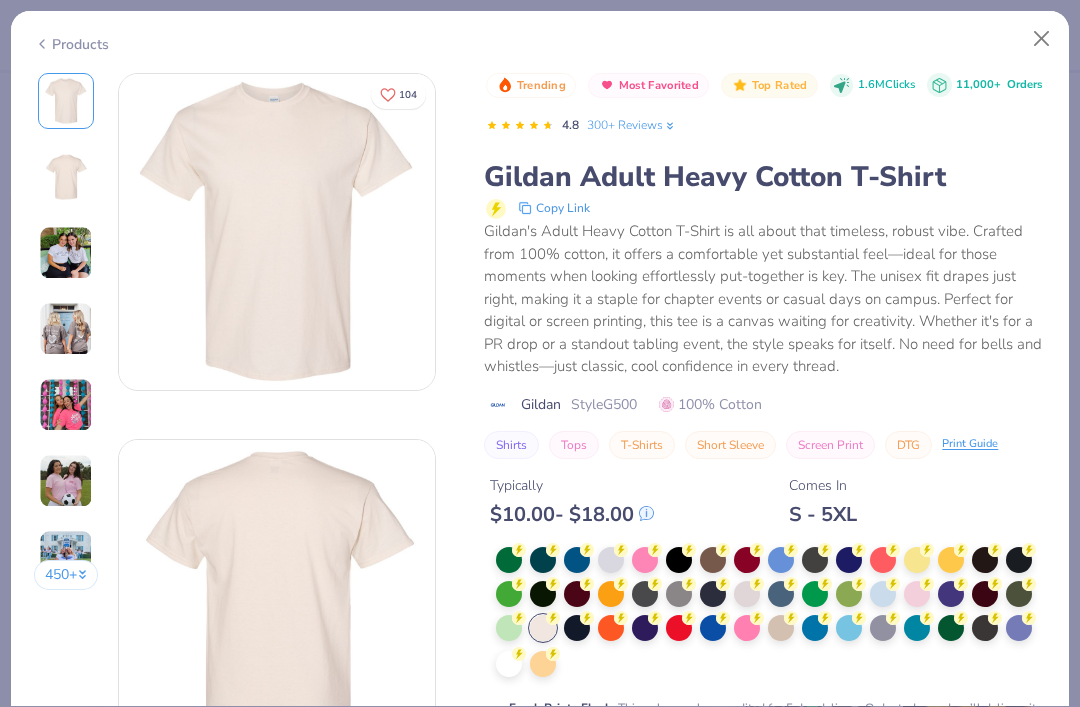 click at bounding box center (1042, 39) 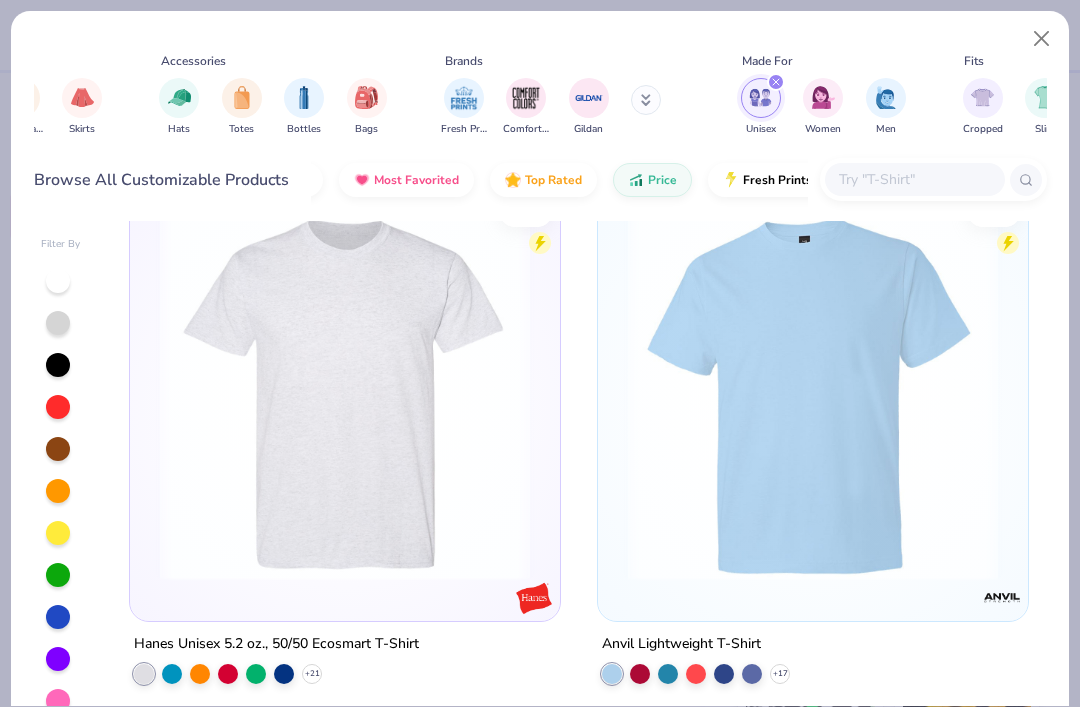 scroll, scrollTop: 1240, scrollLeft: 0, axis: vertical 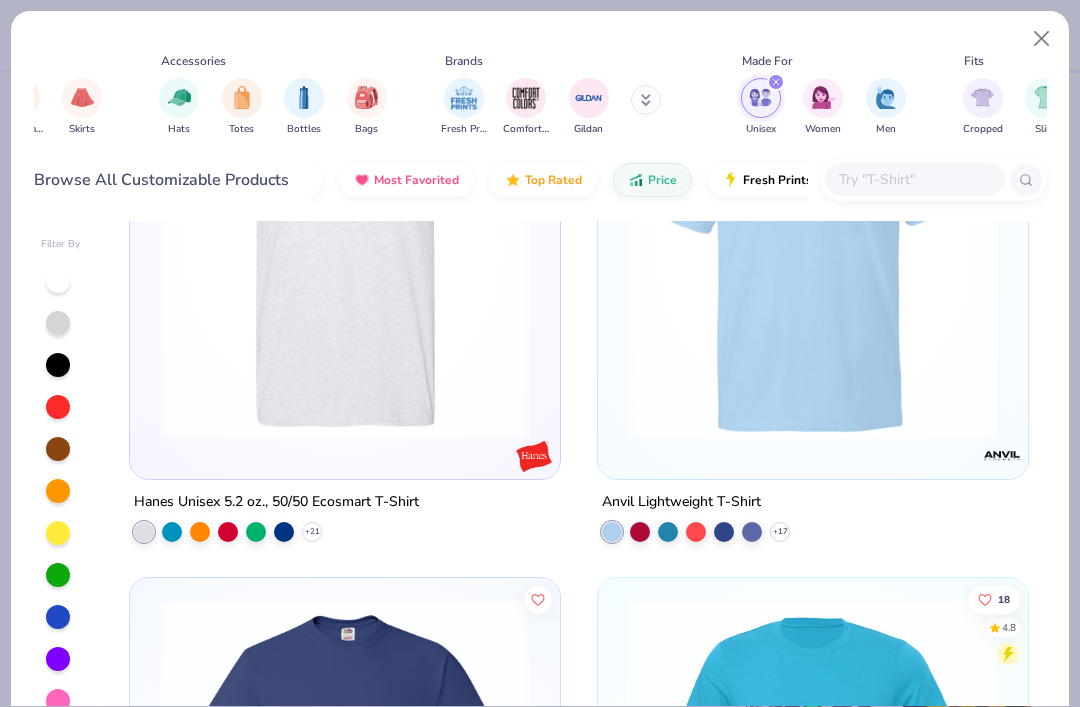 click at bounding box center (813, 254) 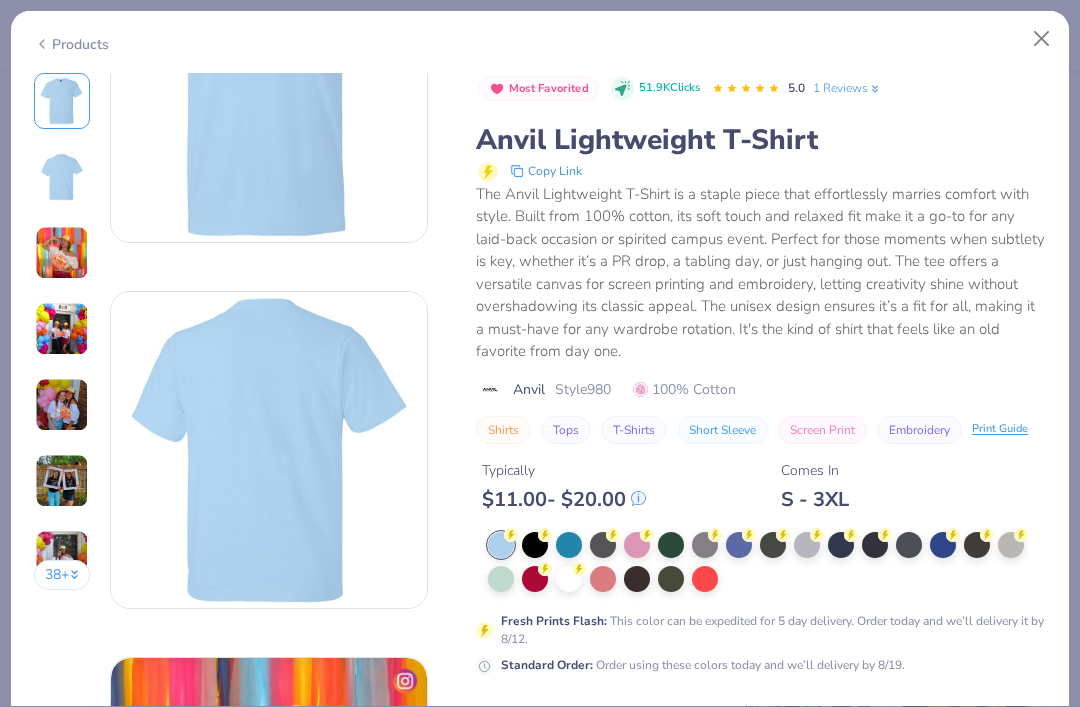 scroll, scrollTop: 145, scrollLeft: 0, axis: vertical 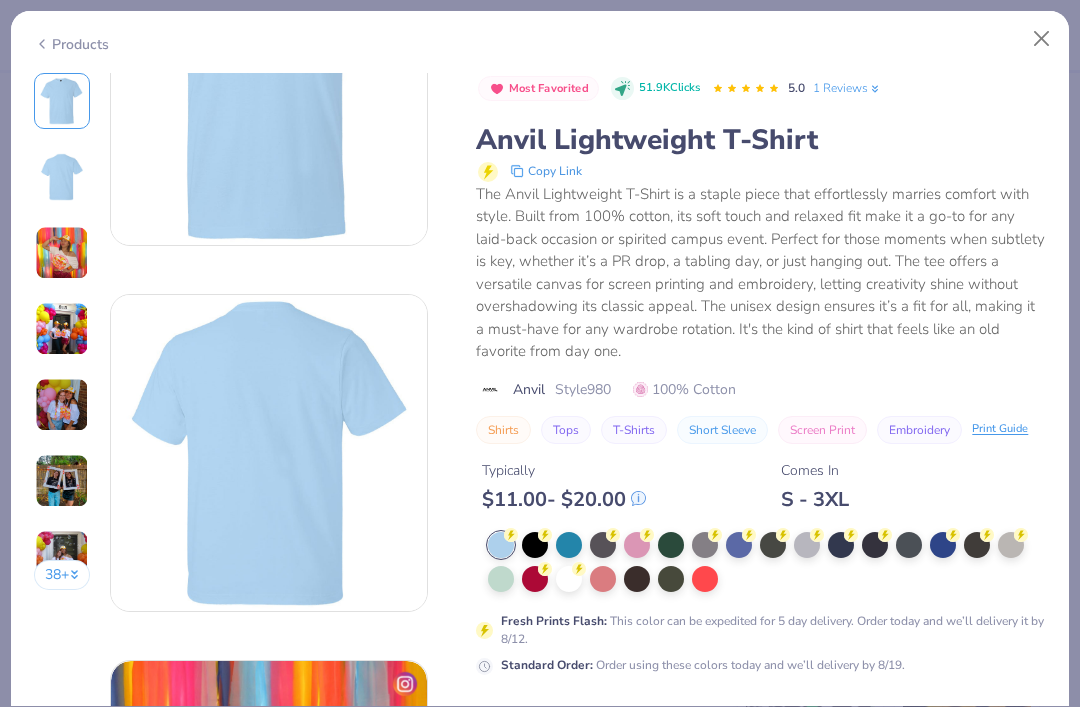 click at bounding box center (807, 545) 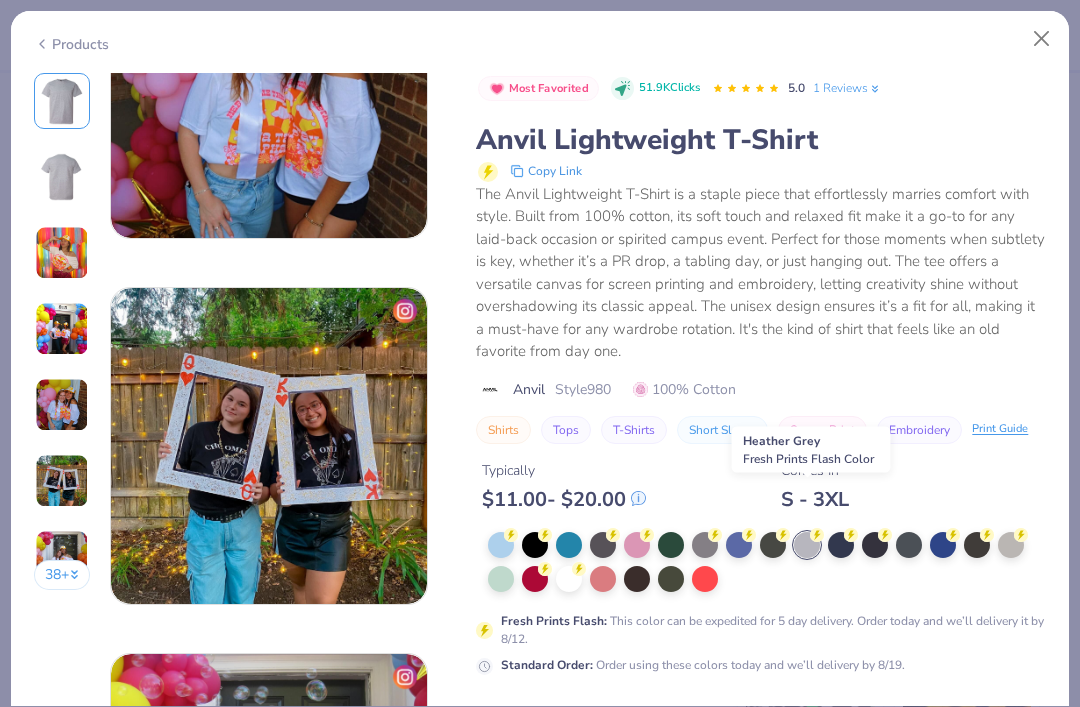 scroll, scrollTop: 2148, scrollLeft: 0, axis: vertical 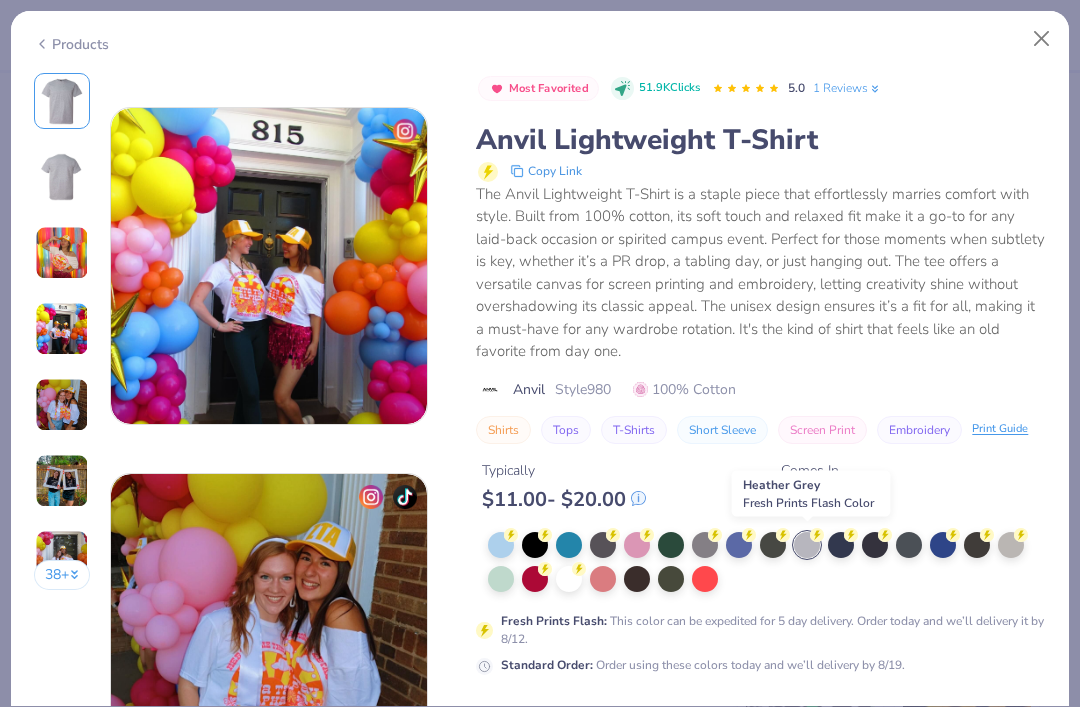 click at bounding box center (1042, 39) 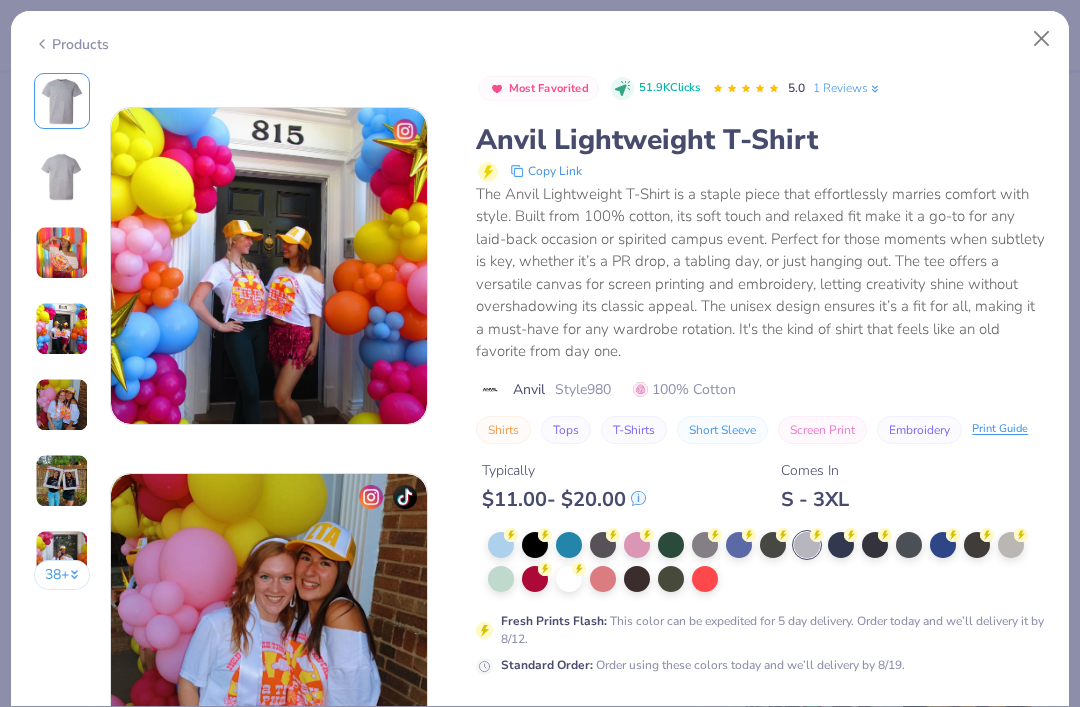 scroll, scrollTop: 998, scrollLeft: 0, axis: vertical 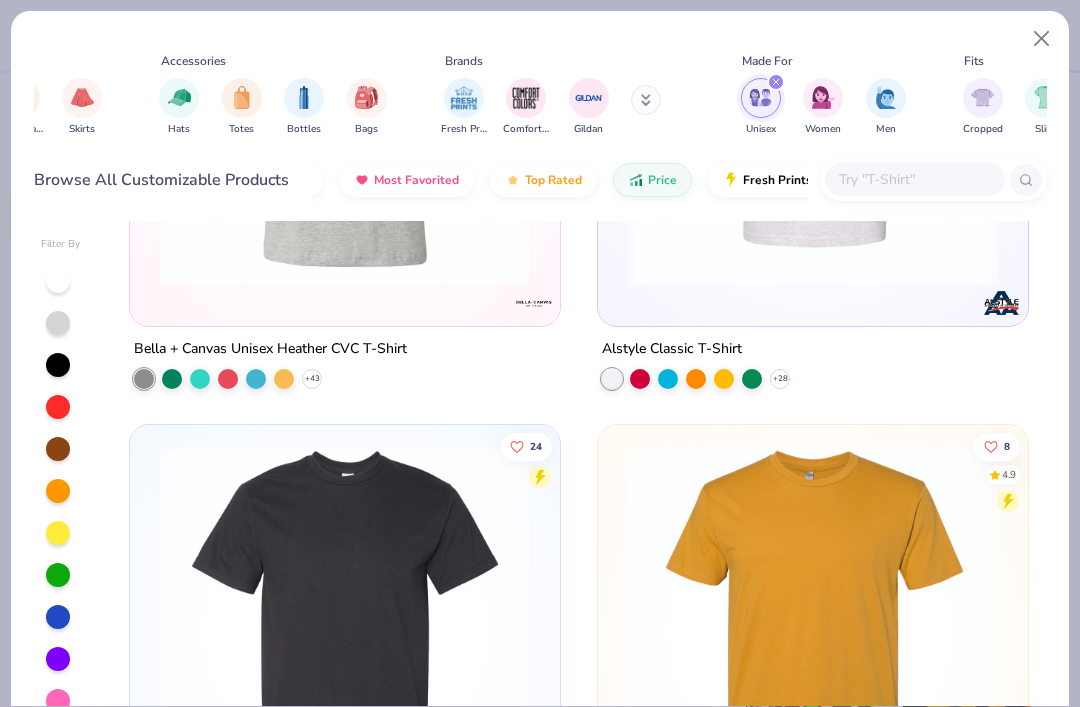 click at bounding box center [813, 106] 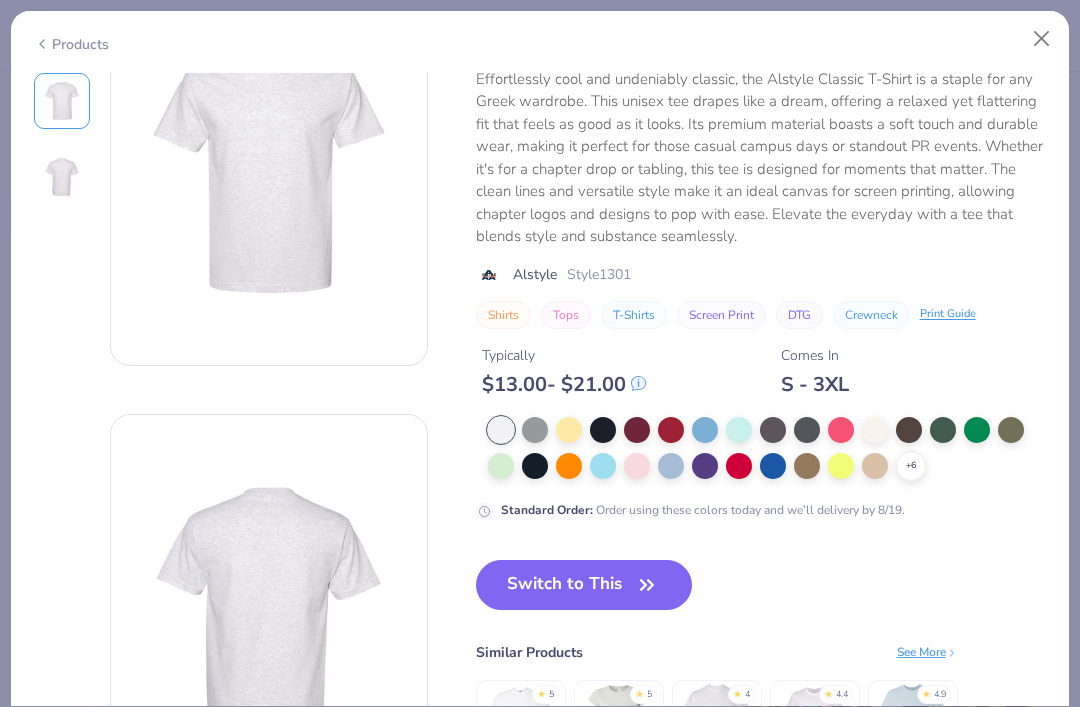 scroll, scrollTop: 112, scrollLeft: 0, axis: vertical 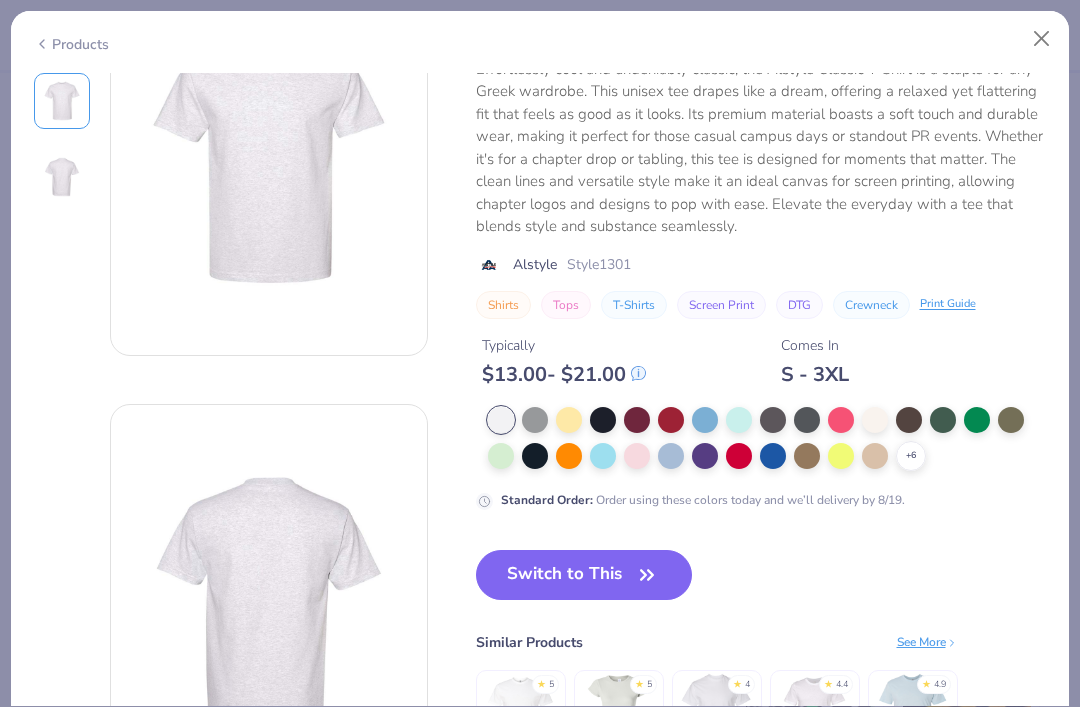click at bounding box center (875, 420) 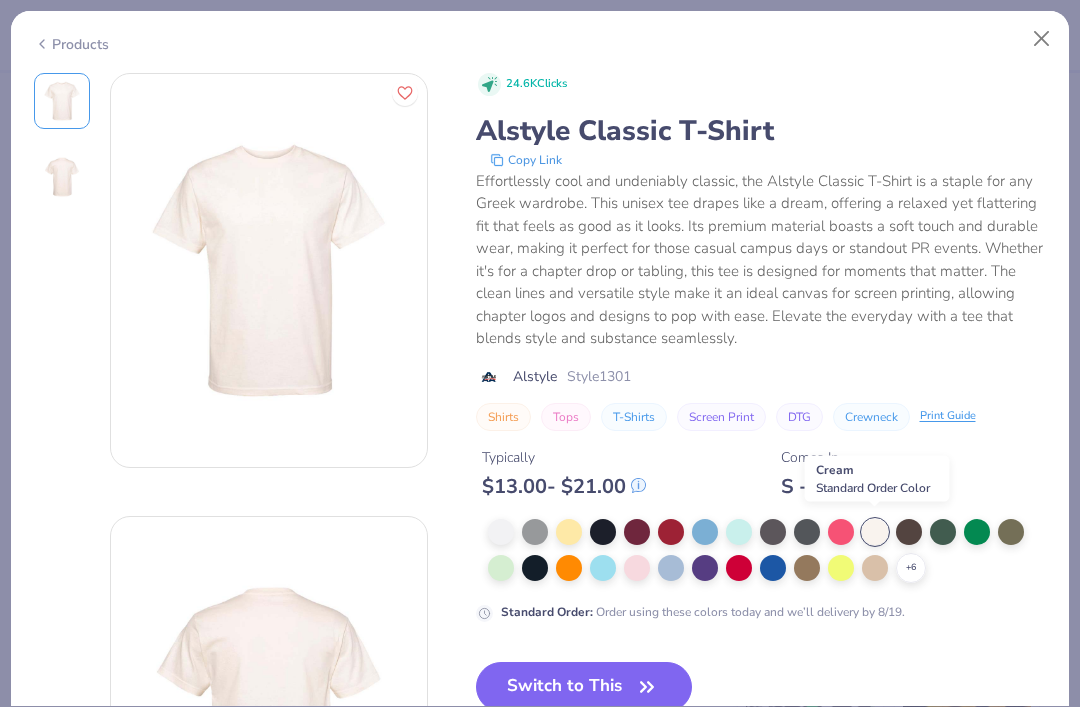 scroll, scrollTop: 0, scrollLeft: 0, axis: both 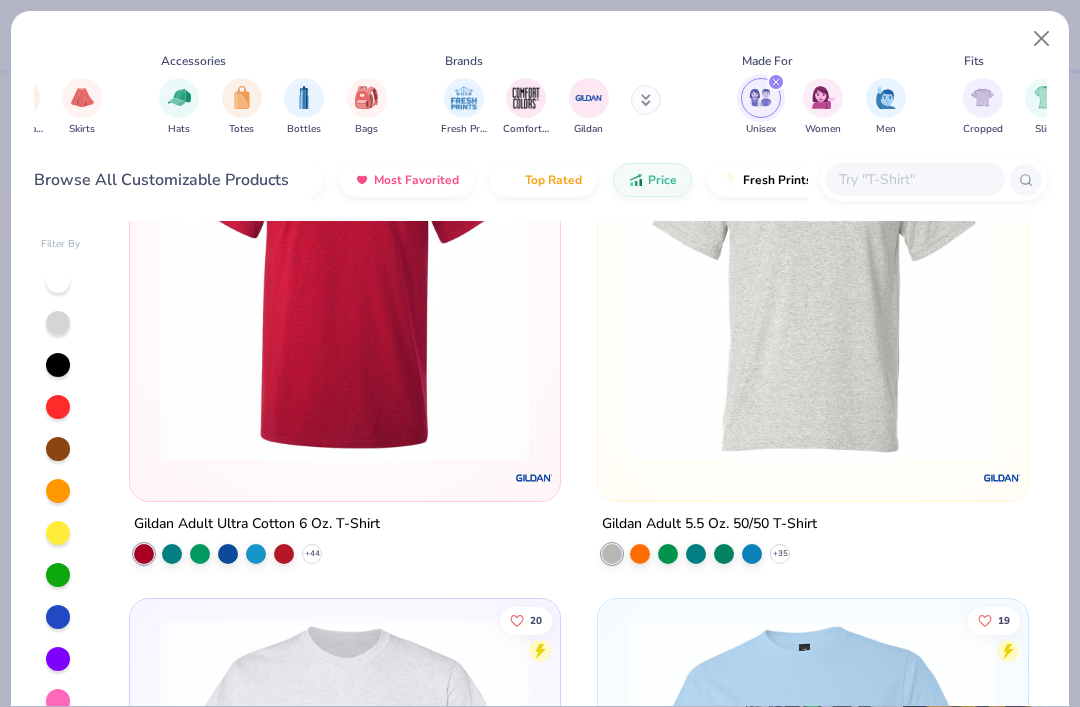 click at bounding box center (589, 98) 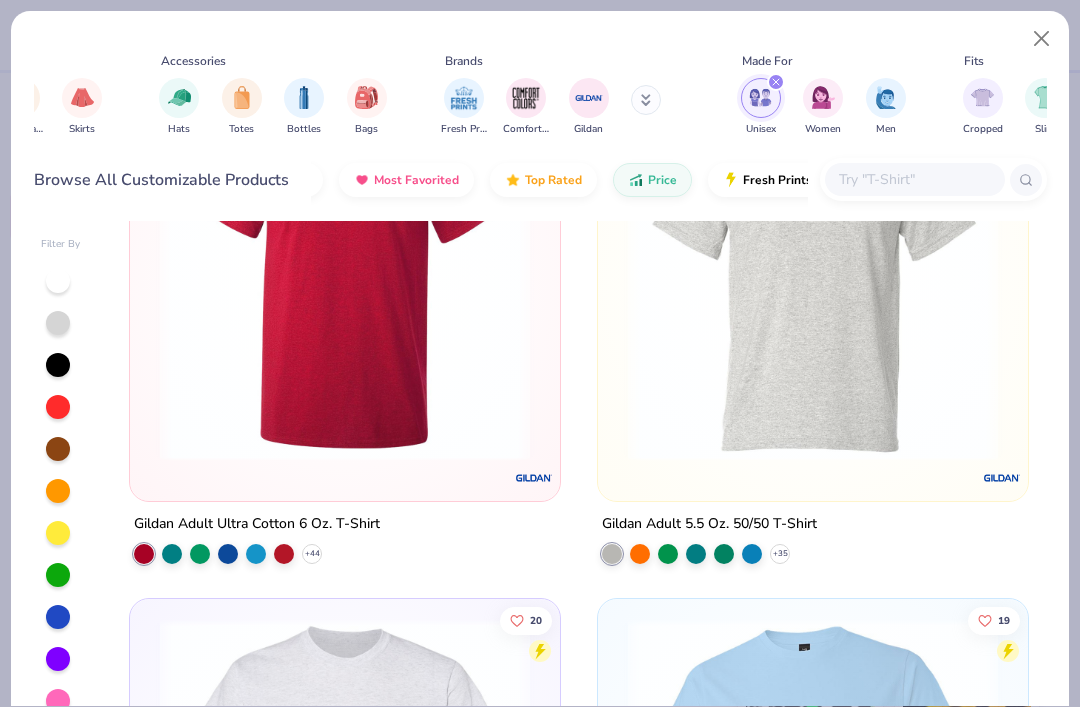 scroll, scrollTop: 0, scrollLeft: 0, axis: both 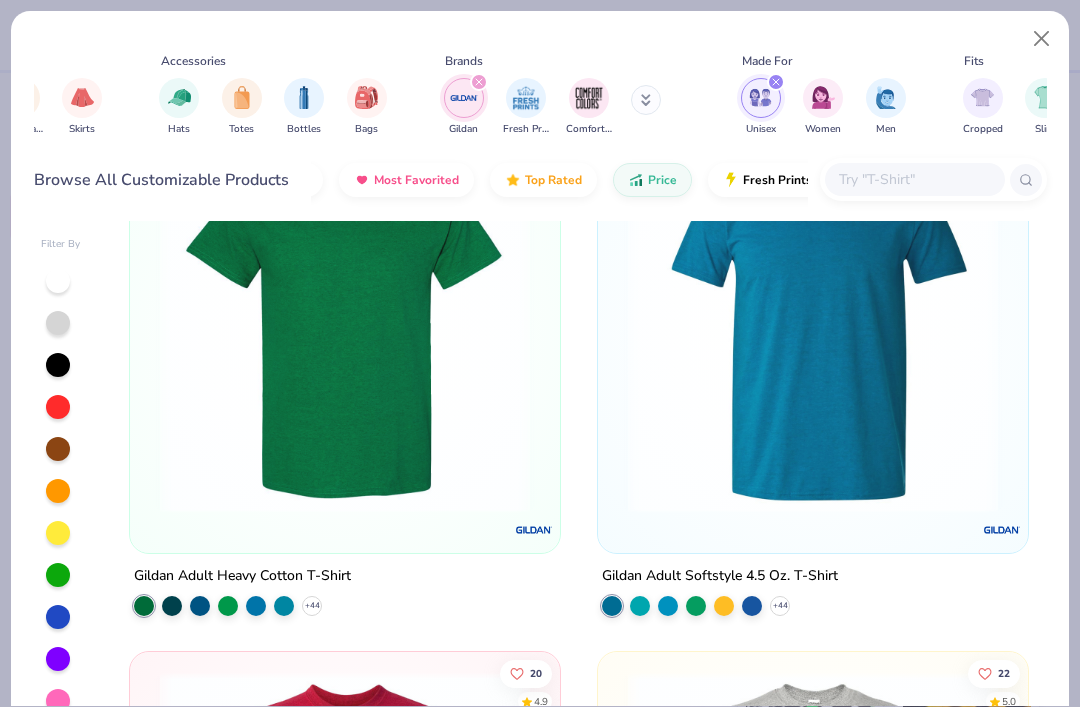 click at bounding box center [813, 328] 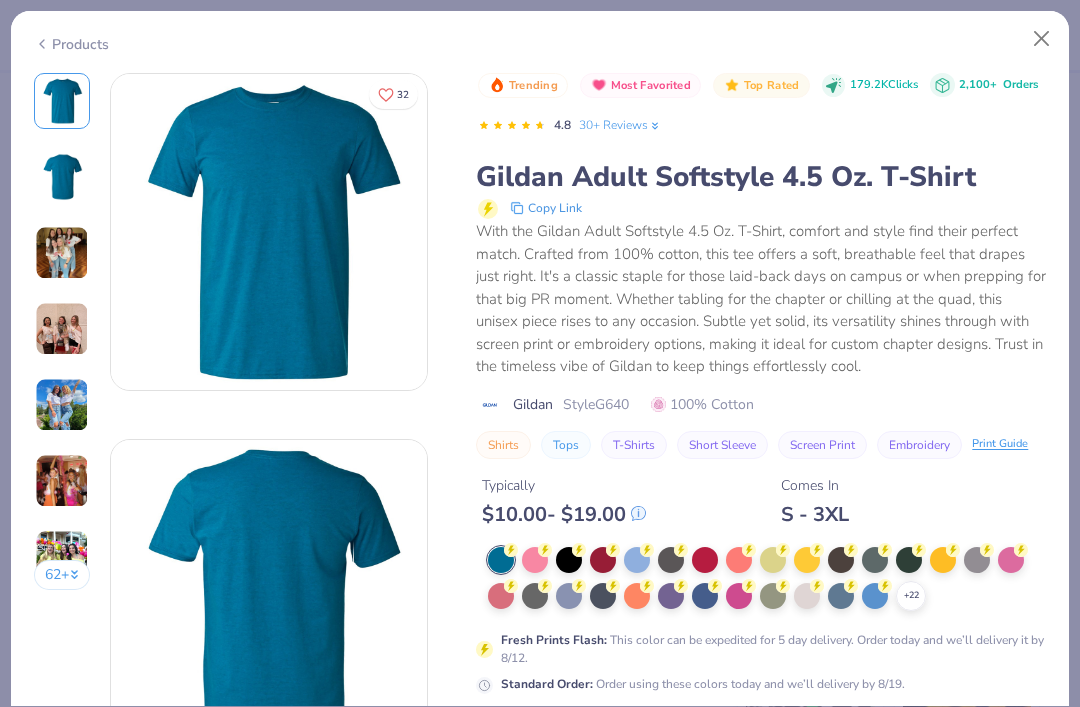 click at bounding box center (62, 253) 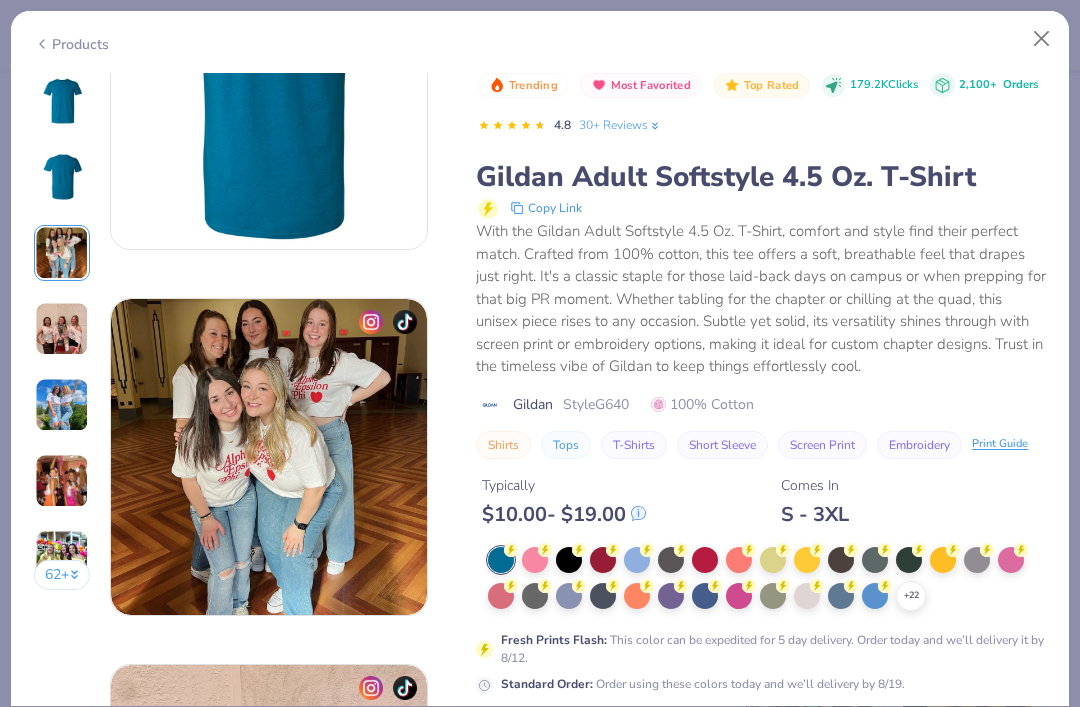 scroll, scrollTop: 732, scrollLeft: 0, axis: vertical 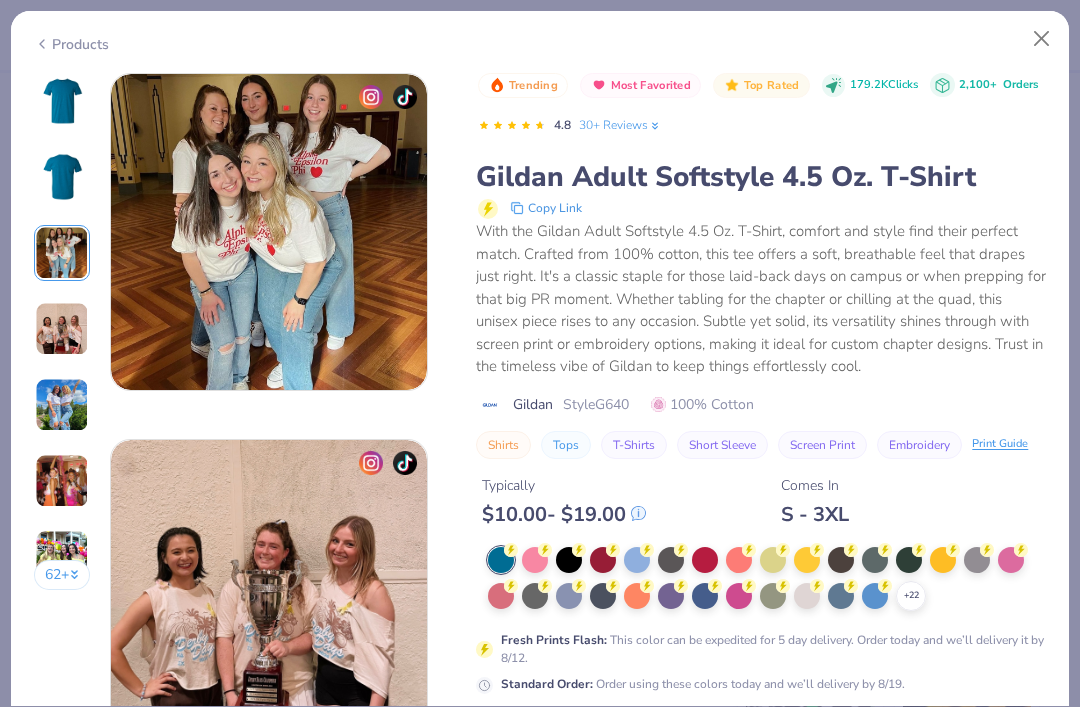 click at bounding box center [62, 329] 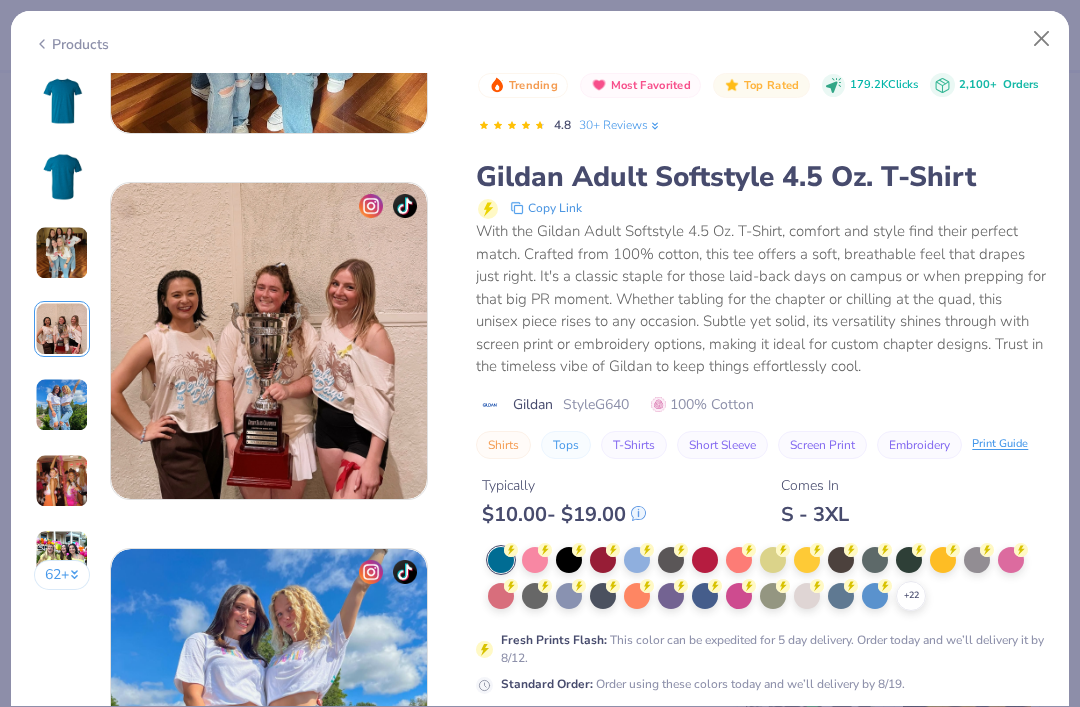 scroll, scrollTop: 1098, scrollLeft: 0, axis: vertical 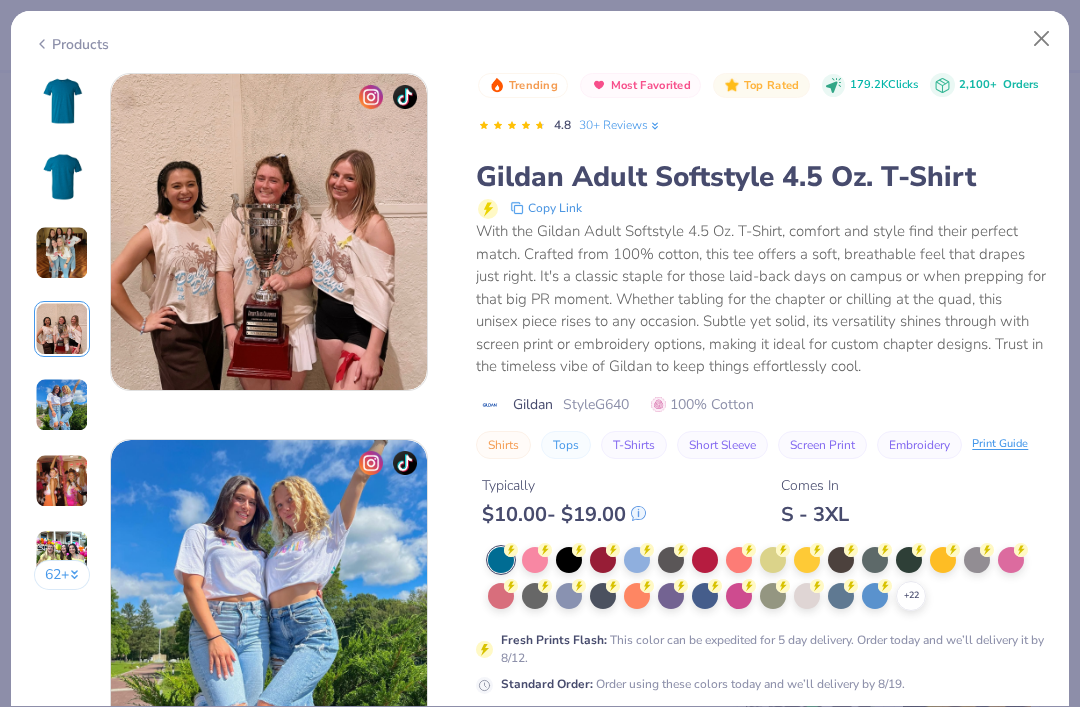 click at bounding box center [62, 405] 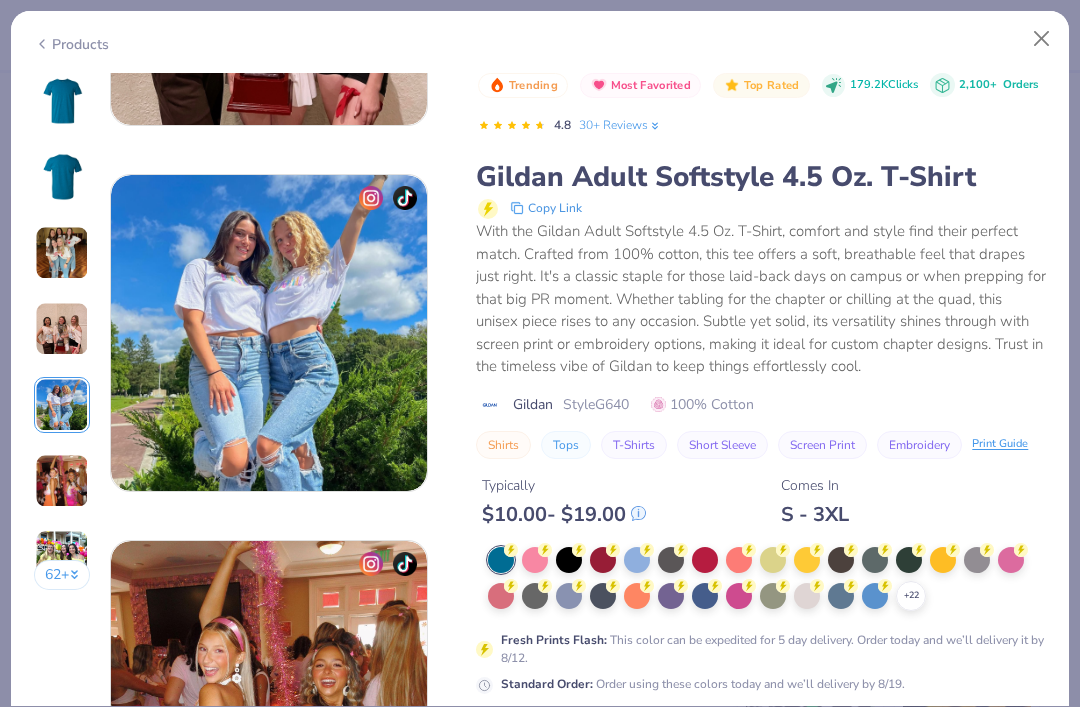scroll, scrollTop: 1464, scrollLeft: 0, axis: vertical 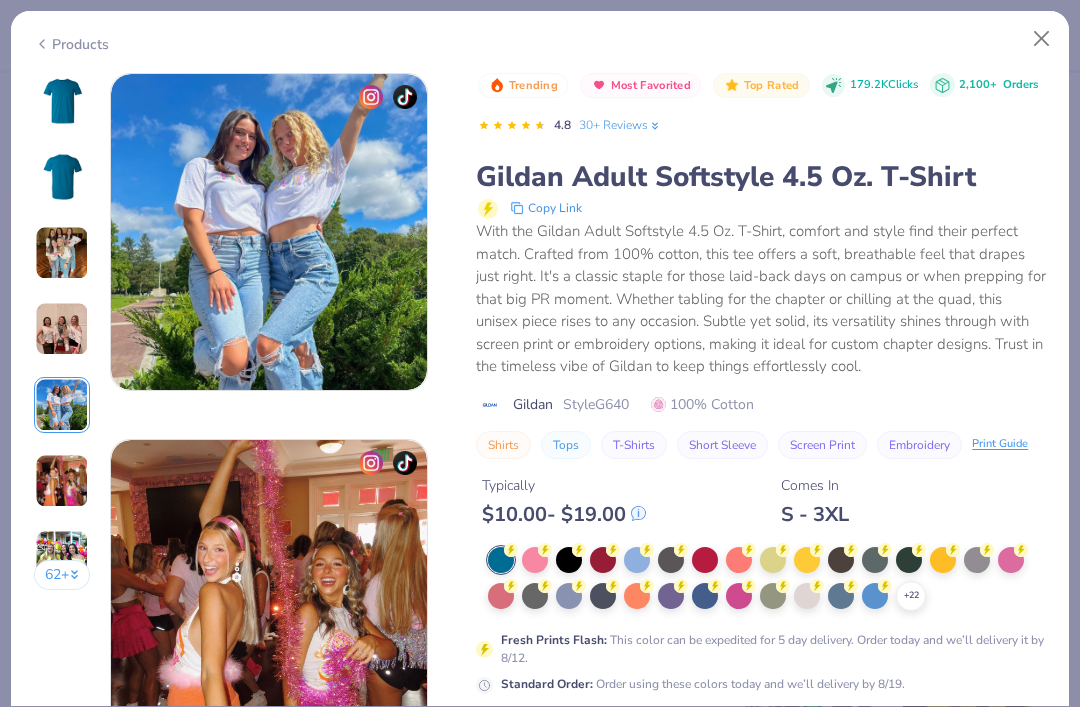 click at bounding box center (62, 481) 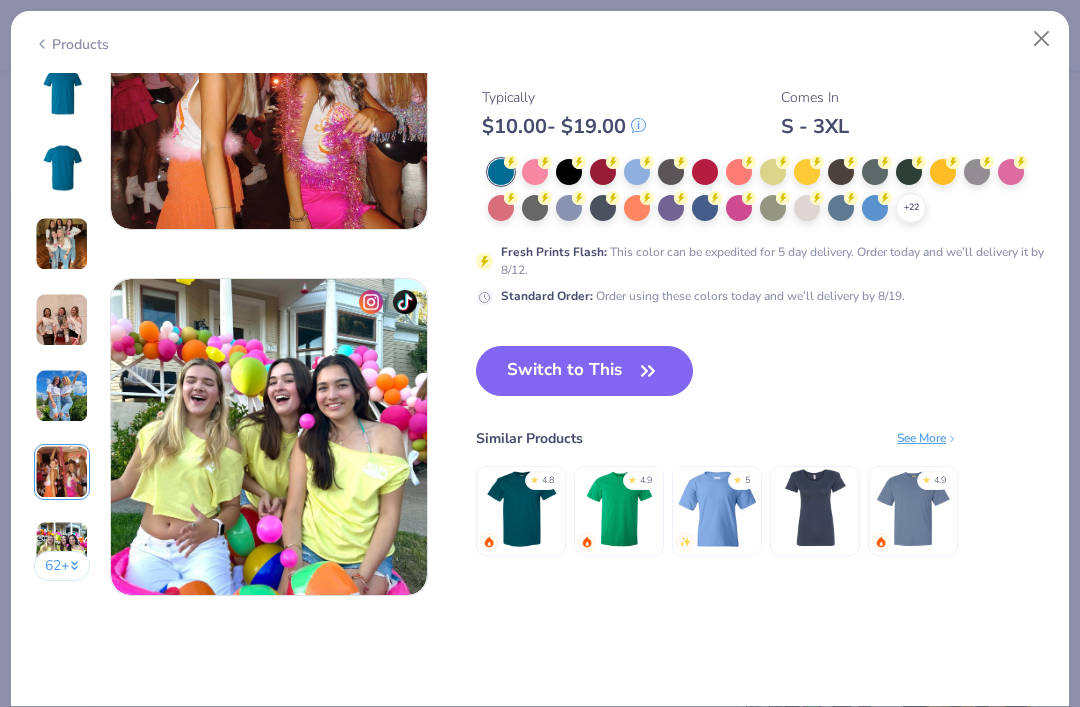 scroll, scrollTop: 2056, scrollLeft: 0, axis: vertical 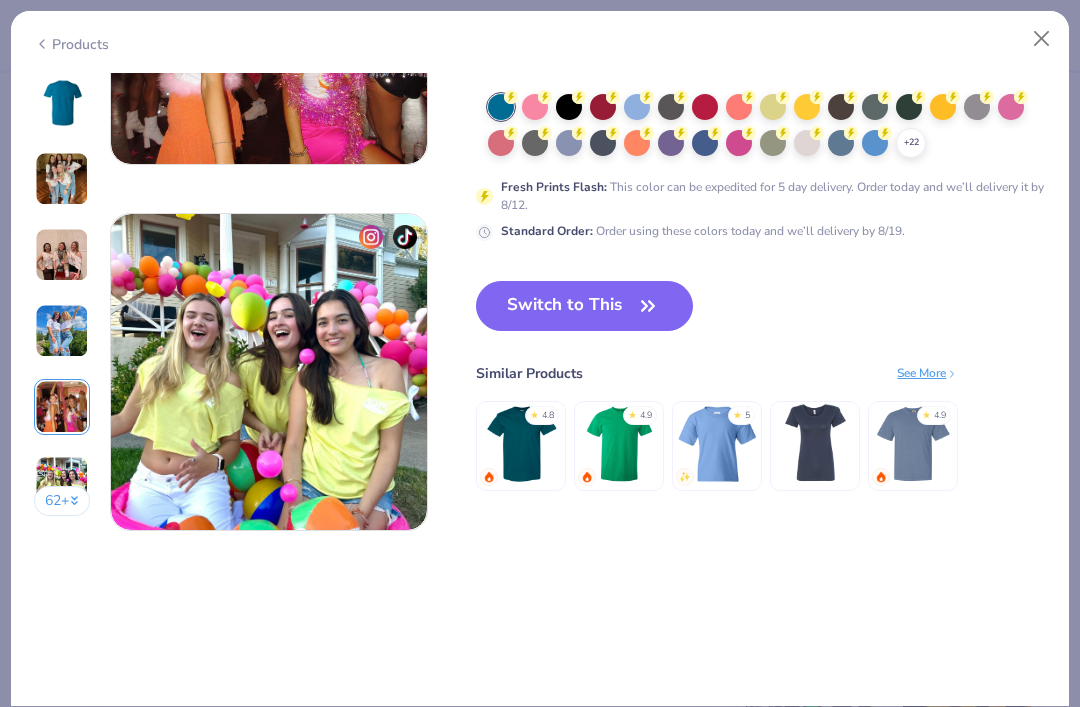 click at bounding box center (62, 483) 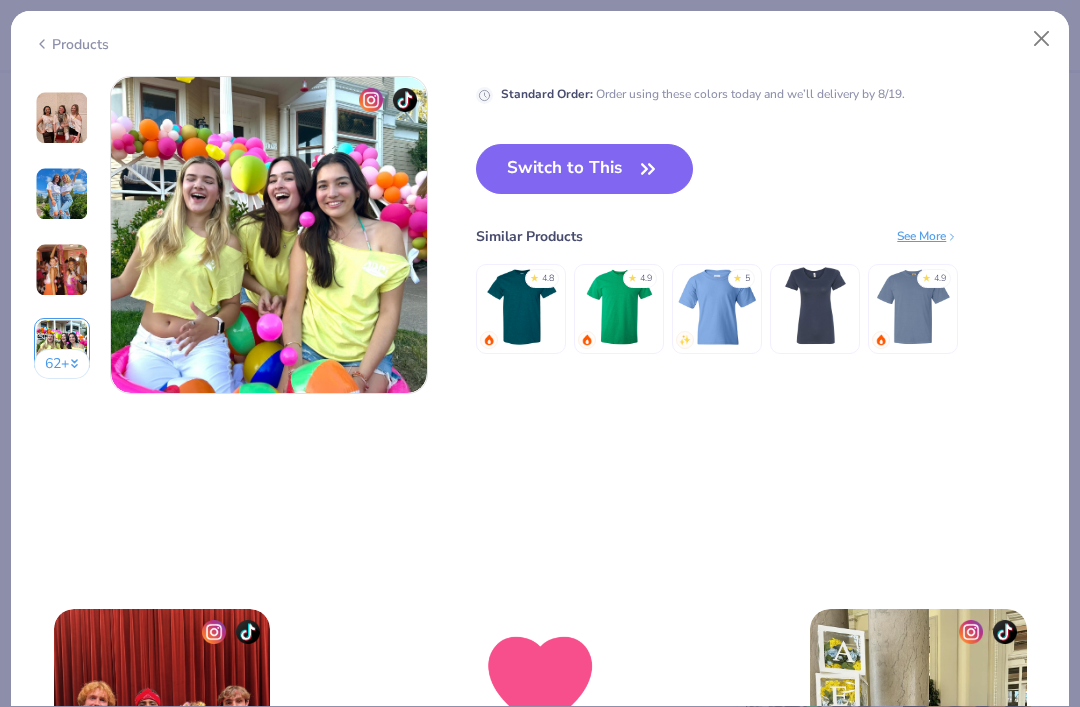 scroll, scrollTop: 2196, scrollLeft: 0, axis: vertical 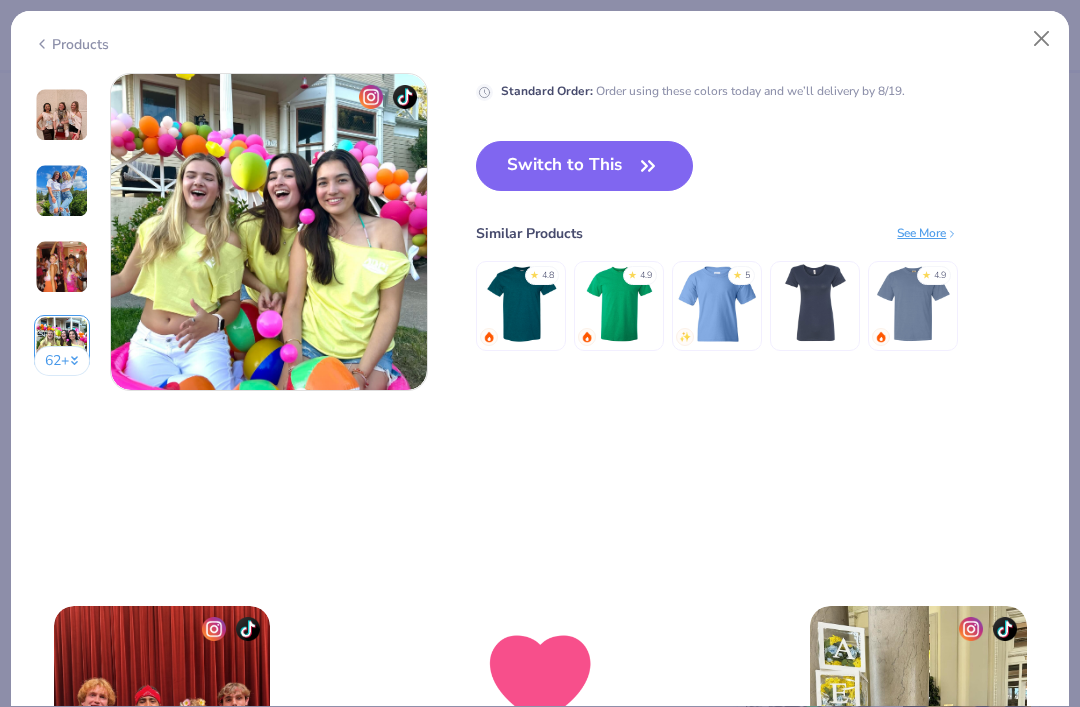 click on "62 +" at bounding box center [62, 361] 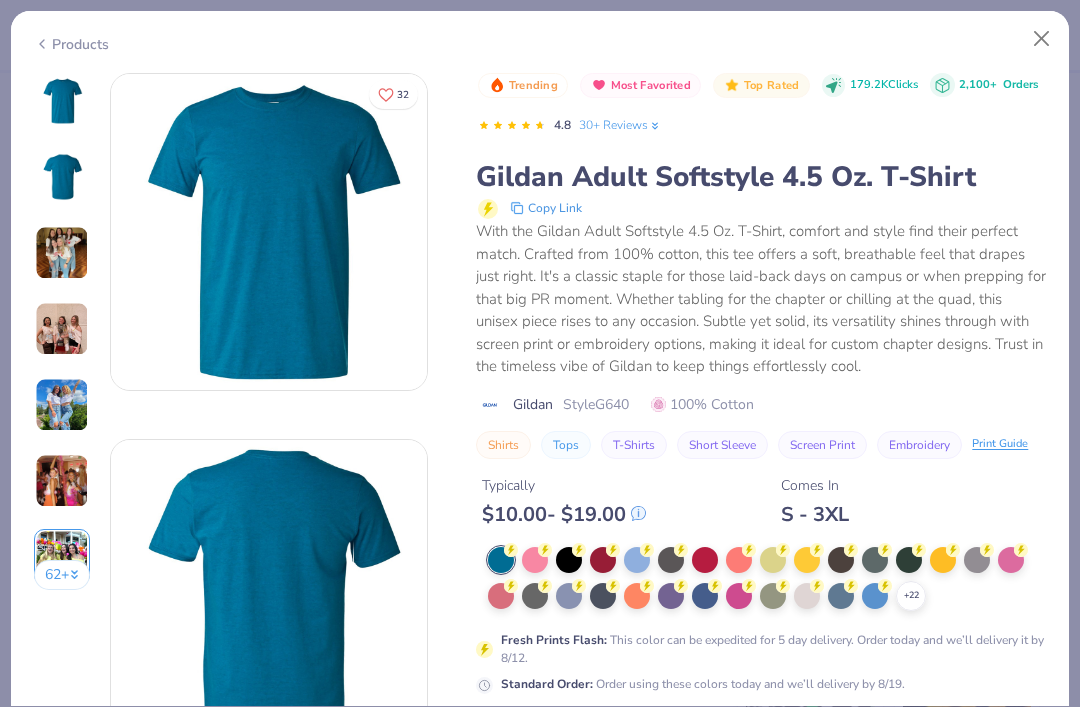 scroll, scrollTop: 0, scrollLeft: 0, axis: both 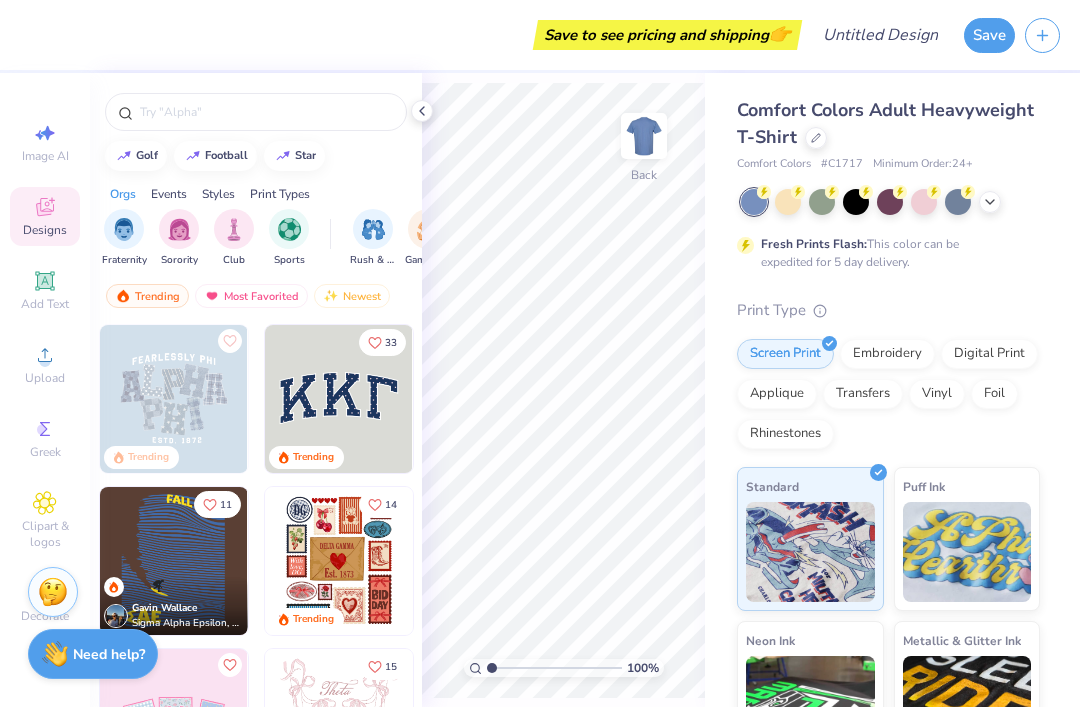 click at bounding box center (788, 202) 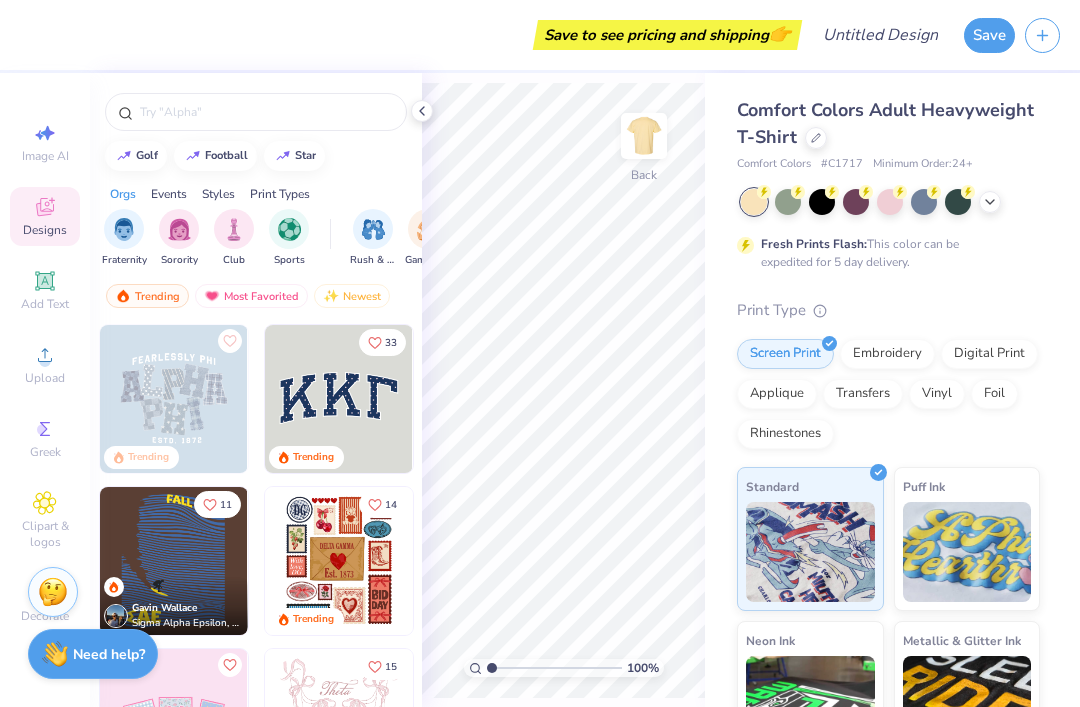 click on "Comfort Colors Adult Heavyweight T-Shirt" at bounding box center (885, 123) 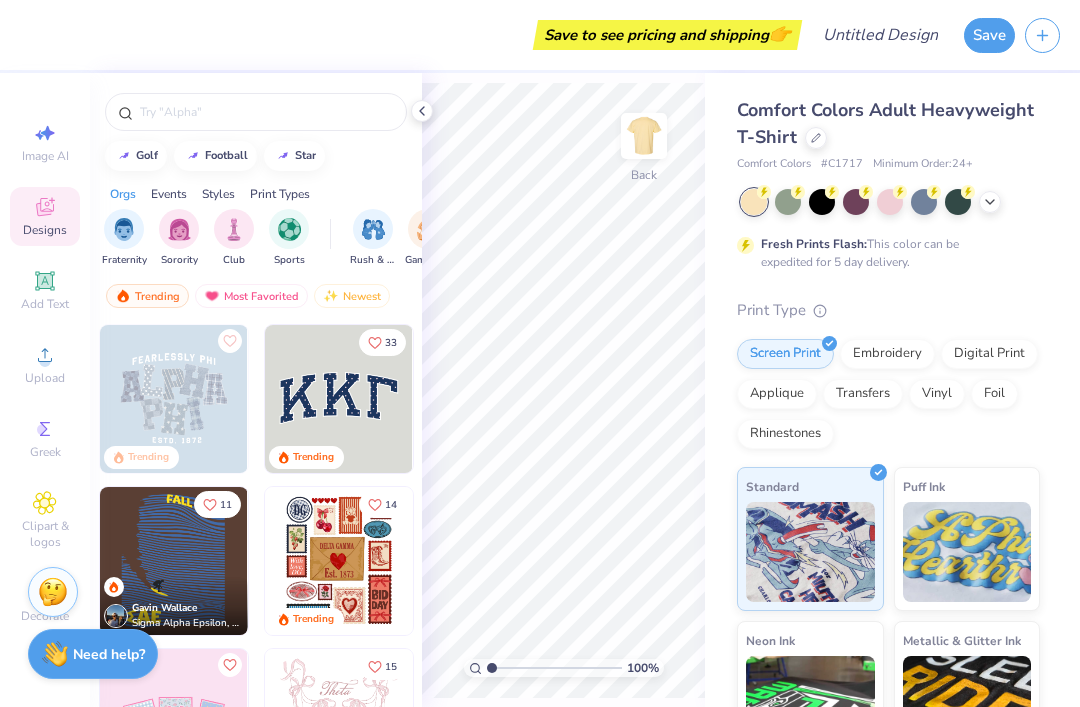 click at bounding box center [816, 138] 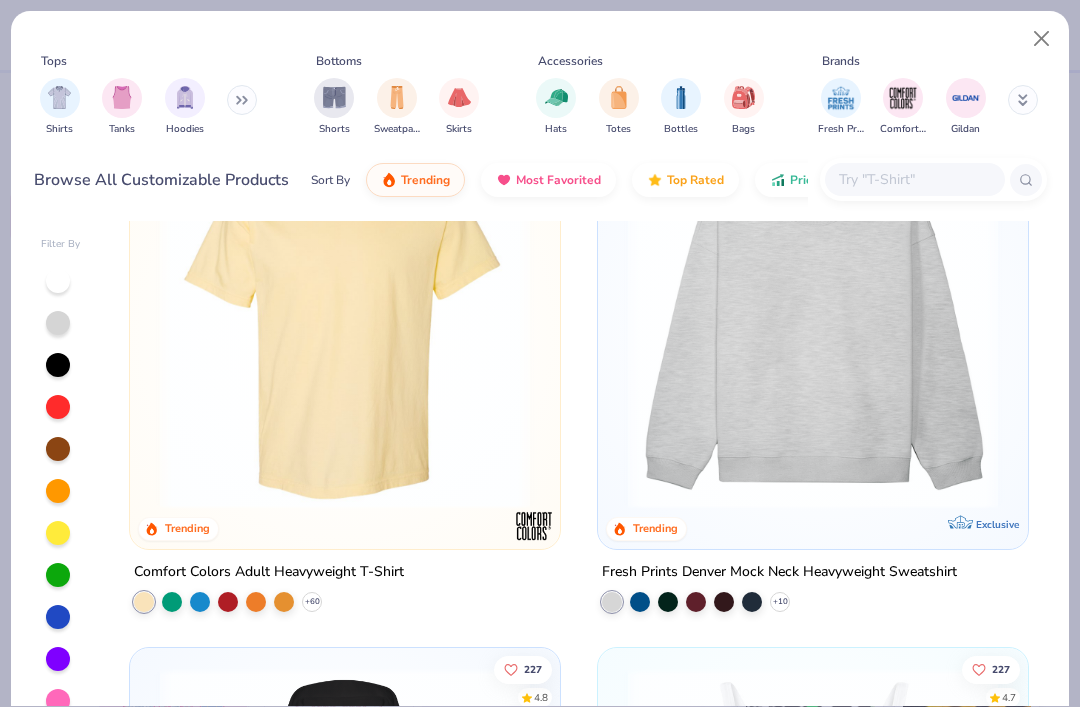scroll, scrollTop: 195, scrollLeft: 0, axis: vertical 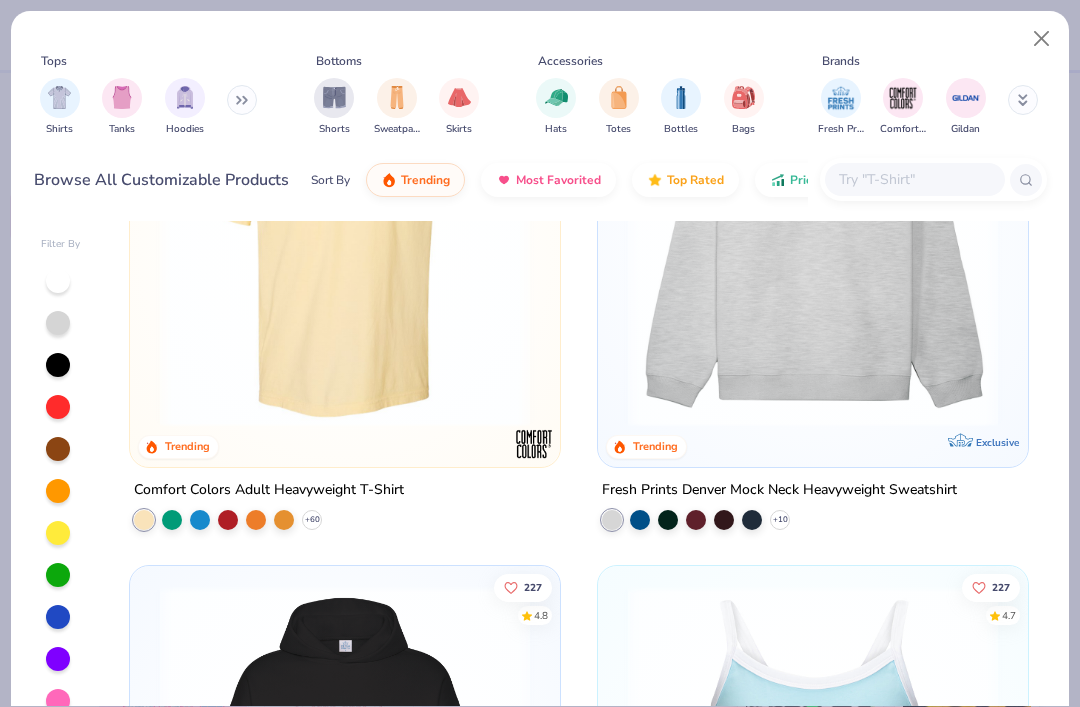 click at bounding box center (345, 242) 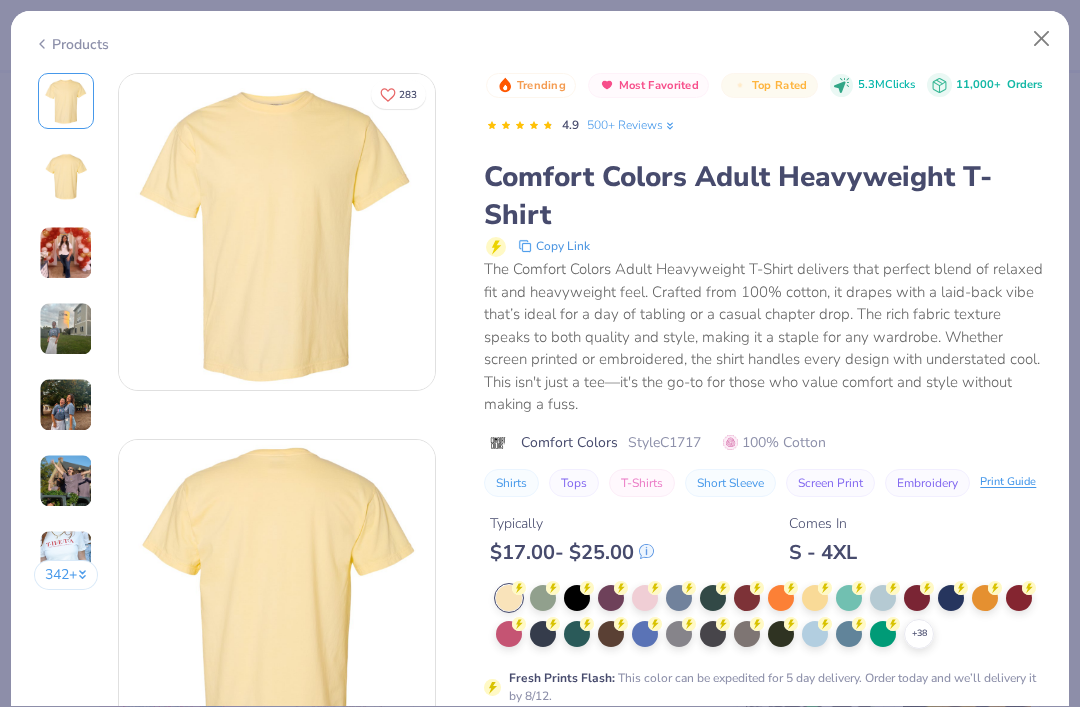 click at bounding box center [1042, 39] 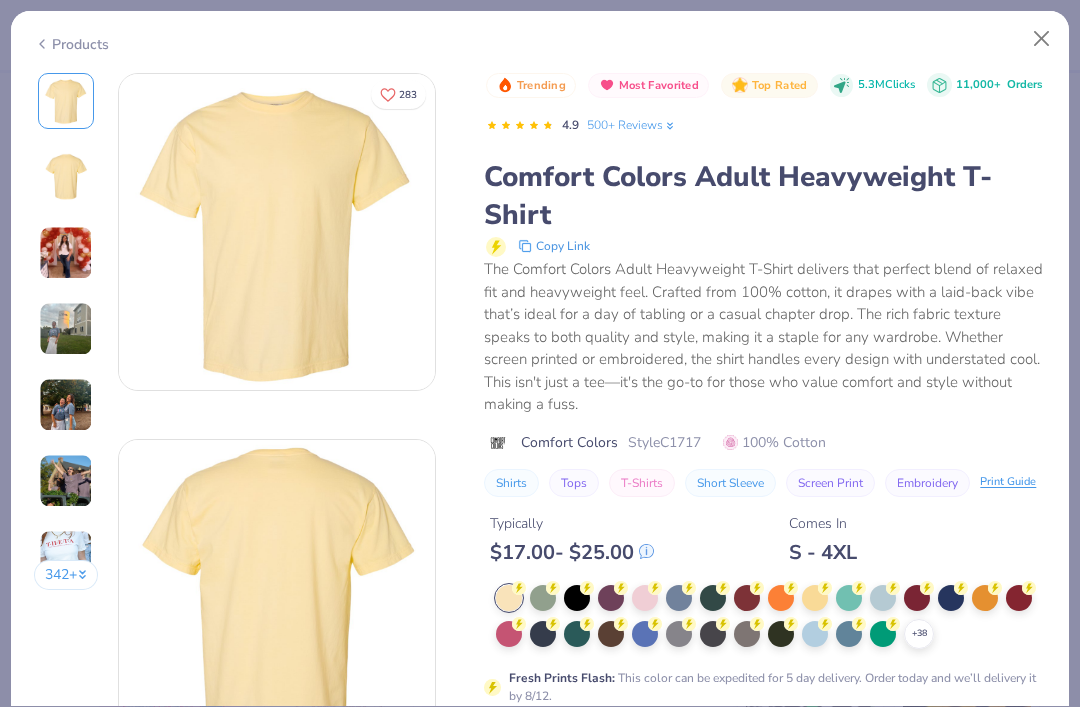 click at bounding box center (1042, 39) 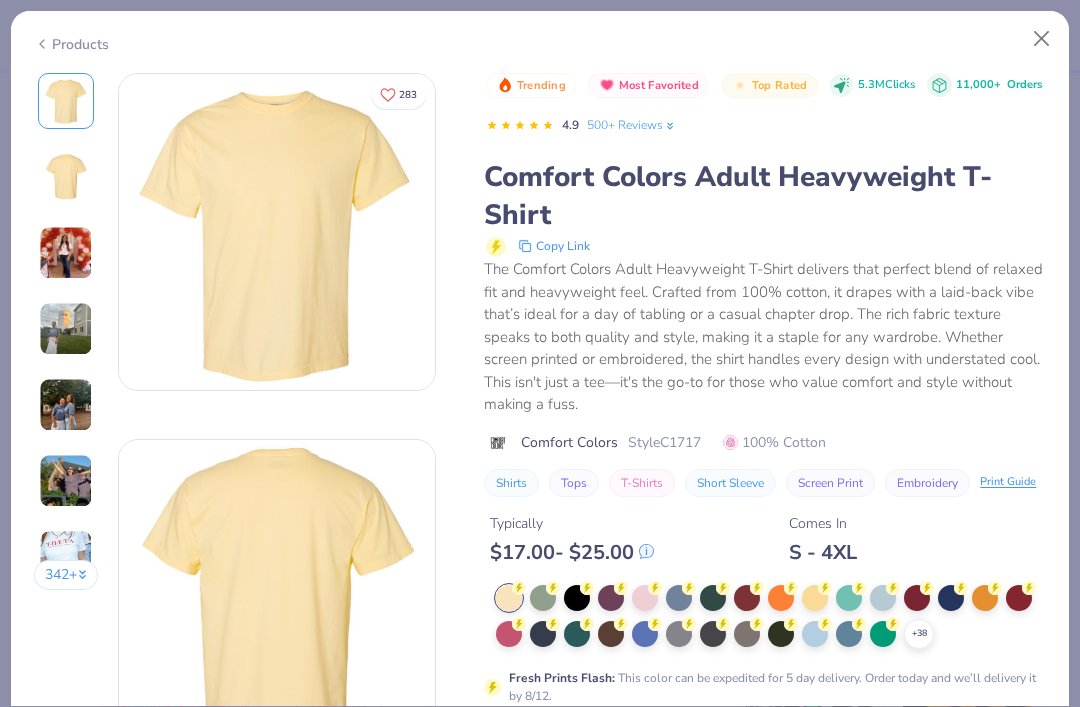click at bounding box center (1042, 39) 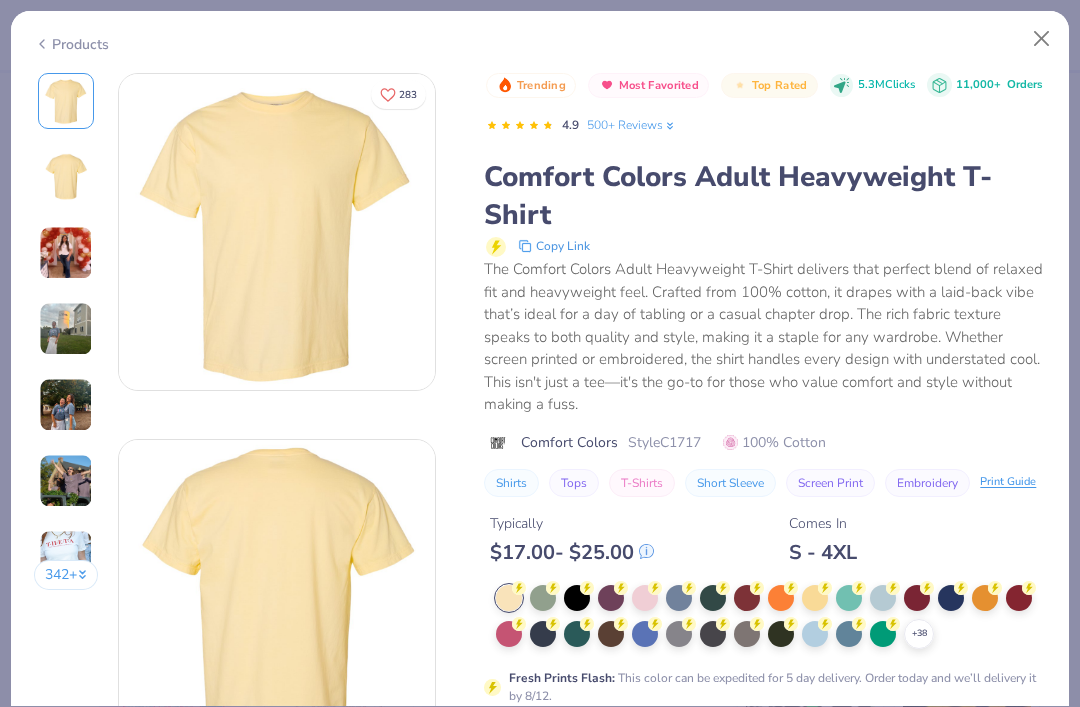 click at bounding box center (66, 253) 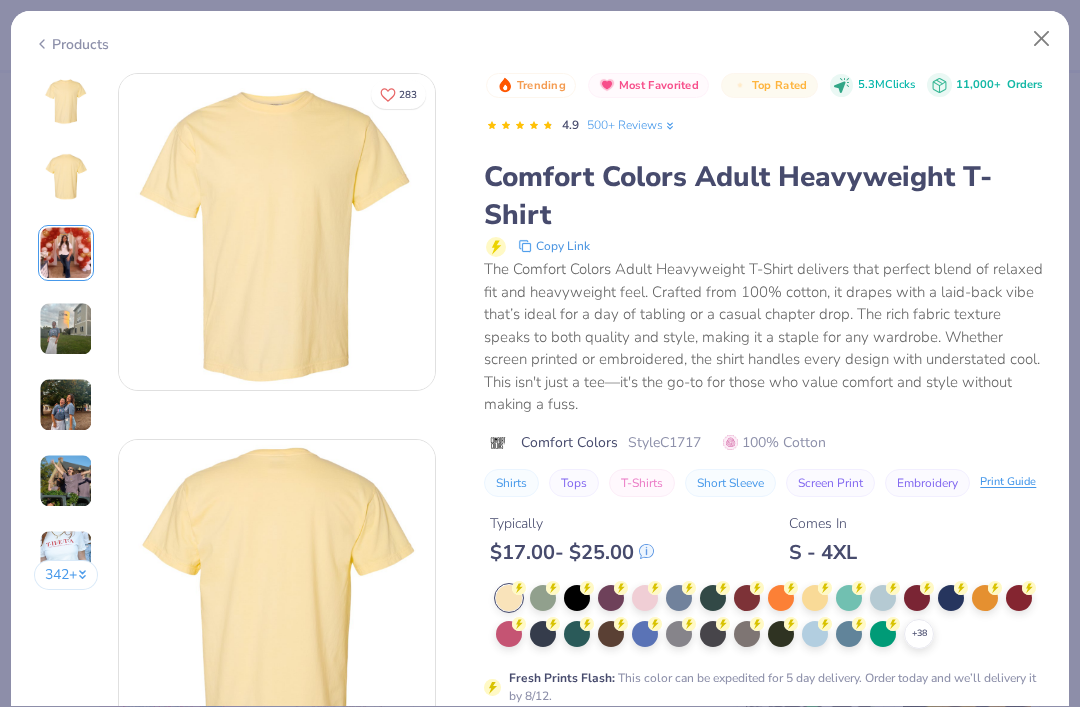 scroll, scrollTop: 732, scrollLeft: 0, axis: vertical 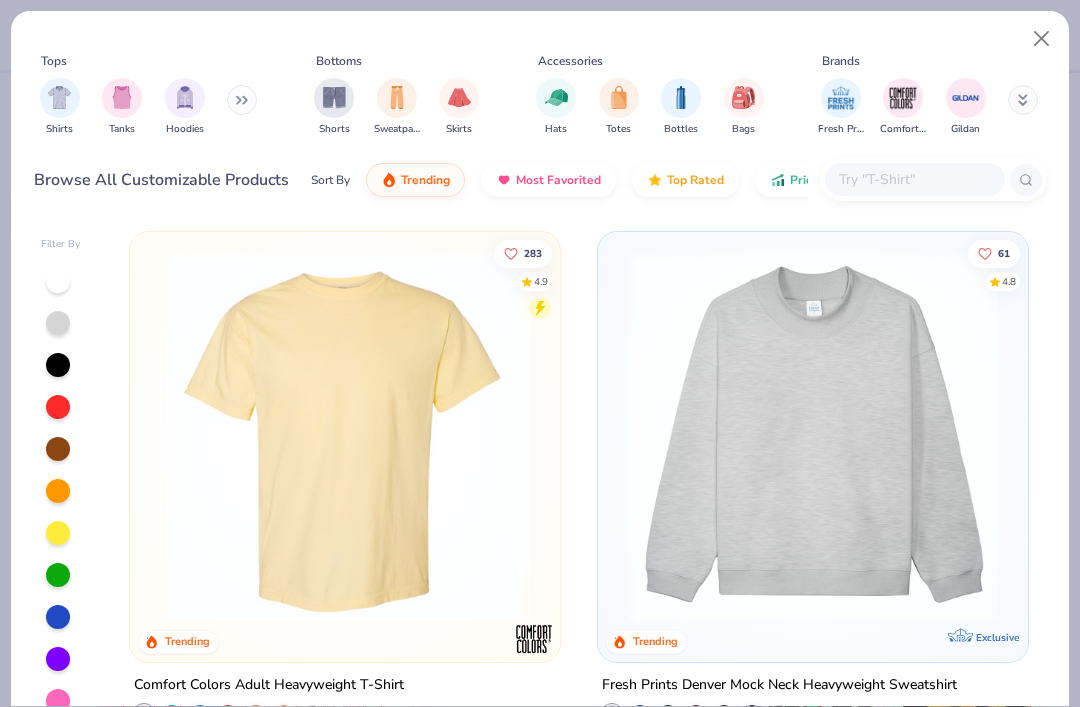 click on "Most Favorited" at bounding box center (558, 180) 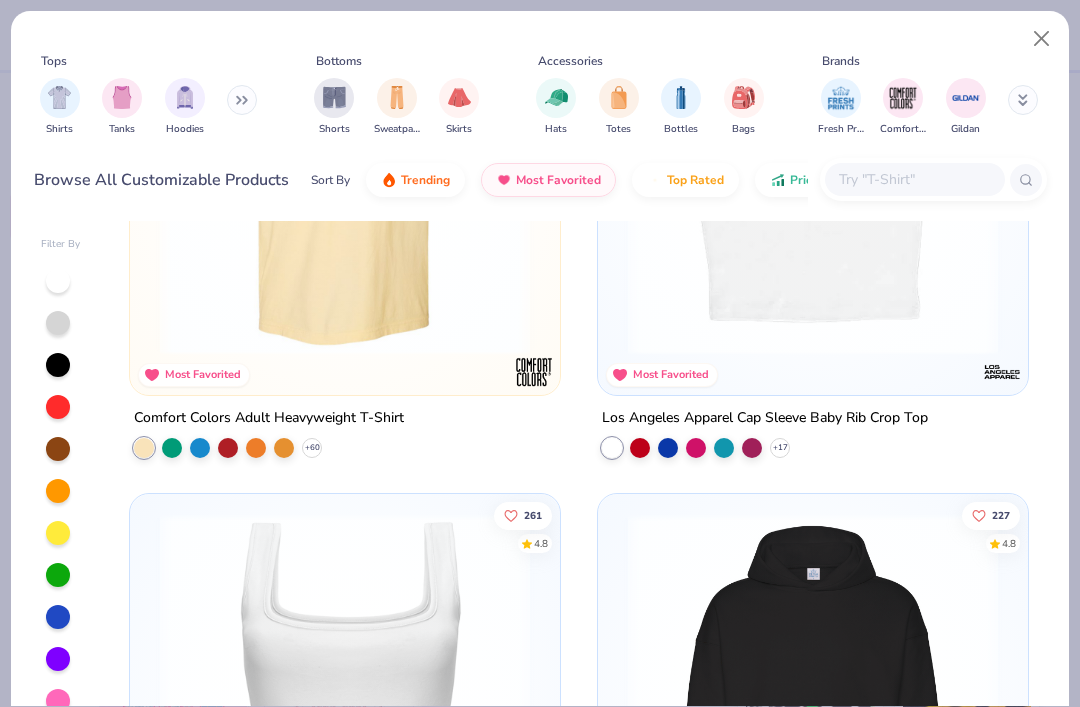 scroll, scrollTop: 271, scrollLeft: 0, axis: vertical 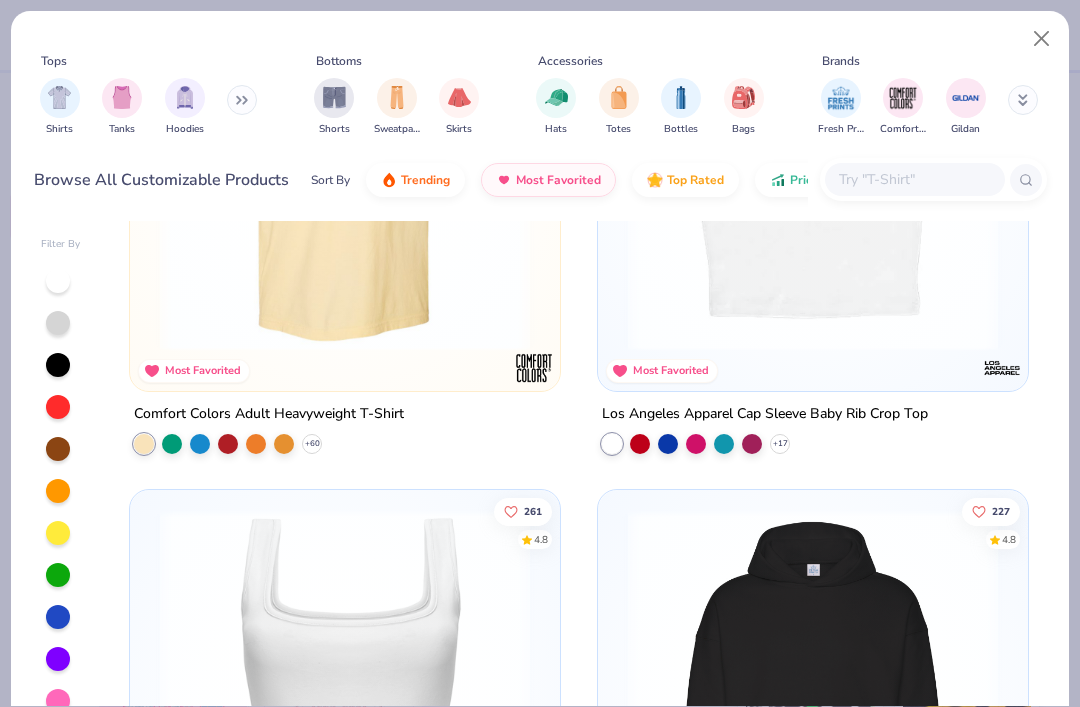 click at bounding box center [813, 166] 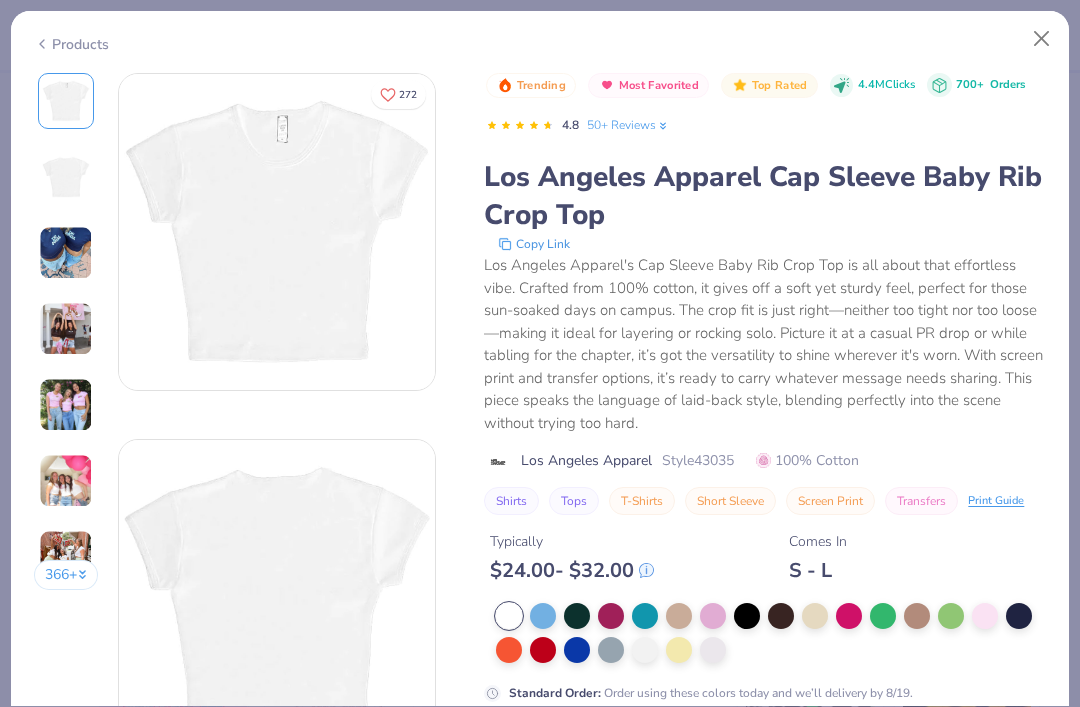 click at bounding box center (66, 253) 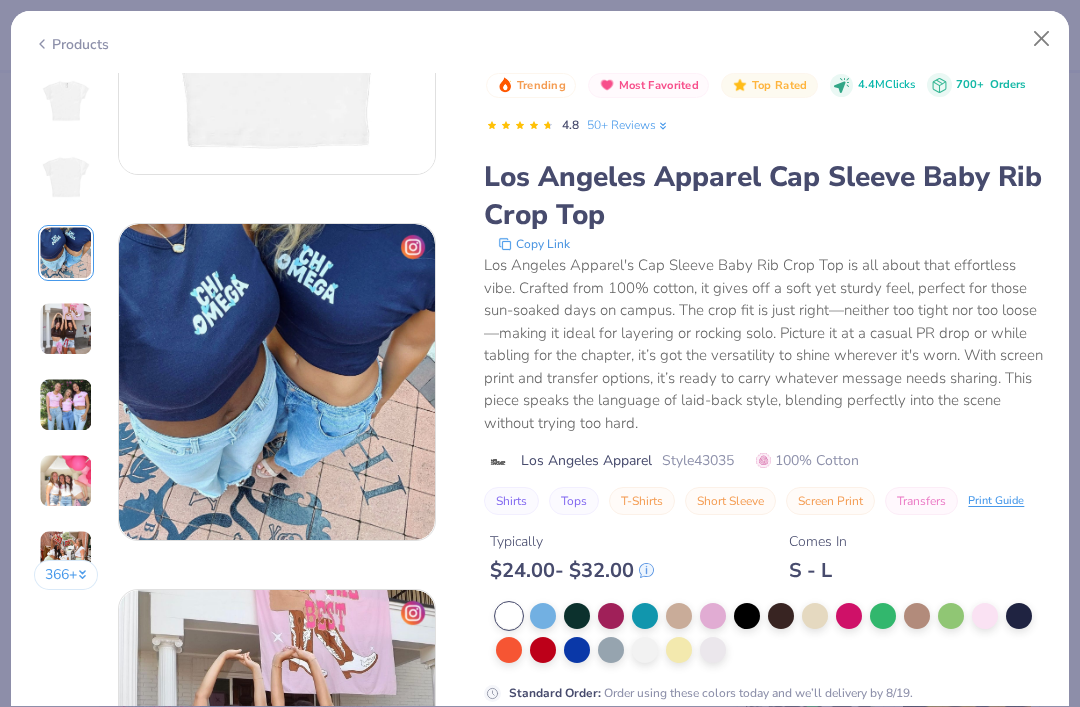 scroll, scrollTop: 732, scrollLeft: 0, axis: vertical 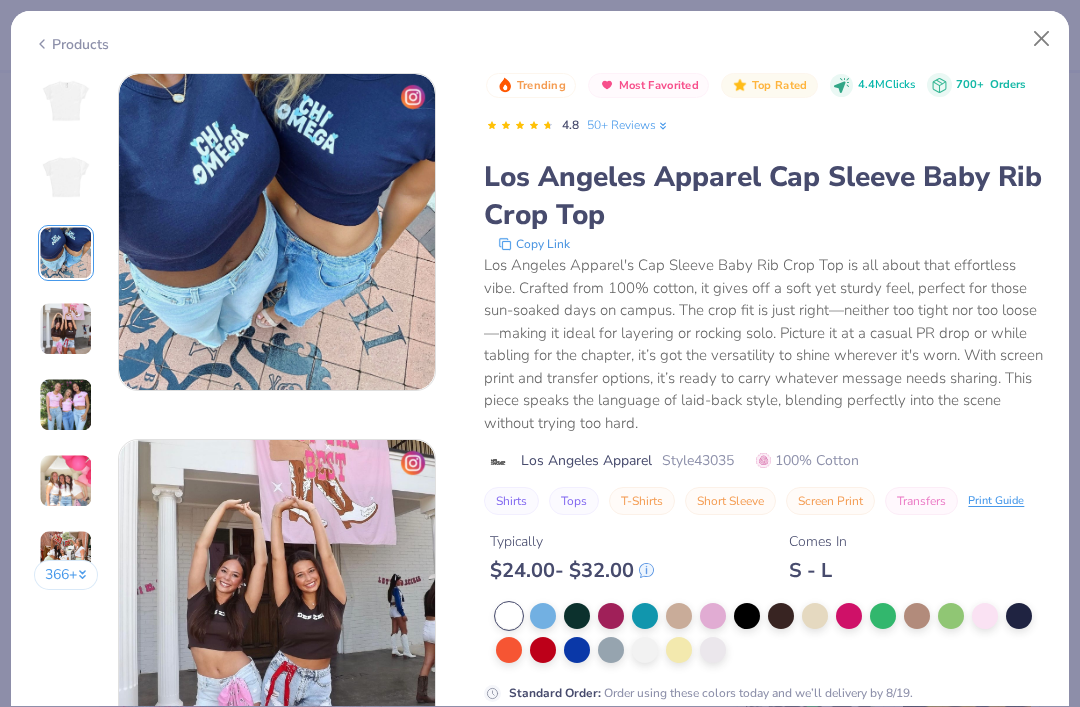 click at bounding box center [66, 329] 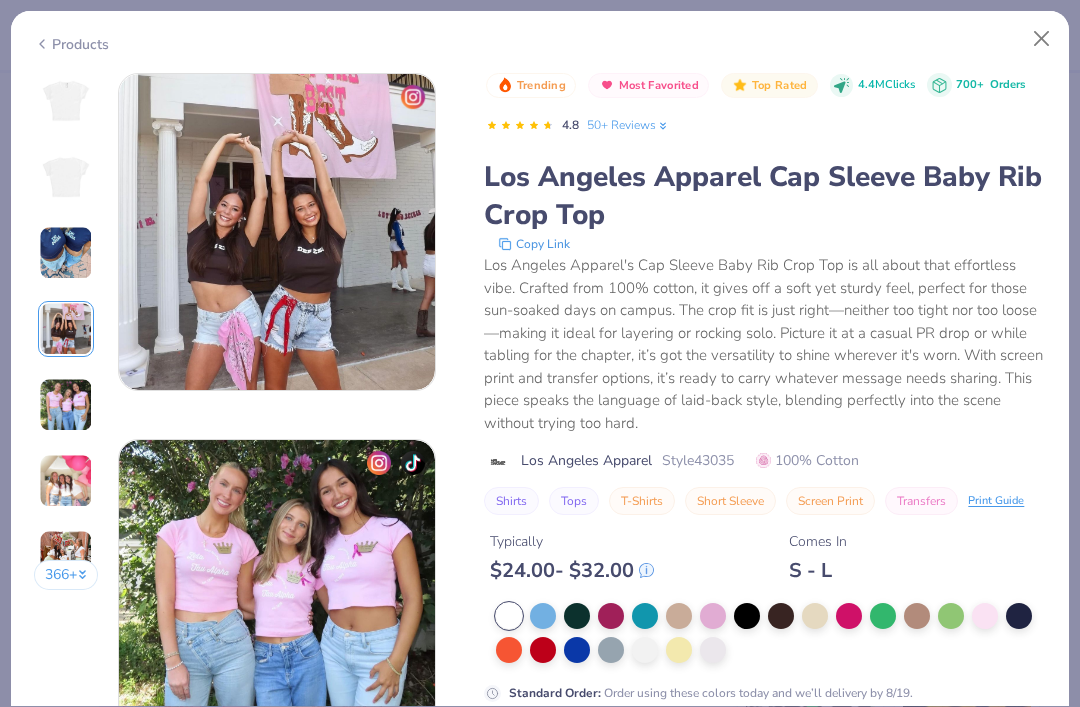 scroll, scrollTop: 1098, scrollLeft: 0, axis: vertical 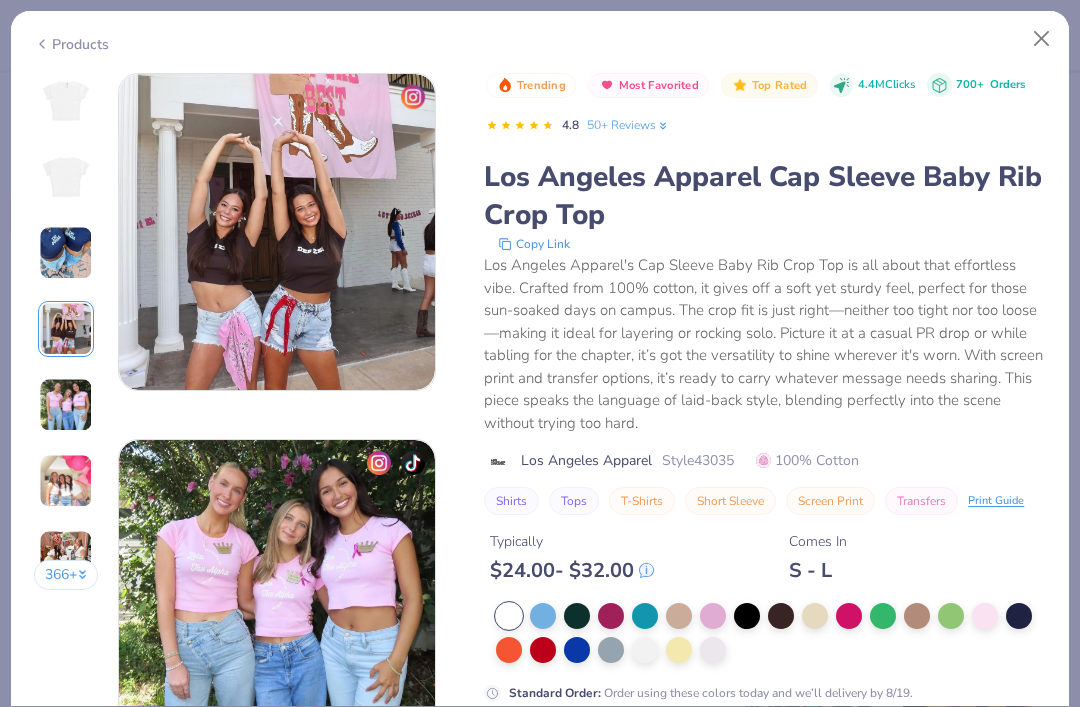 click at bounding box center (1042, 39) 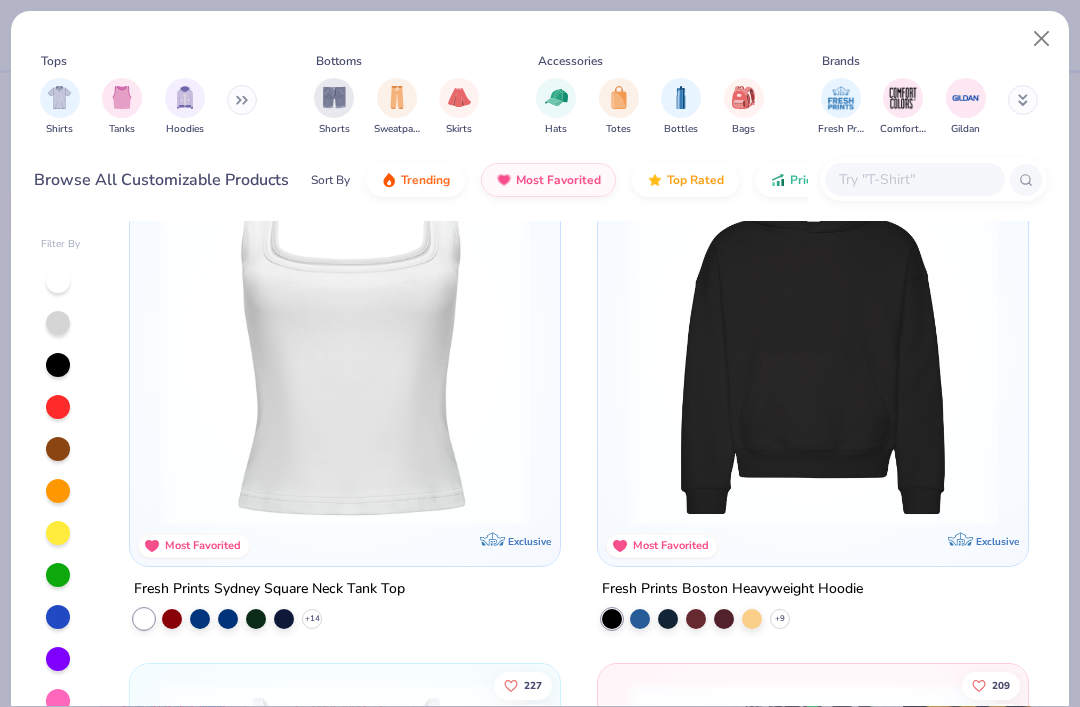 scroll, scrollTop: 577, scrollLeft: 0, axis: vertical 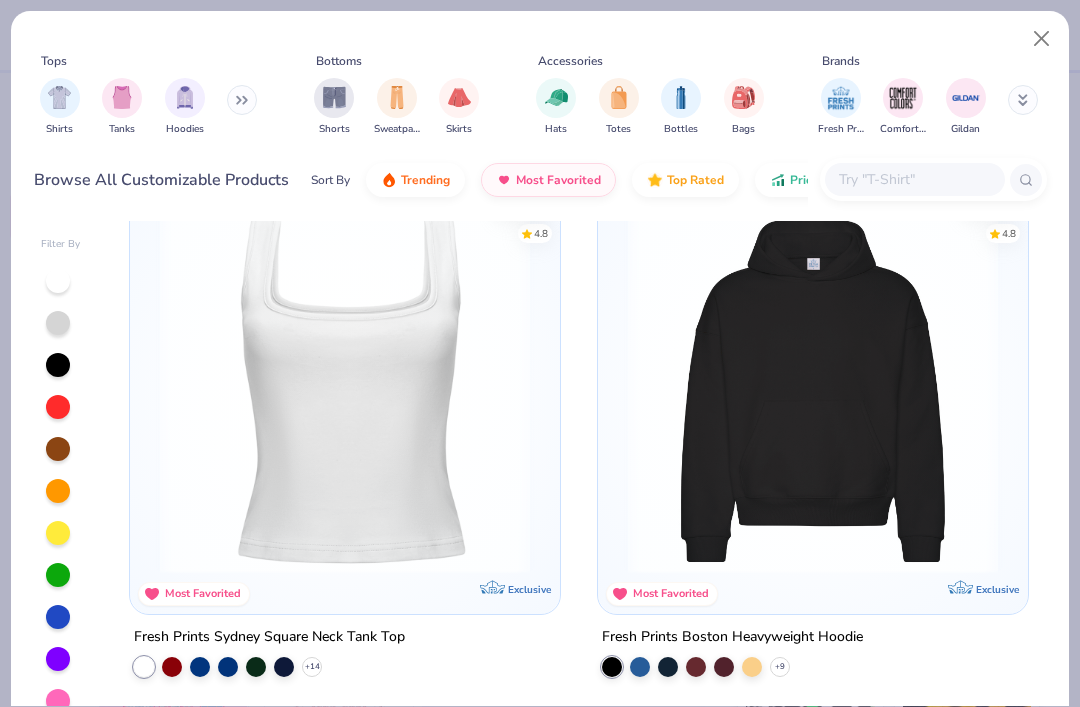 click at bounding box center [345, 388] 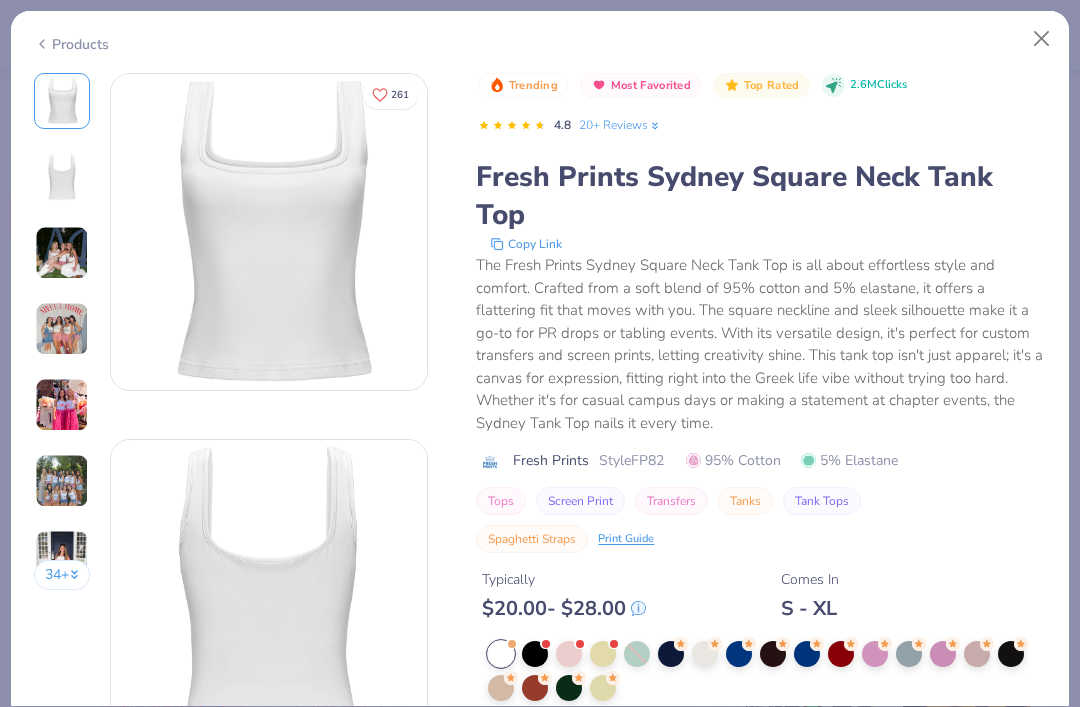 click at bounding box center [62, 253] 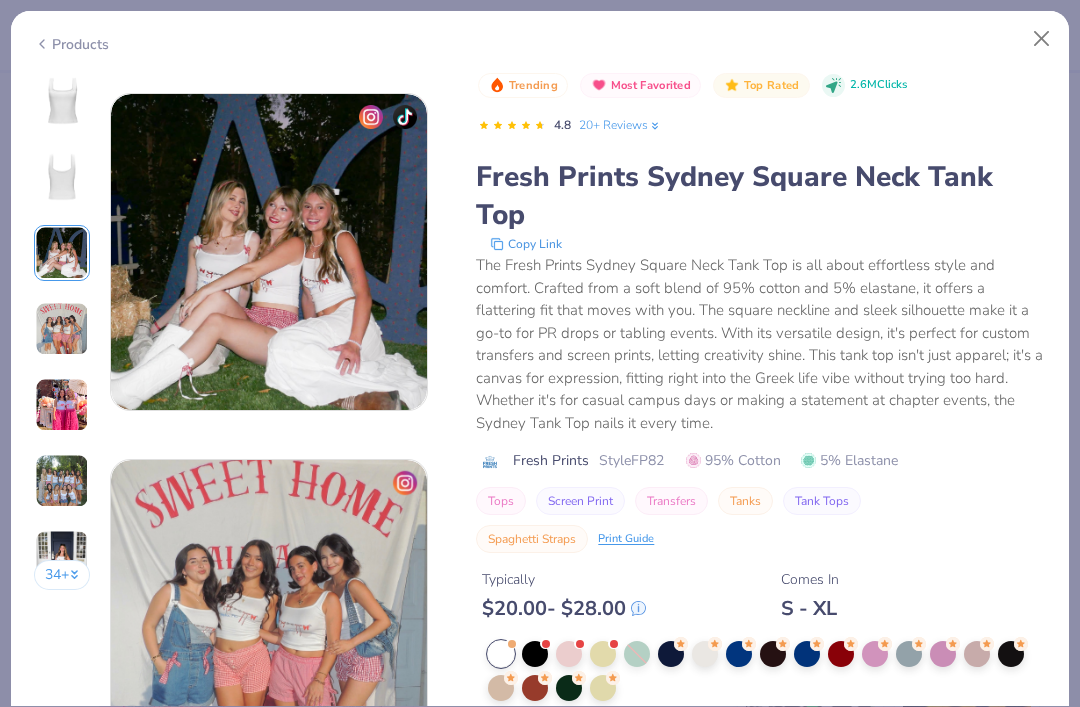 scroll, scrollTop: 732, scrollLeft: 0, axis: vertical 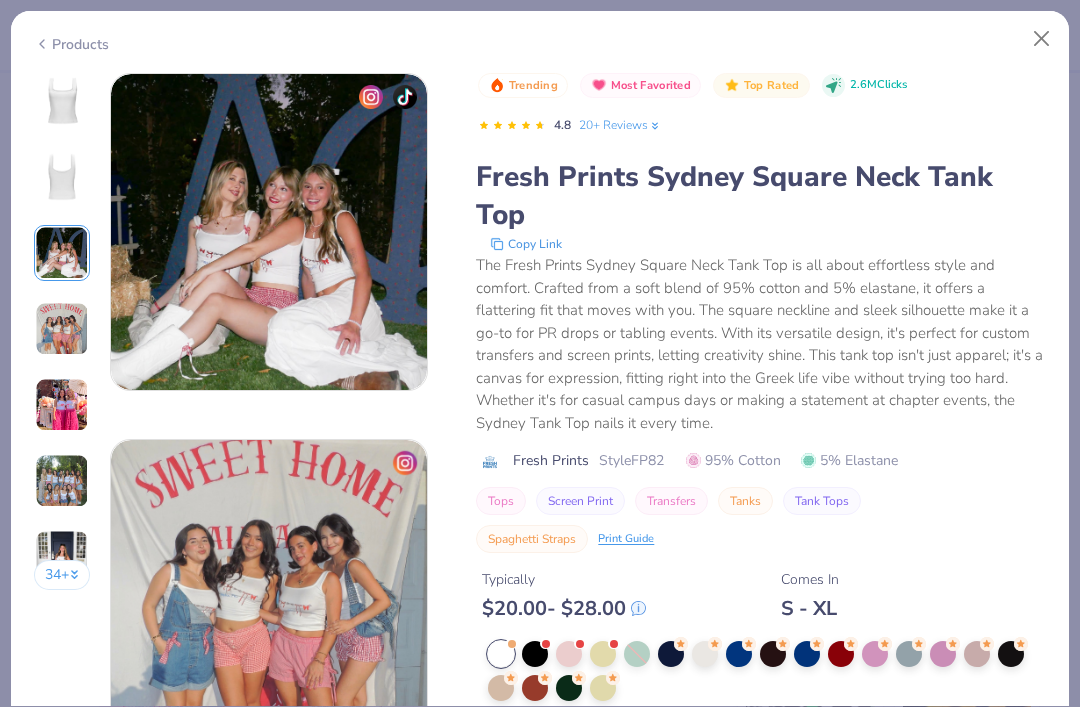 click at bounding box center [62, 329] 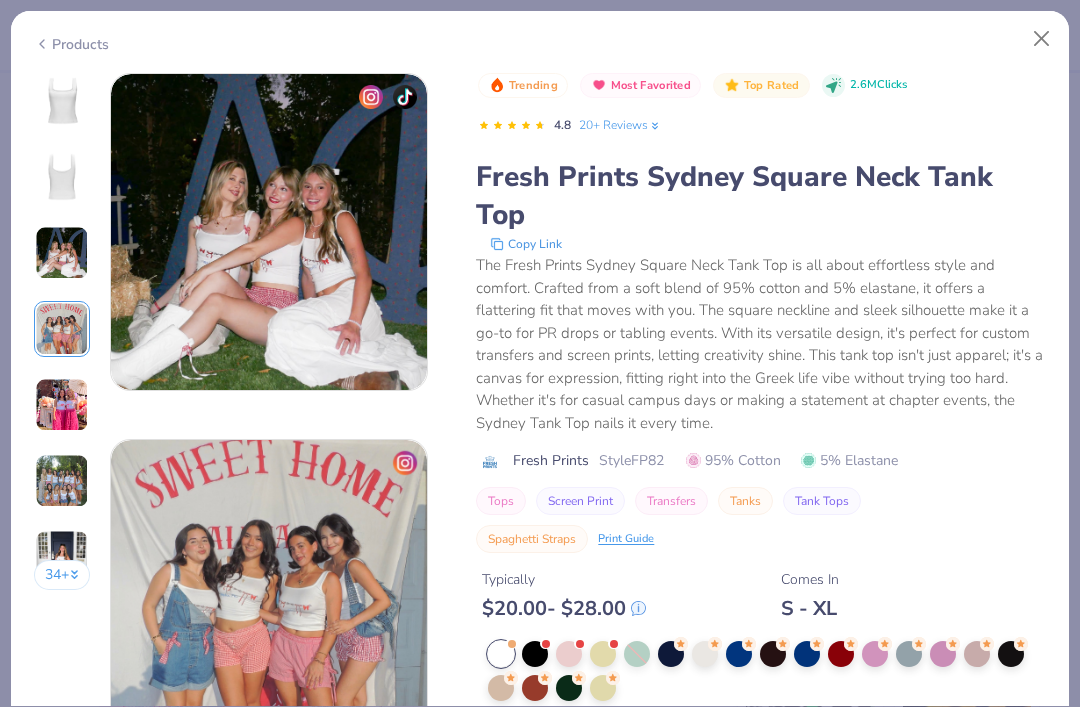 scroll, scrollTop: 1098, scrollLeft: 0, axis: vertical 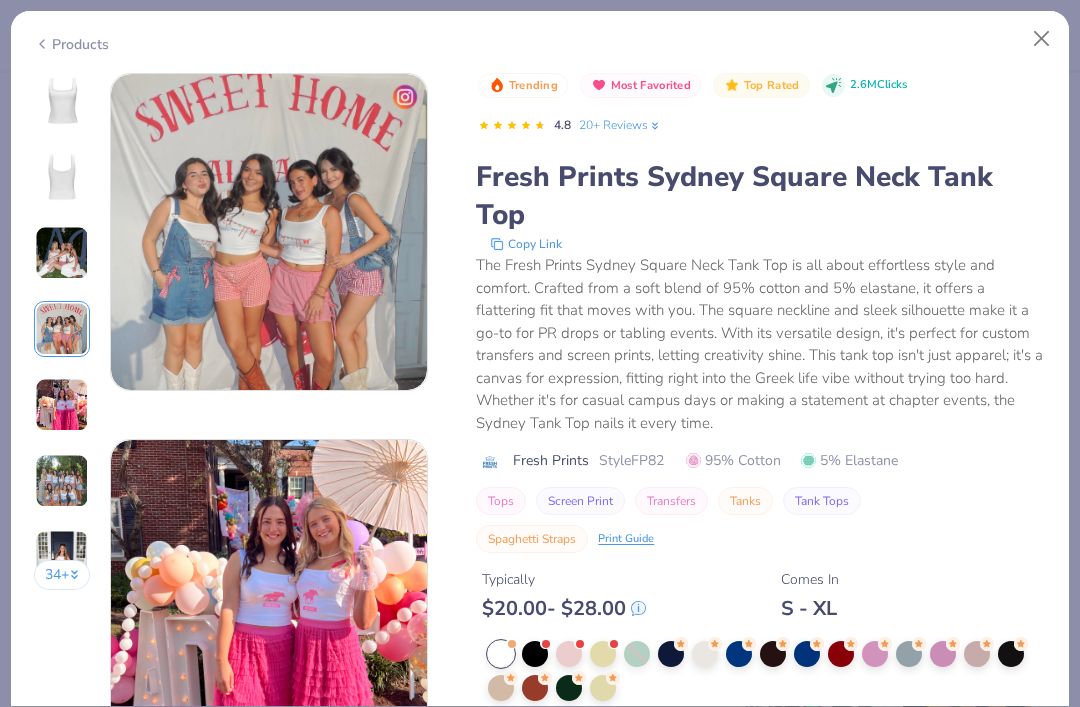 click at bounding box center (62, 405) 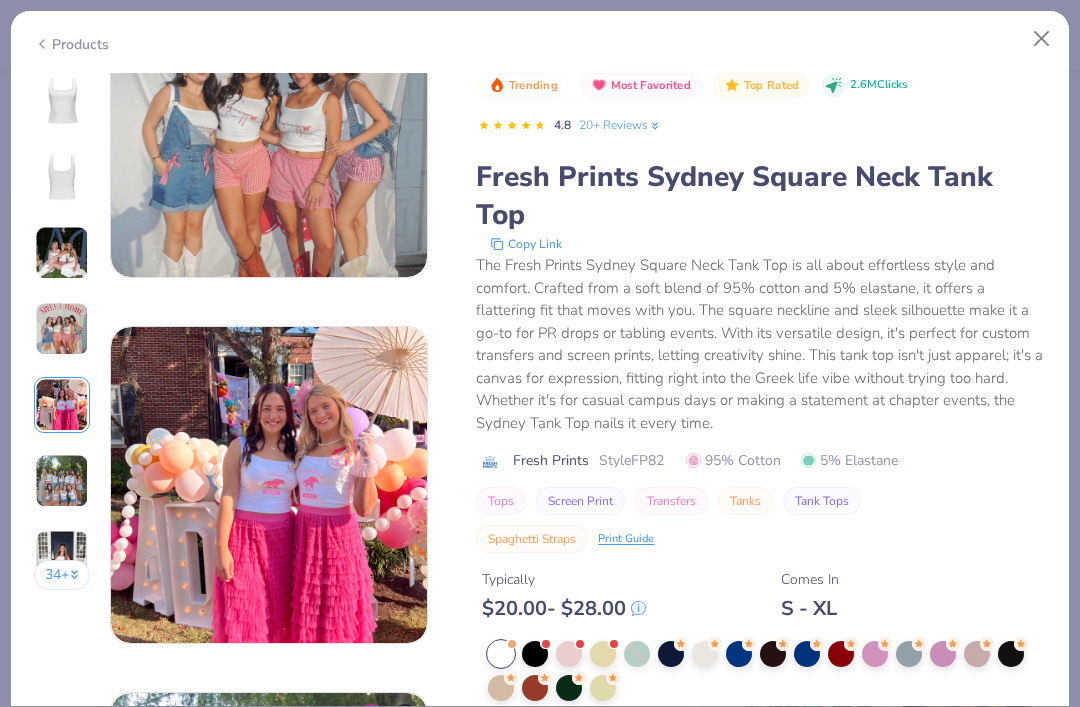 scroll, scrollTop: 1464, scrollLeft: 0, axis: vertical 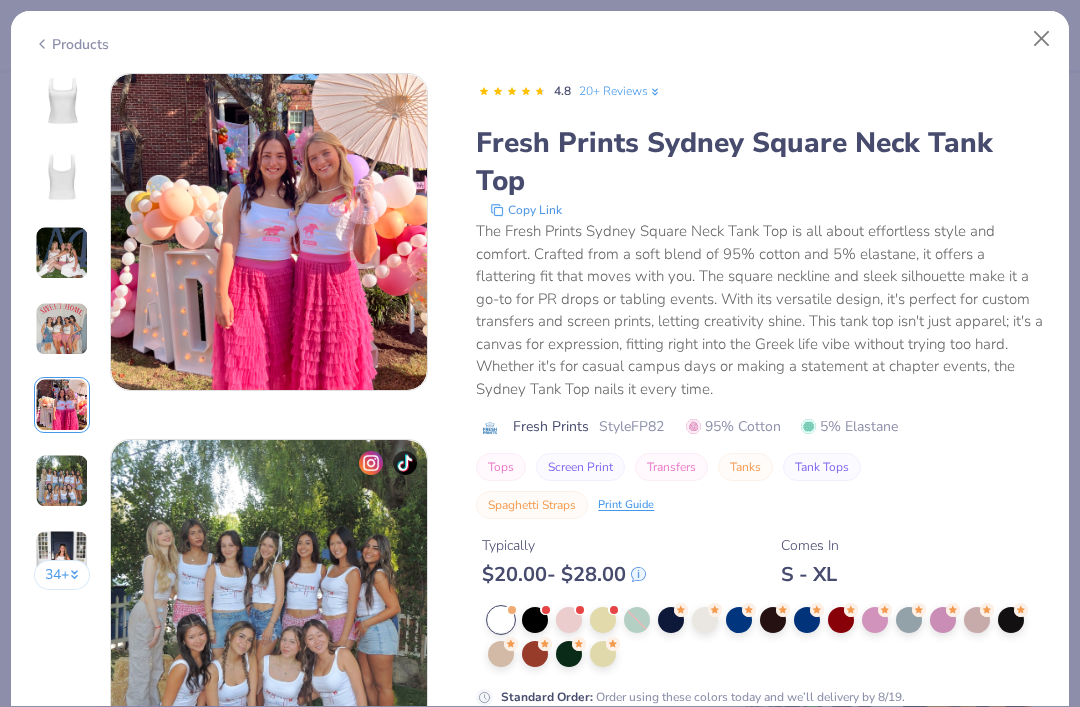 click at bounding box center (62, 329) 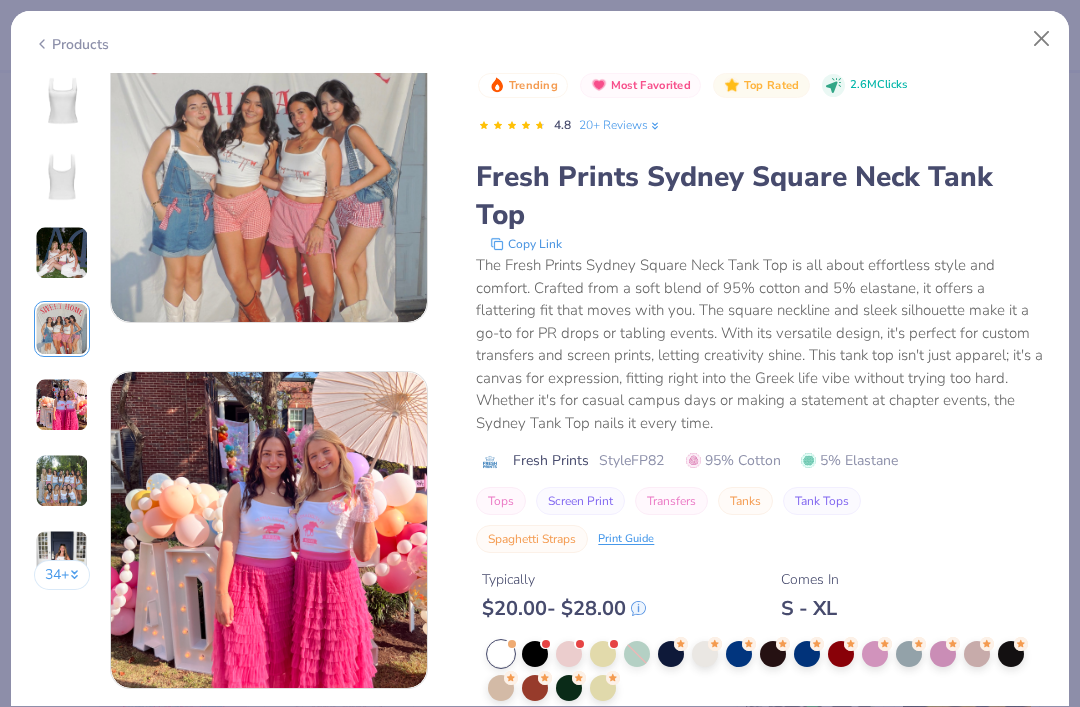 scroll, scrollTop: 1165, scrollLeft: 0, axis: vertical 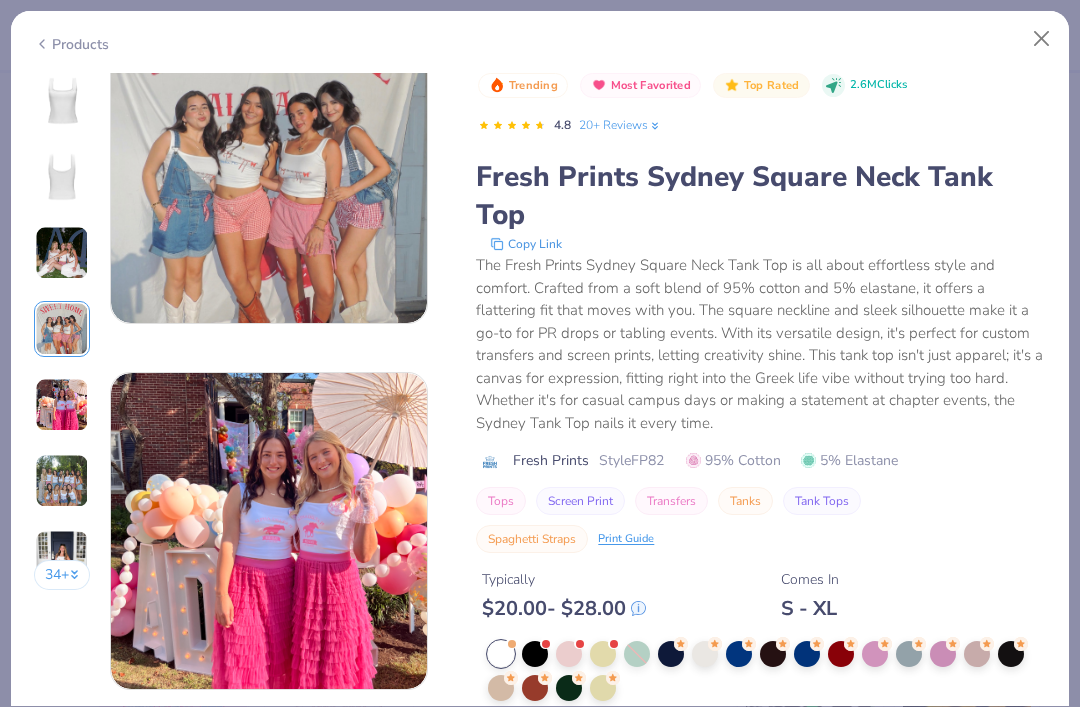 click at bounding box center [62, 481] 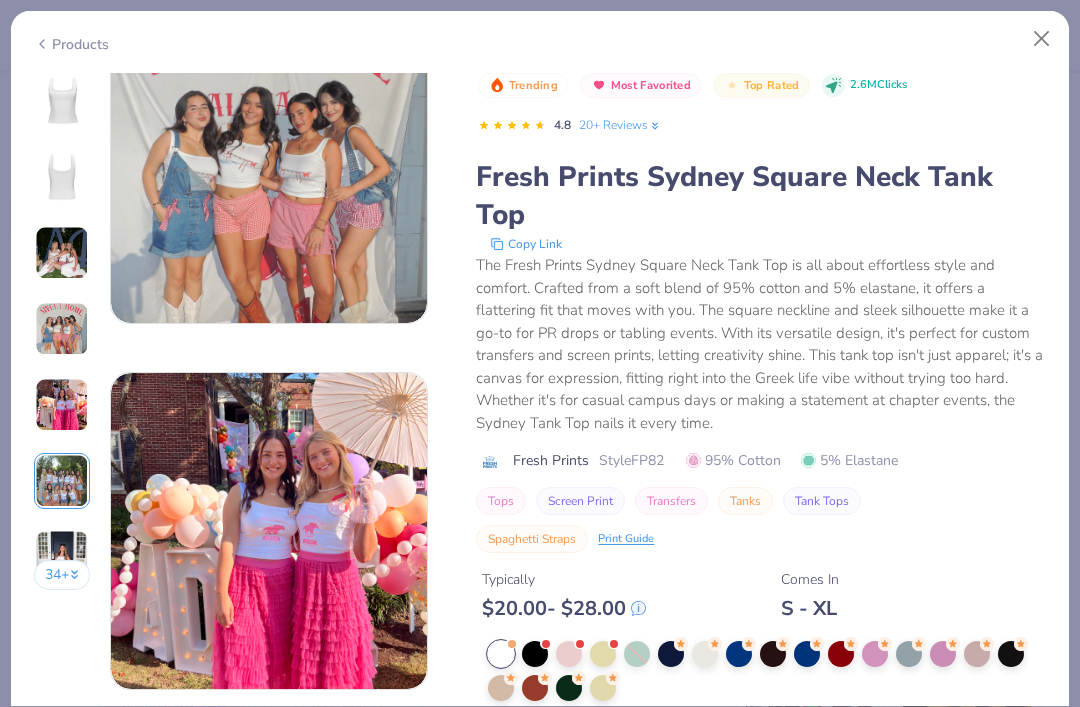scroll, scrollTop: 1830, scrollLeft: 0, axis: vertical 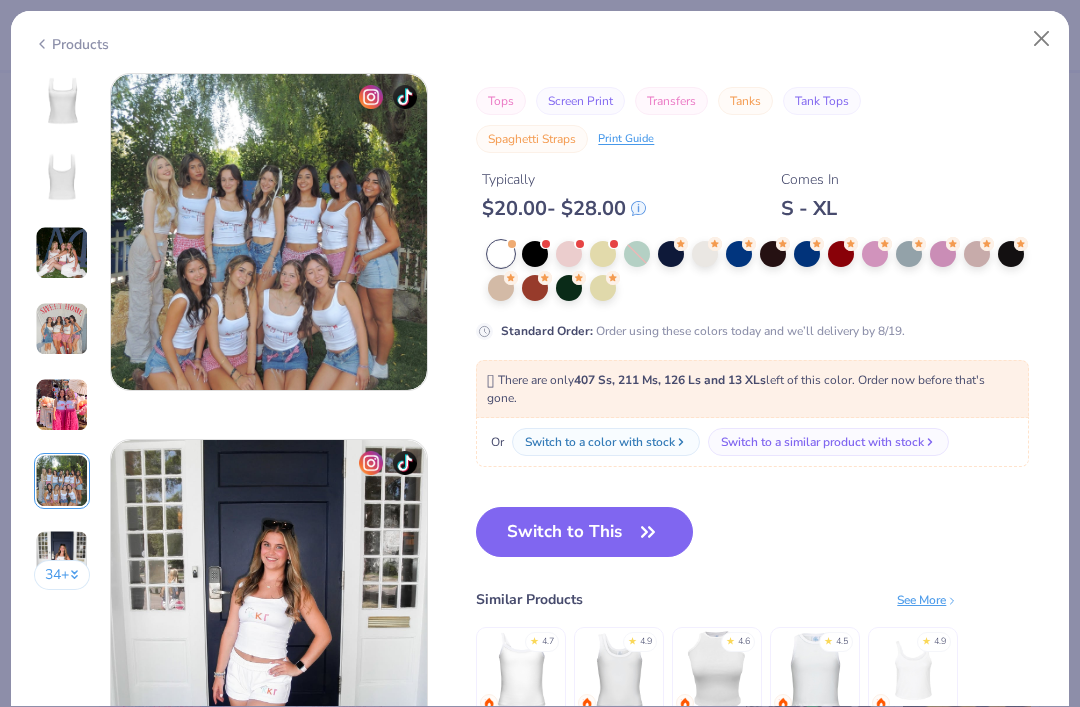 click at bounding box center (1042, 39) 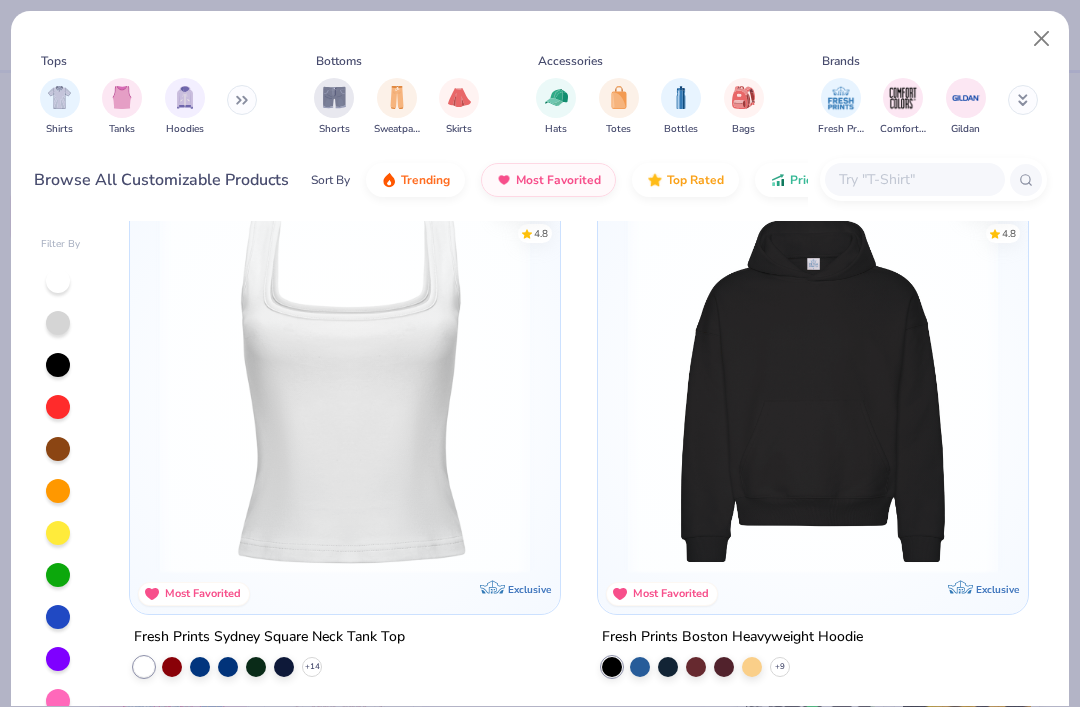 click at bounding box center (1042, 39) 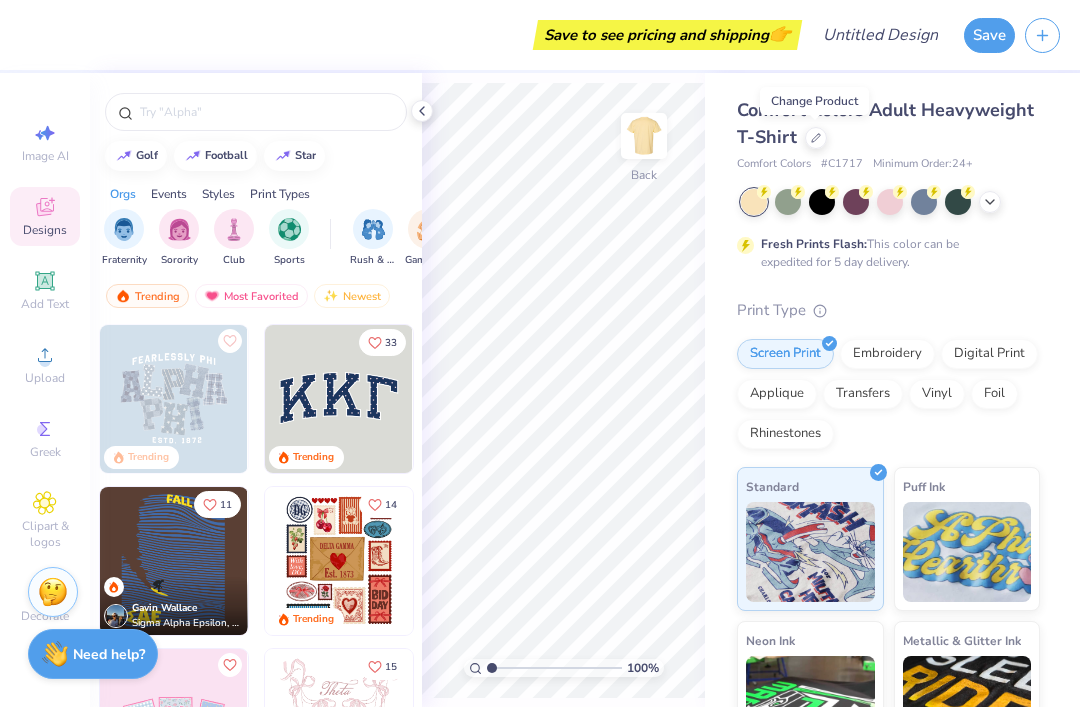 click 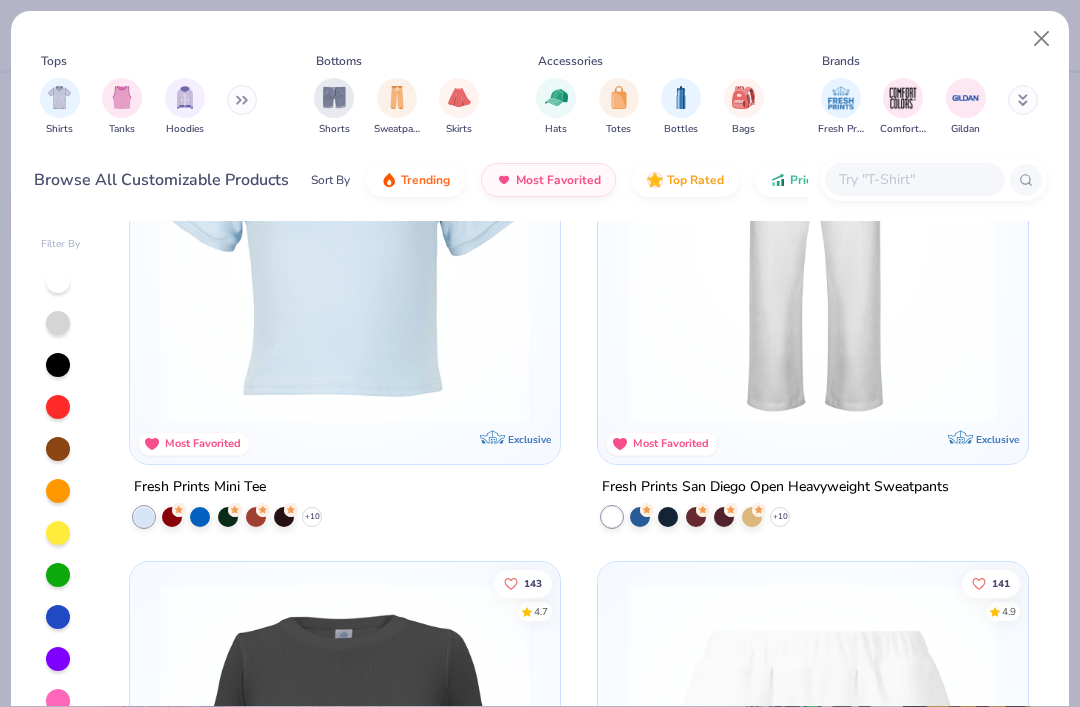scroll, scrollTop: 2840, scrollLeft: 0, axis: vertical 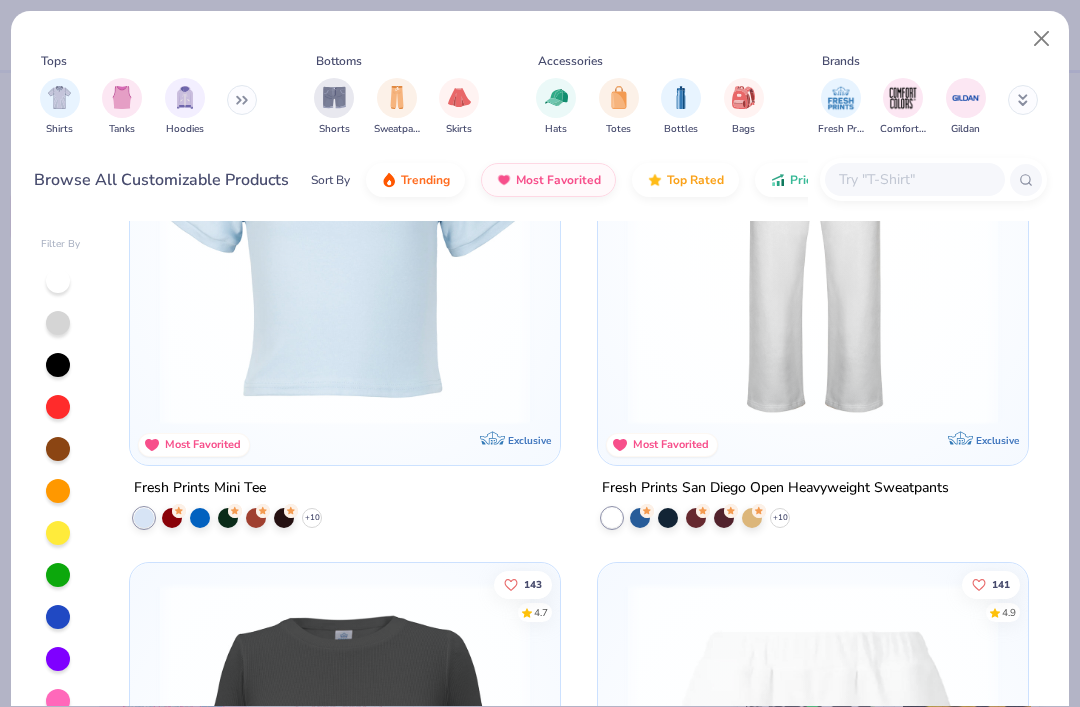 click at bounding box center [345, 239] 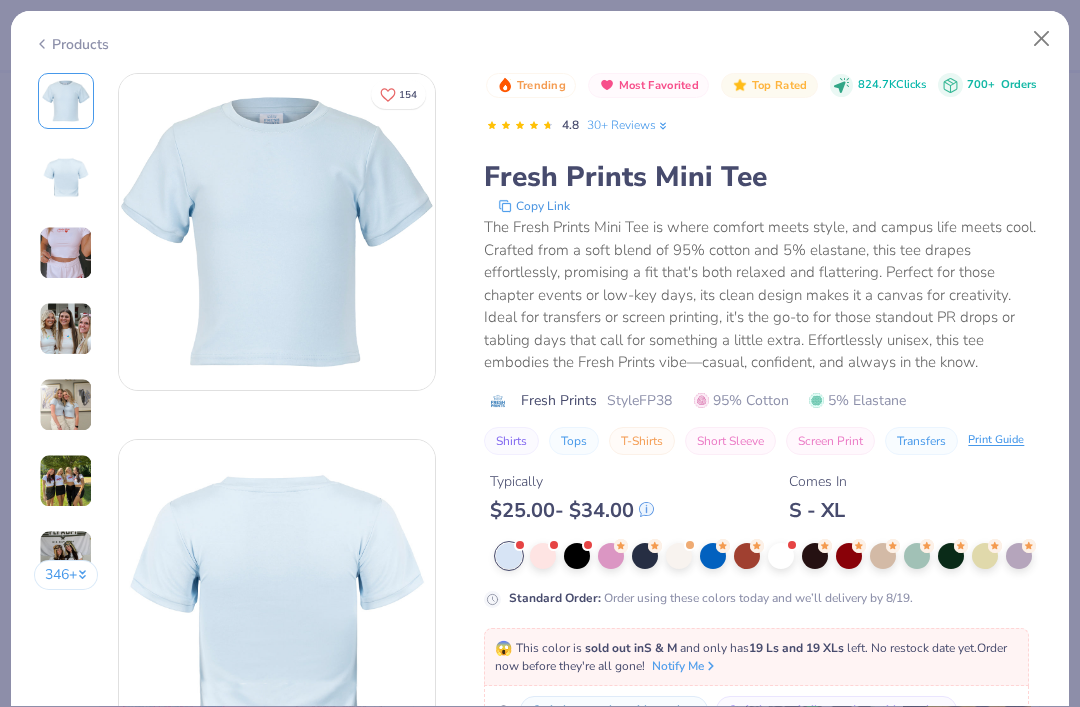 click at bounding box center [66, 253] 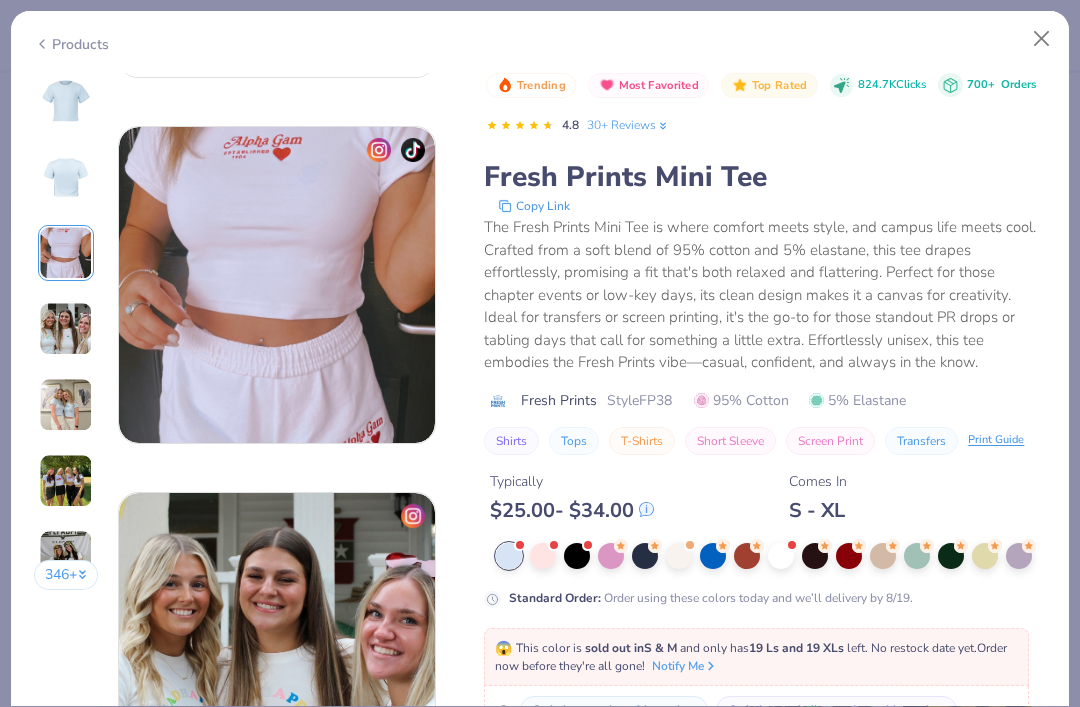 scroll, scrollTop: 732, scrollLeft: 0, axis: vertical 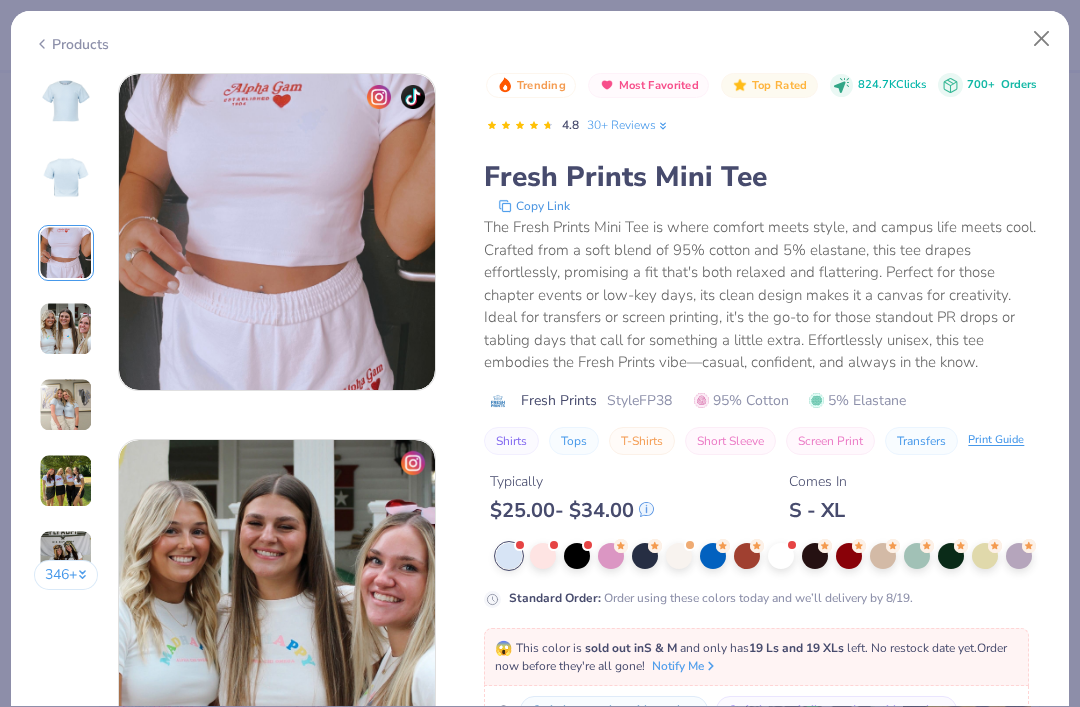 click at bounding box center (66, 329) 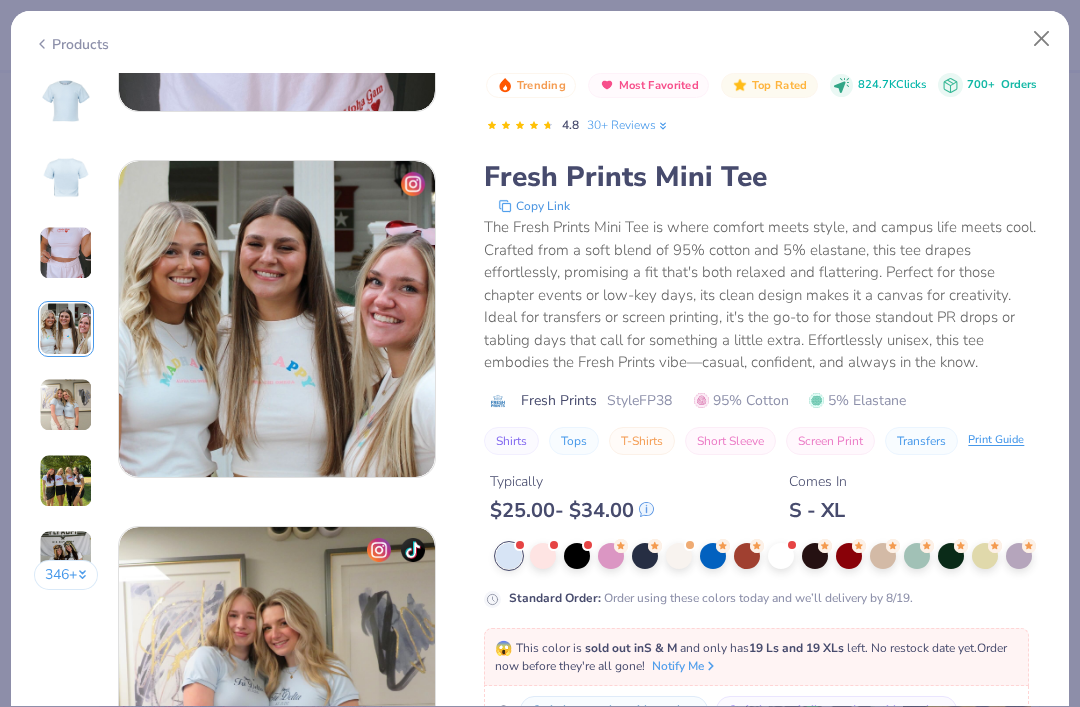 scroll, scrollTop: 1098, scrollLeft: 0, axis: vertical 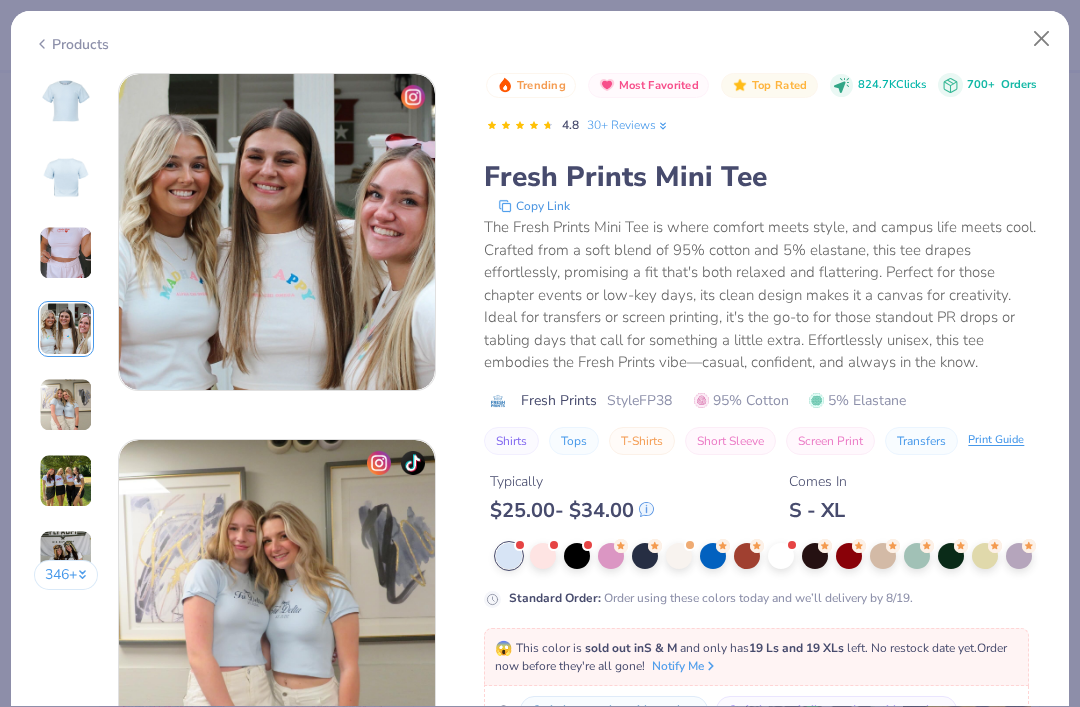 click at bounding box center [66, 329] 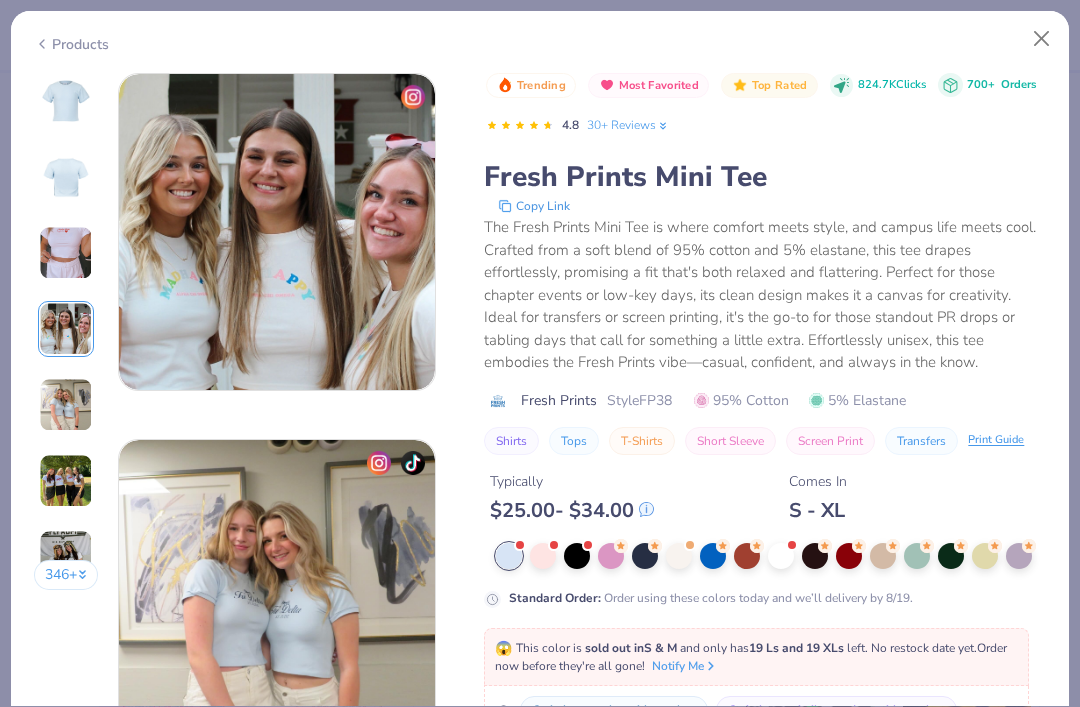 click at bounding box center (66, 405) 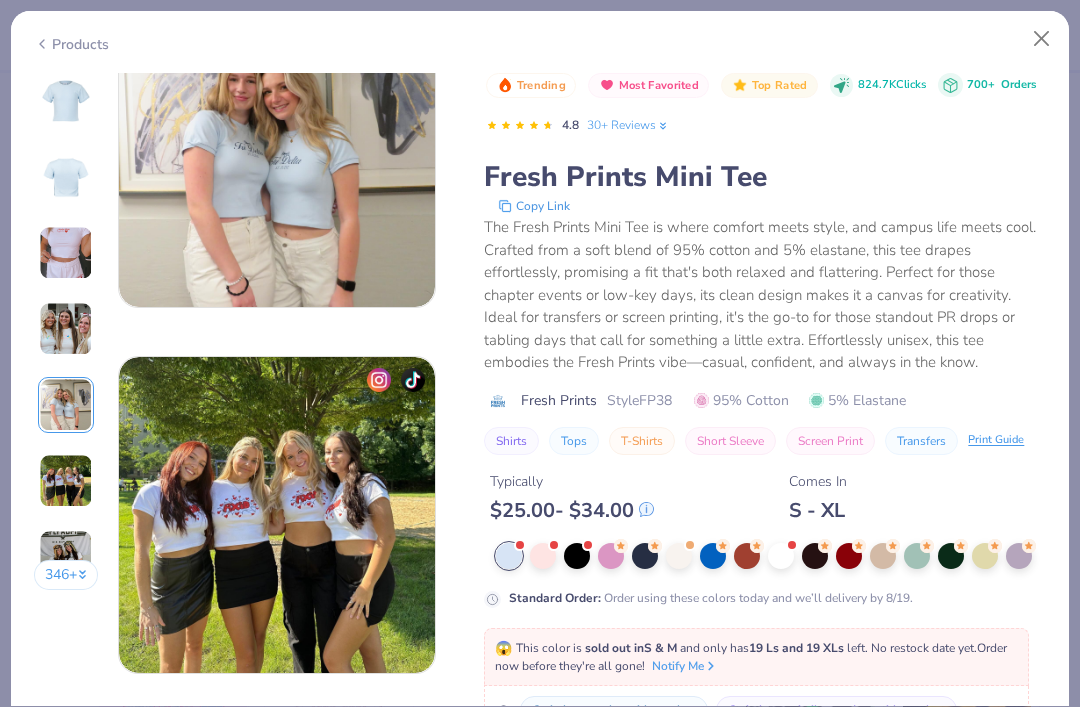 scroll, scrollTop: 1547, scrollLeft: 0, axis: vertical 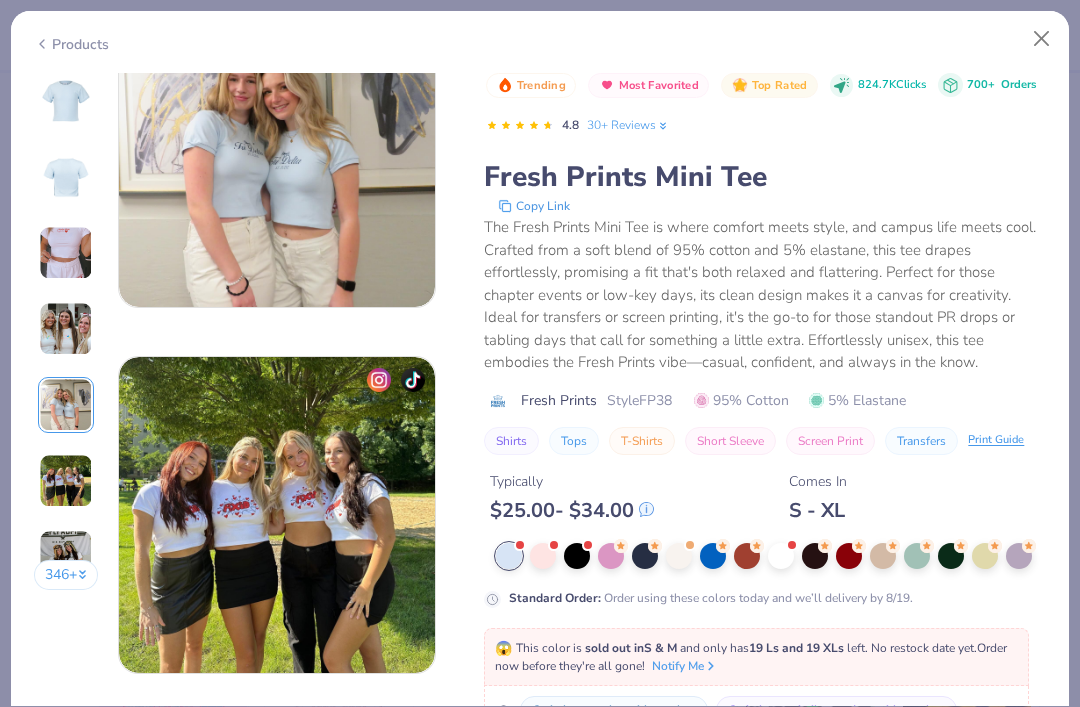 click at bounding box center (66, 481) 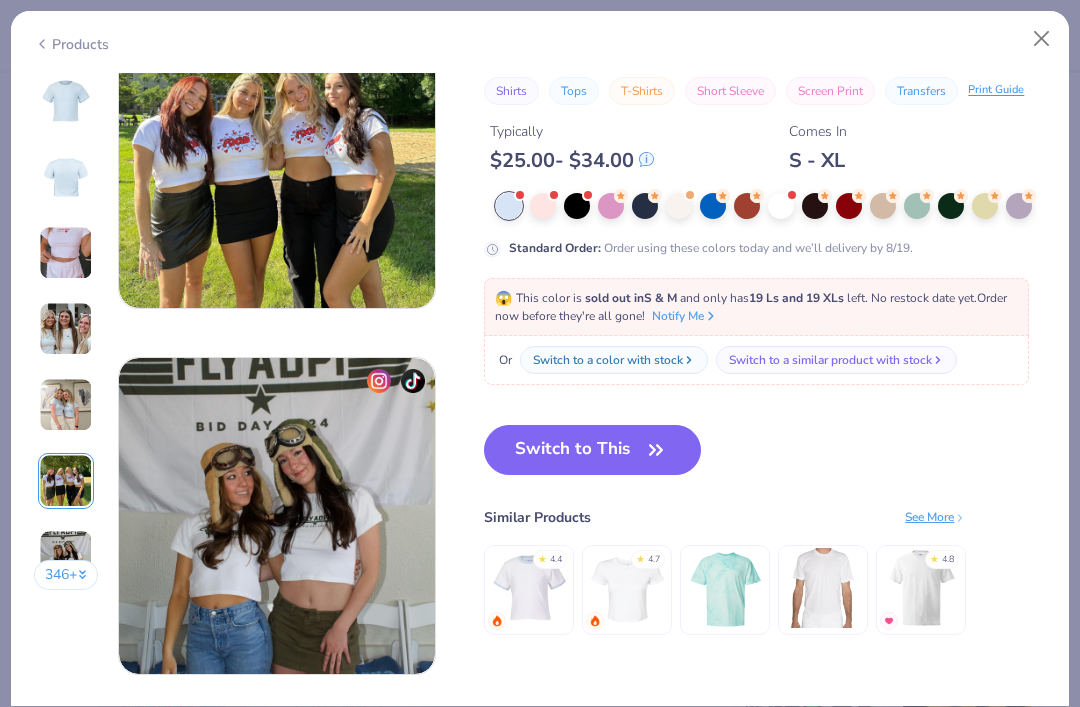 scroll, scrollTop: 1912, scrollLeft: 0, axis: vertical 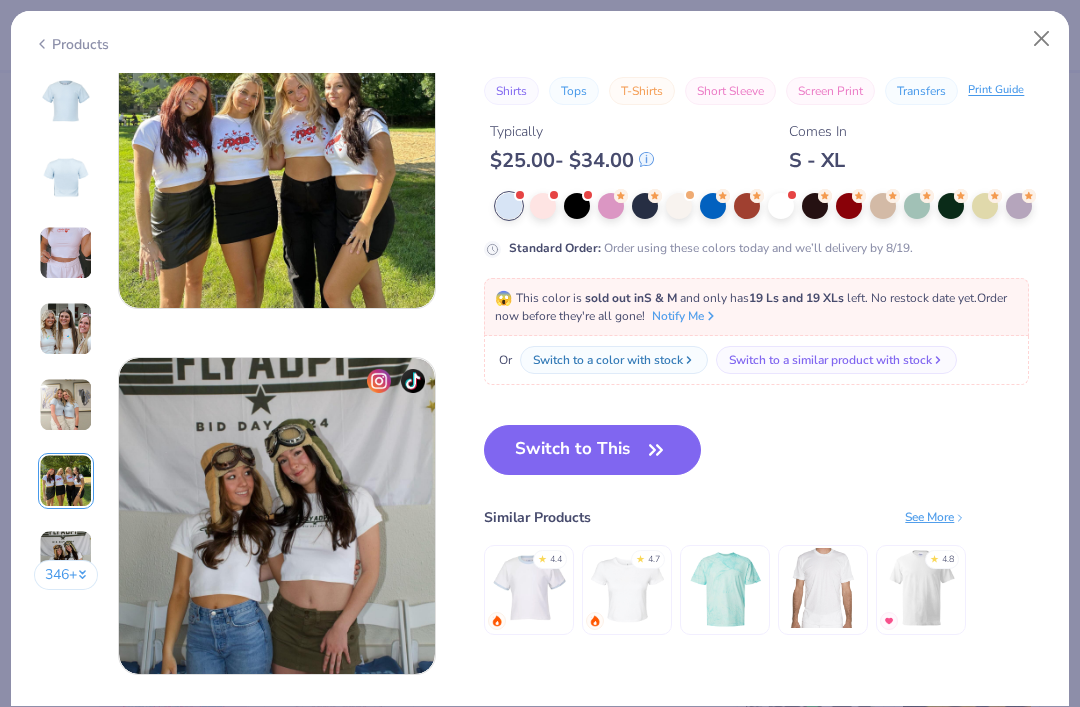 click at bounding box center [66, 557] 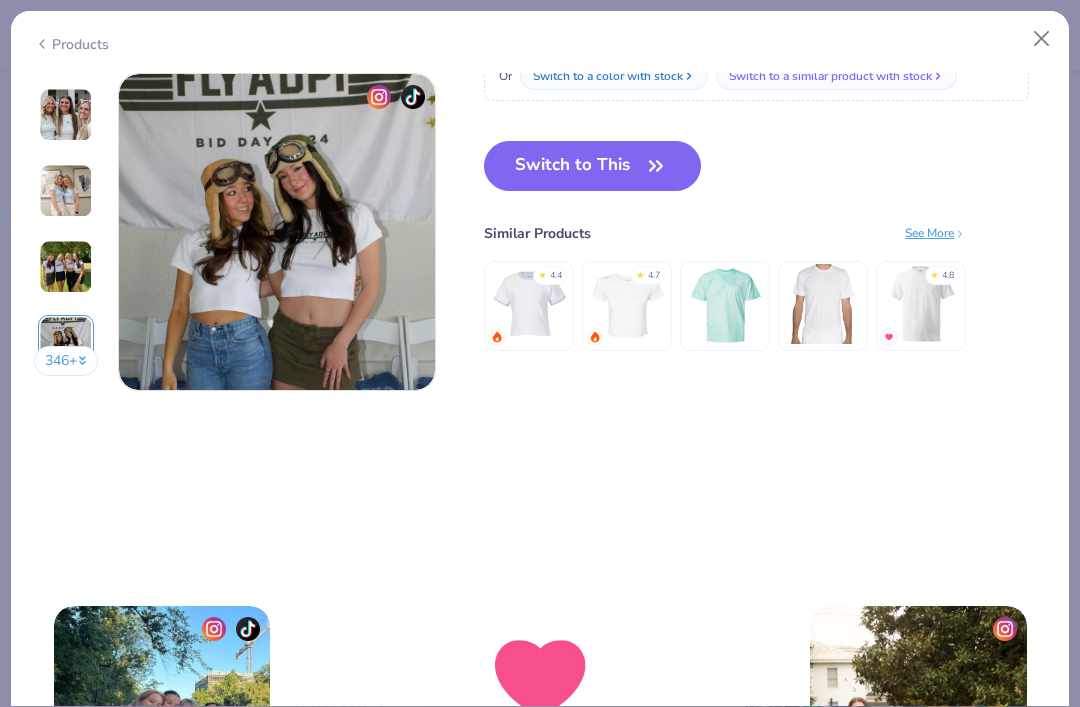 scroll, scrollTop: 2196, scrollLeft: 0, axis: vertical 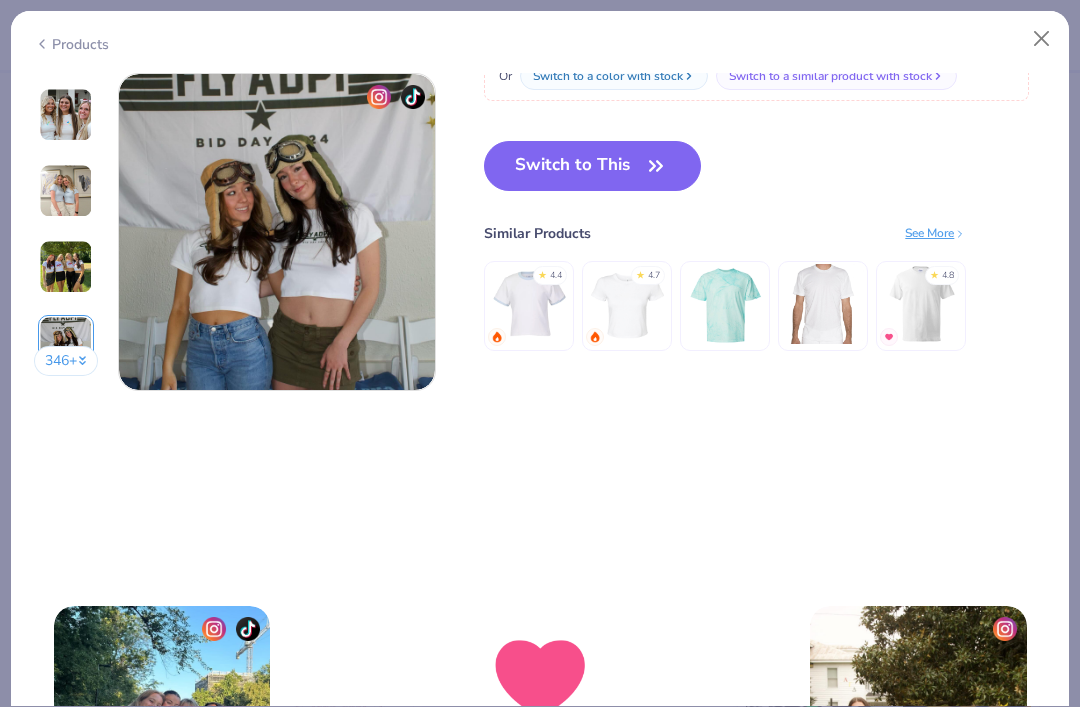 click at bounding box center [1042, 39] 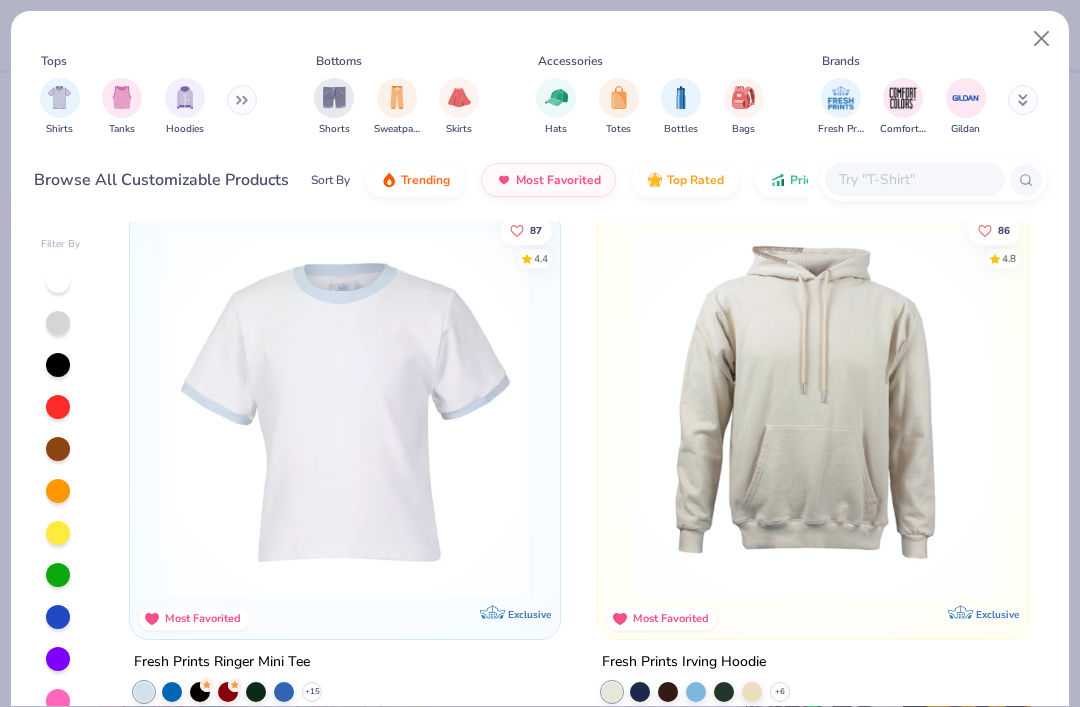 scroll, scrollTop: 6370, scrollLeft: 0, axis: vertical 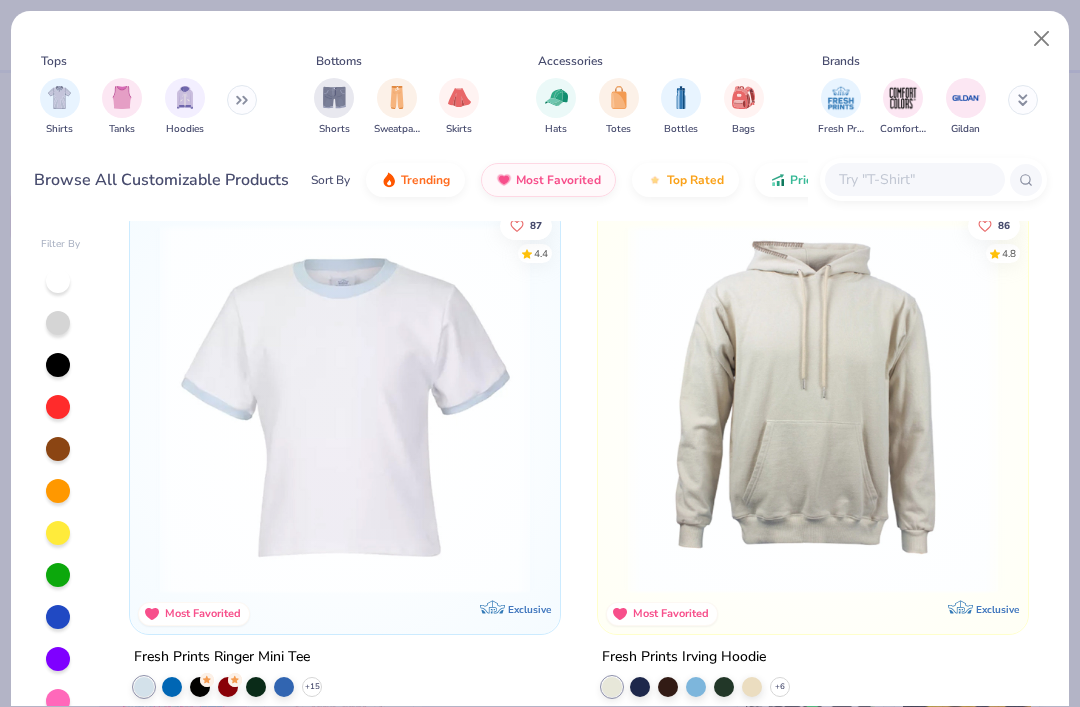 click at bounding box center [345, 409] 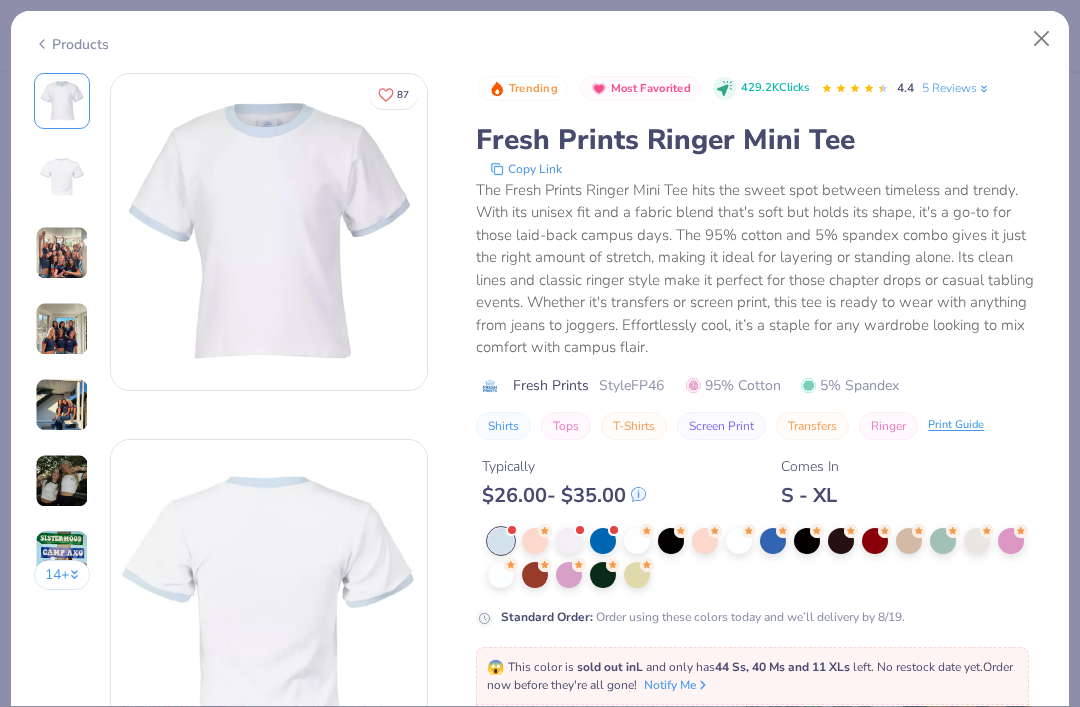 click at bounding box center (62, 253) 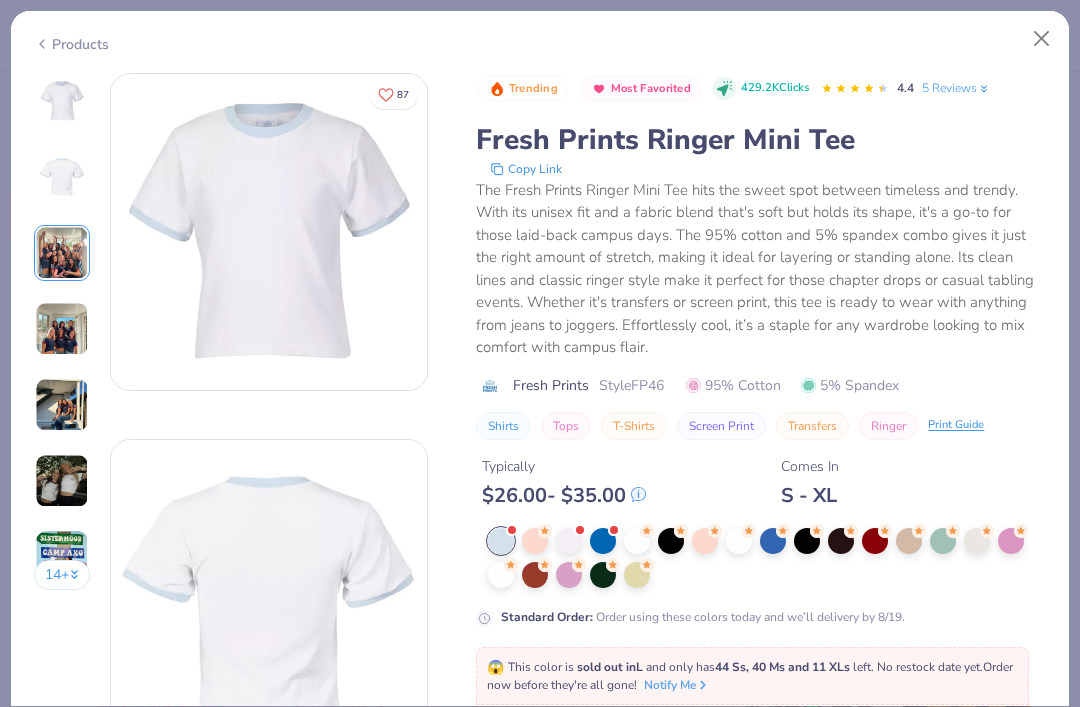 scroll, scrollTop: 732, scrollLeft: 0, axis: vertical 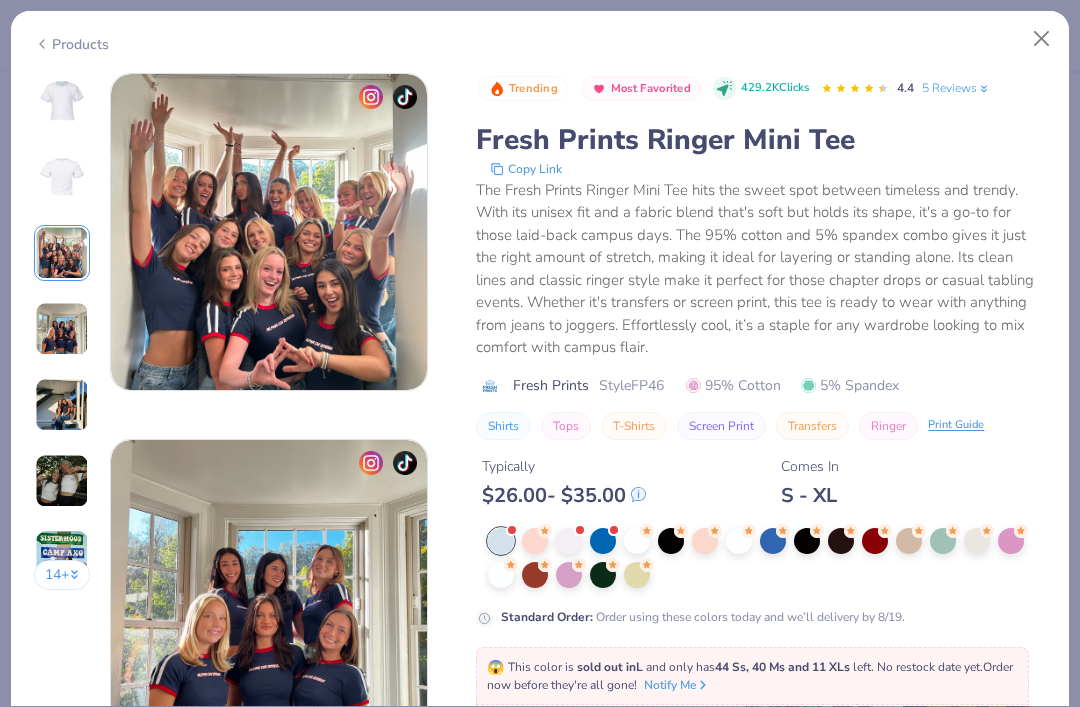 click at bounding box center [62, 405] 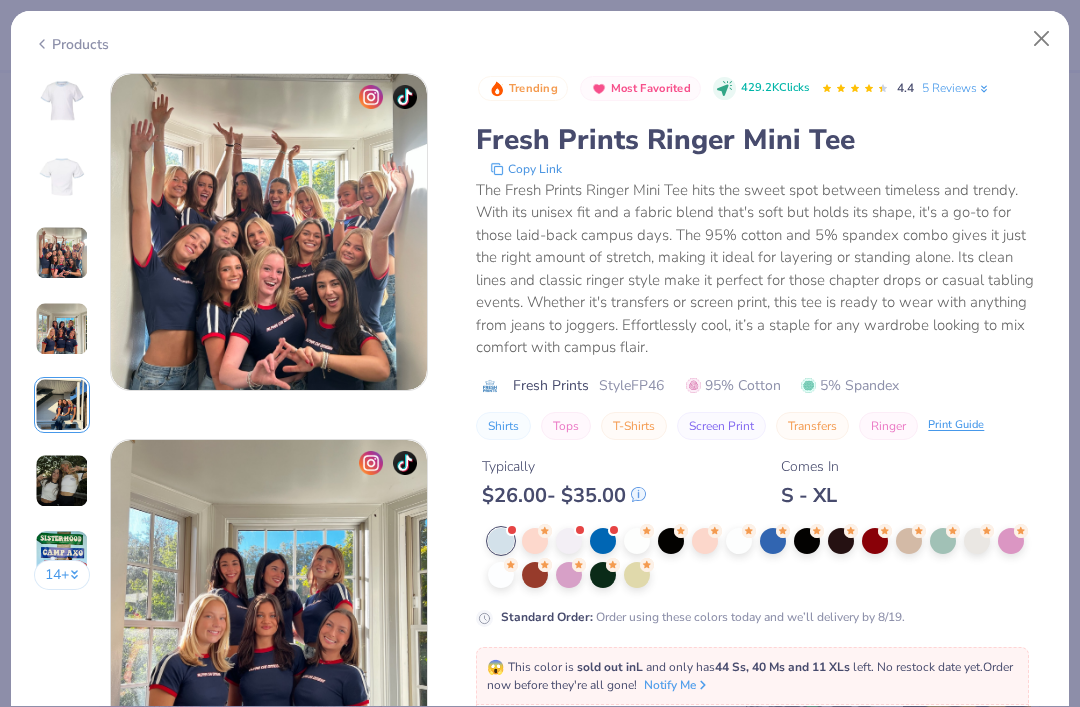 scroll, scrollTop: 1464, scrollLeft: 0, axis: vertical 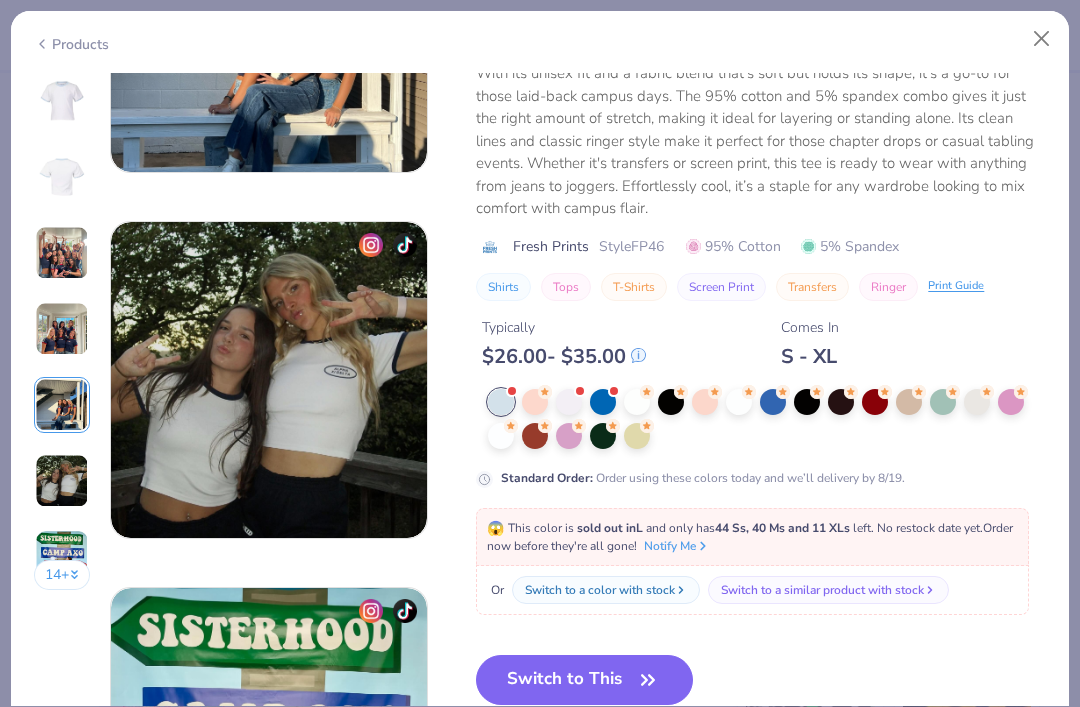 click at bounding box center (62, 405) 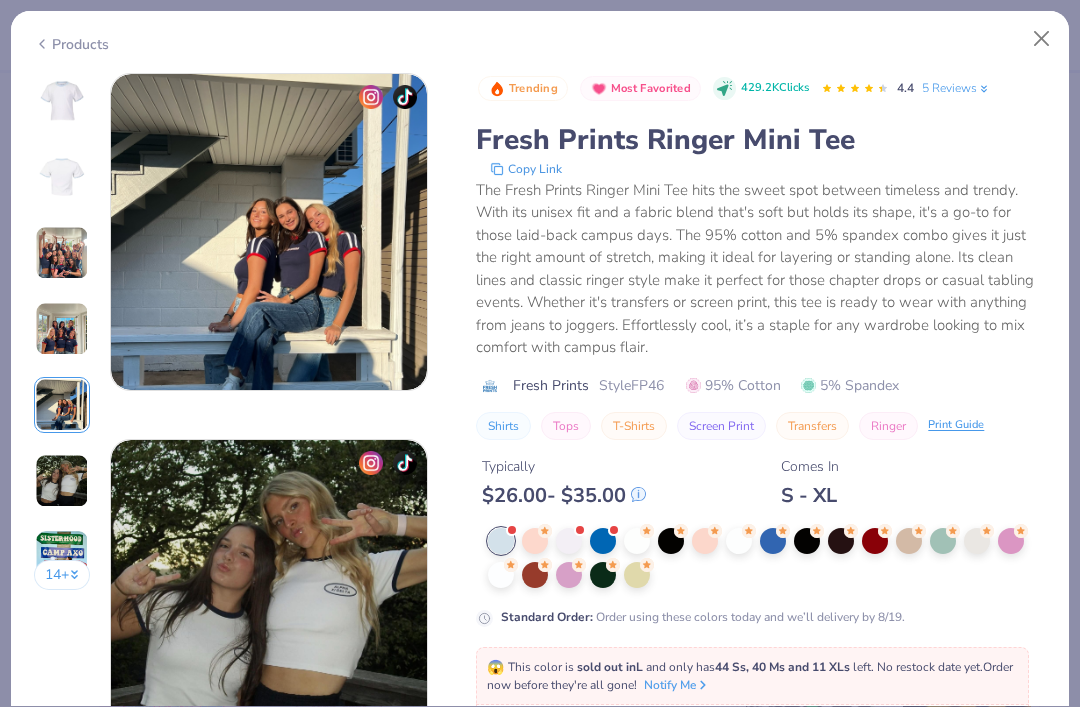 click at bounding box center [62, 481] 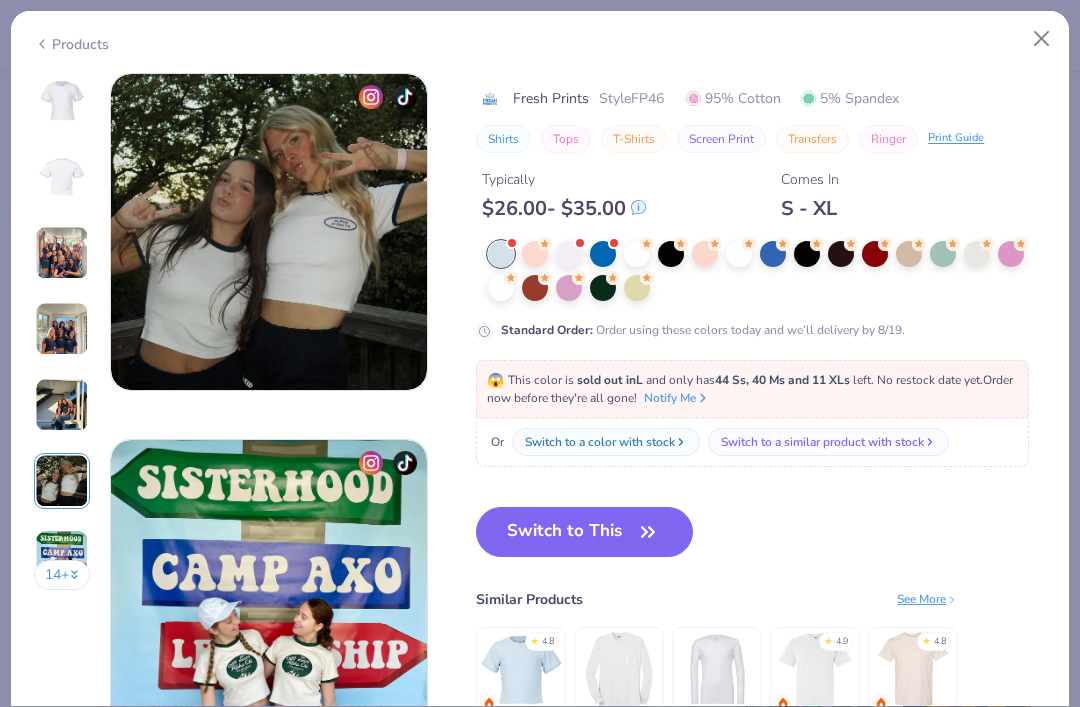 scroll, scrollTop: 1830, scrollLeft: 0, axis: vertical 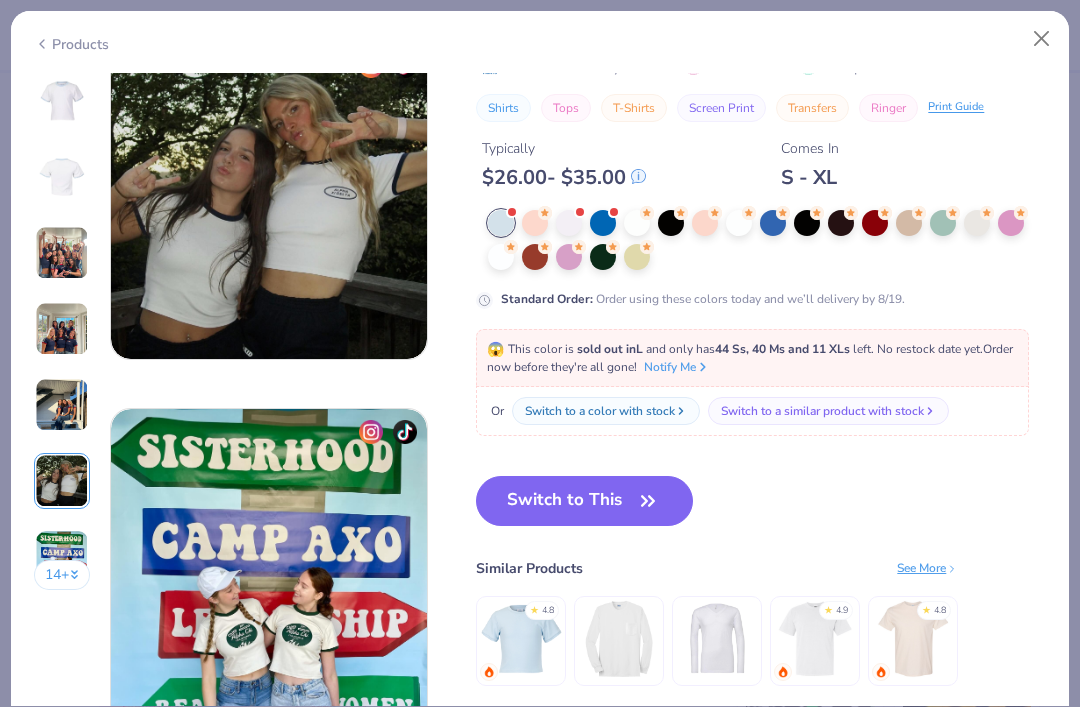 click at bounding box center [62, 557] 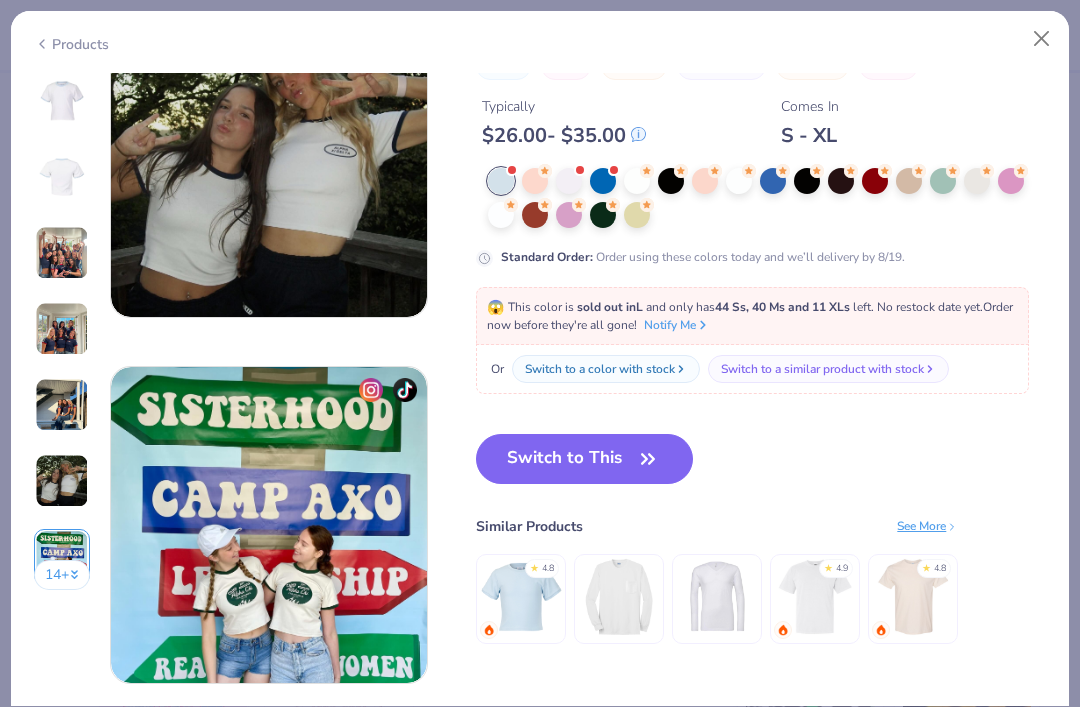 scroll, scrollTop: 1829, scrollLeft: 0, axis: vertical 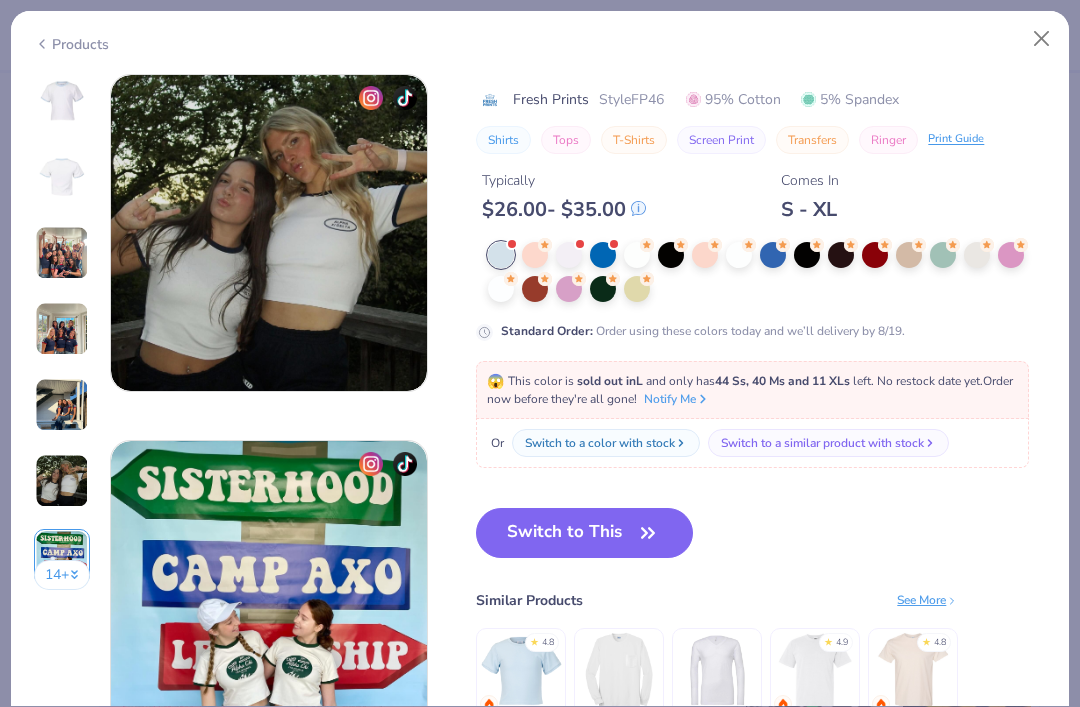 click at bounding box center (977, 255) 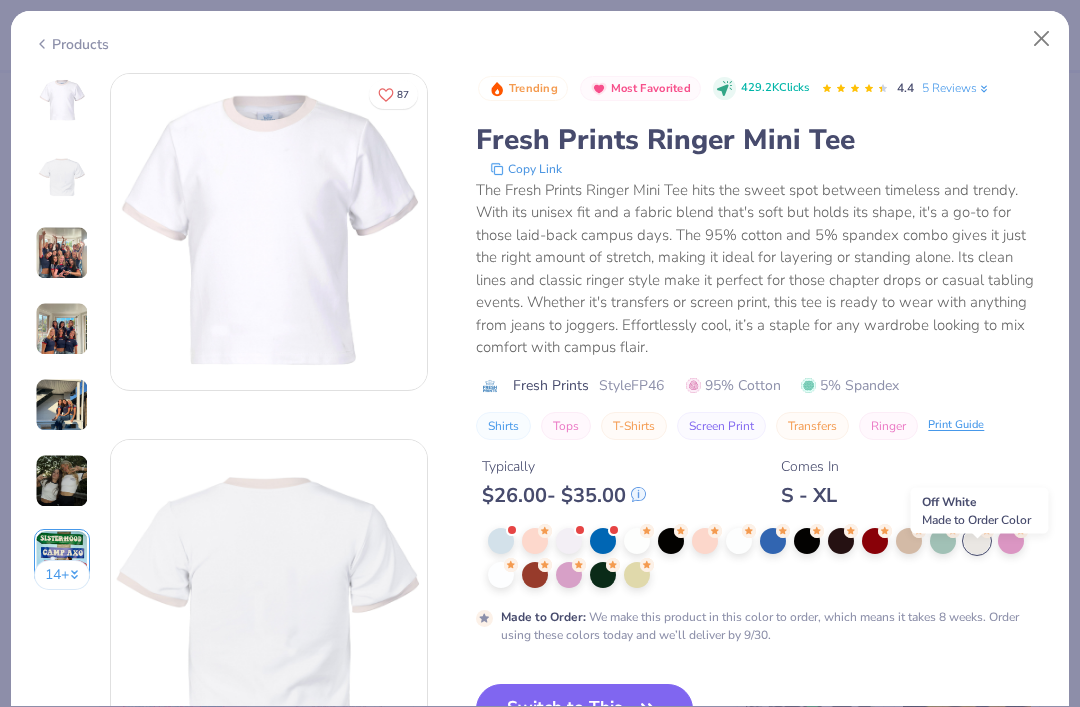 scroll, scrollTop: 0, scrollLeft: 0, axis: both 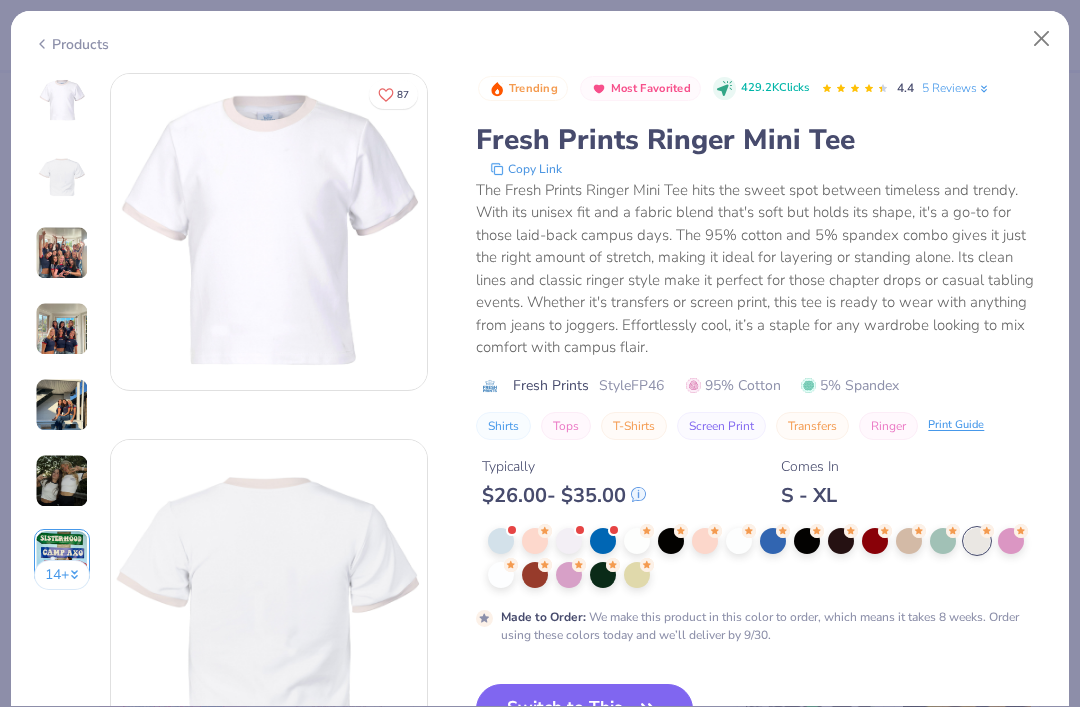 click at bounding box center (535, 575) 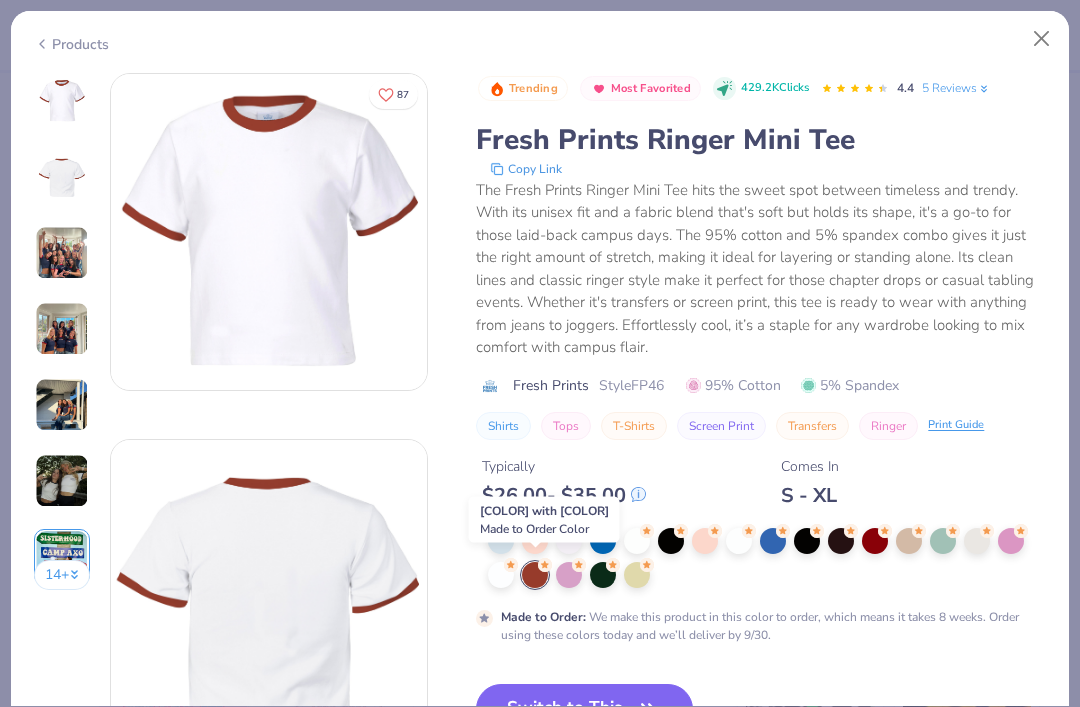 click at bounding box center (1042, 39) 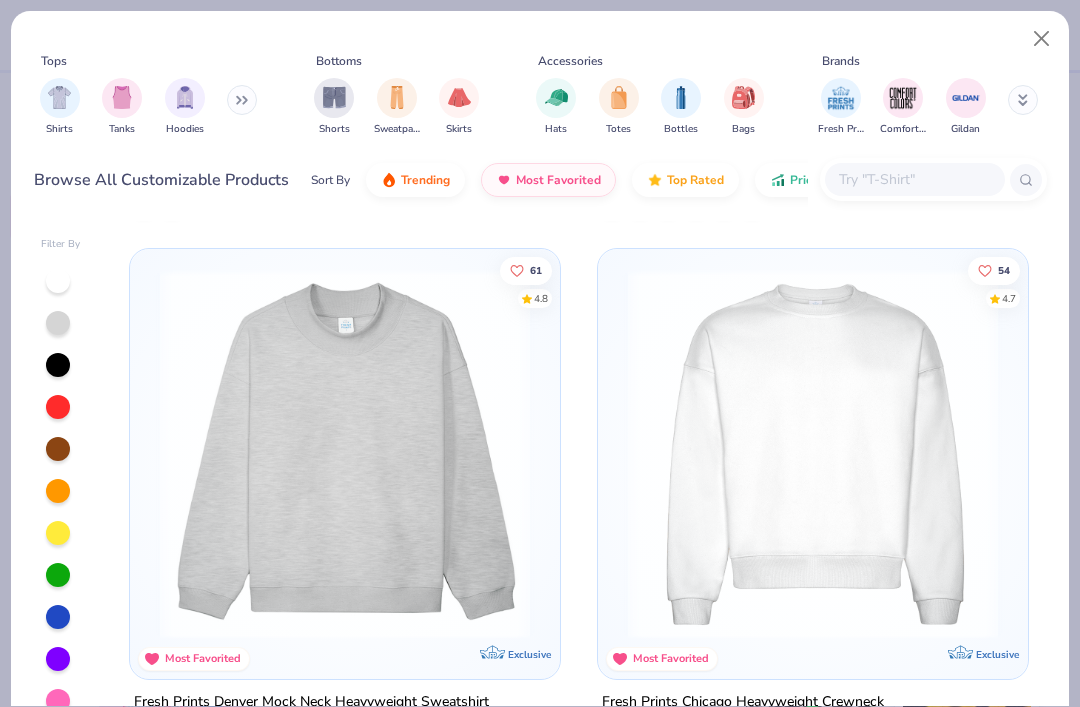 scroll, scrollTop: 11091, scrollLeft: 0, axis: vertical 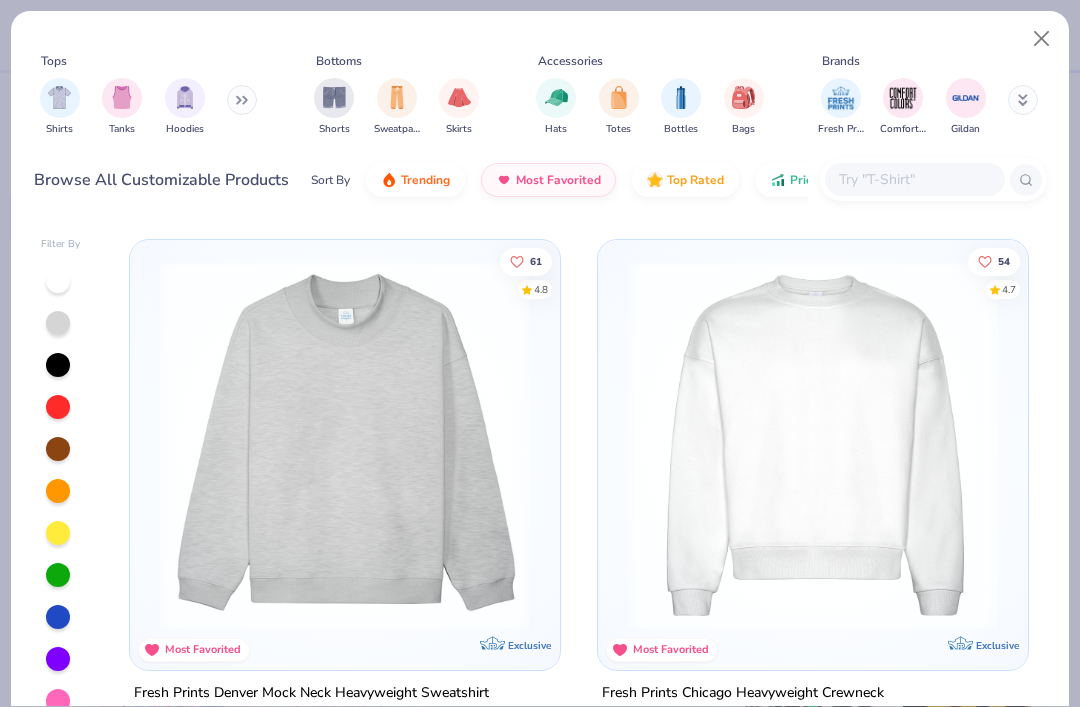 click 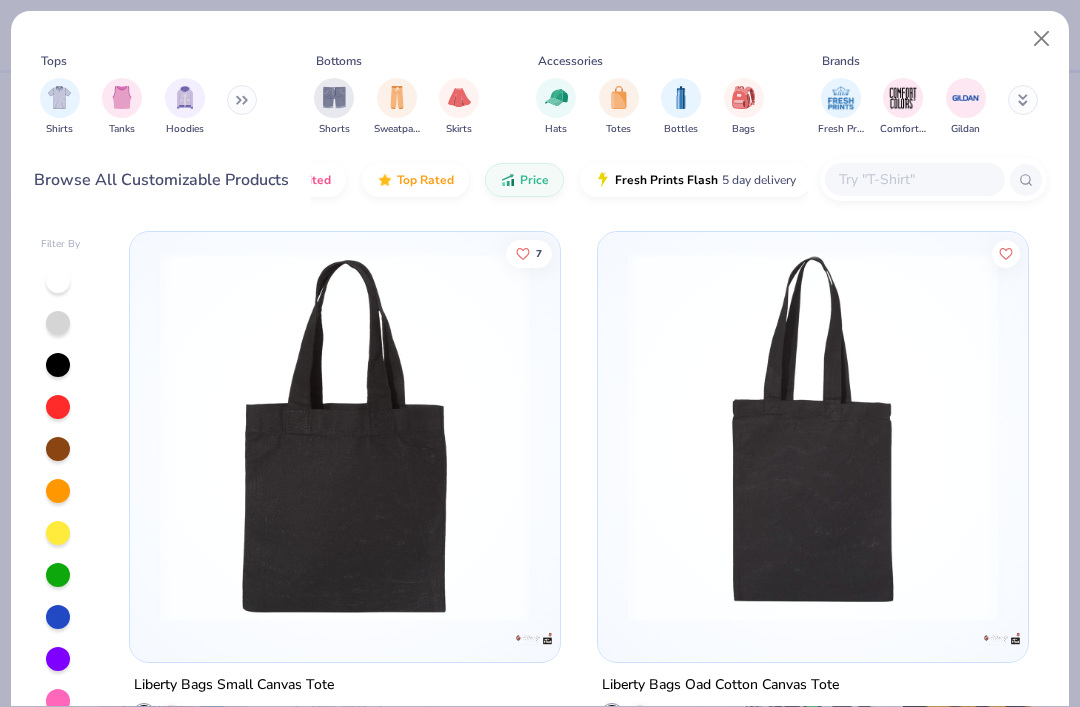 scroll, scrollTop: 0, scrollLeft: 269, axis: horizontal 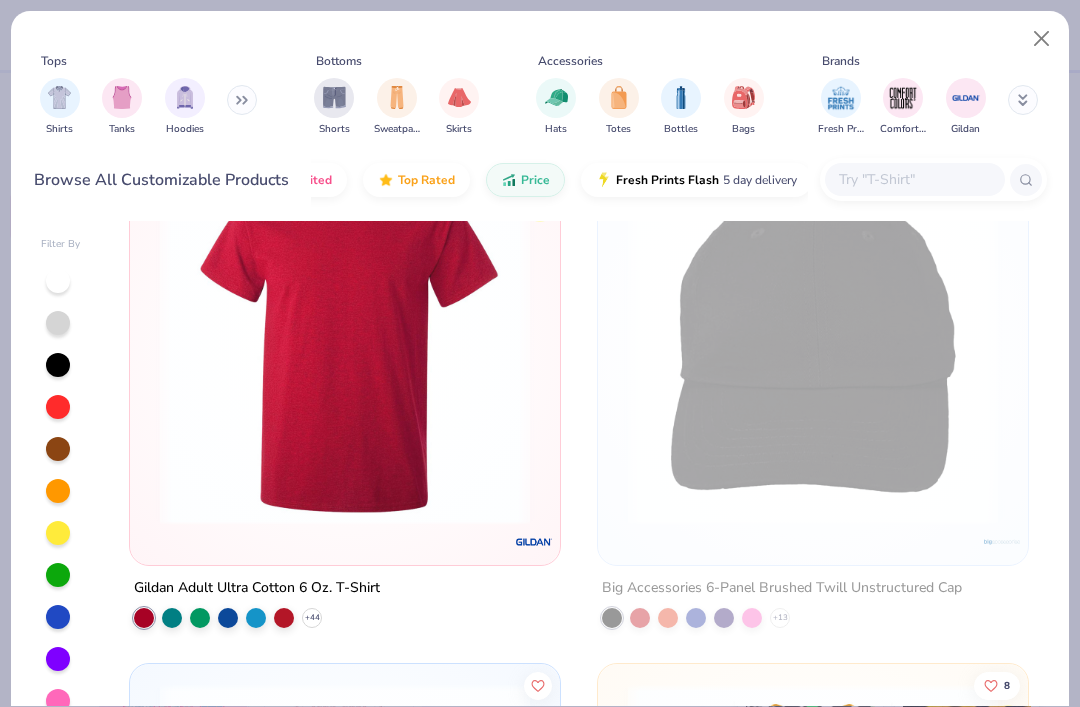 click at bounding box center [345, 340] 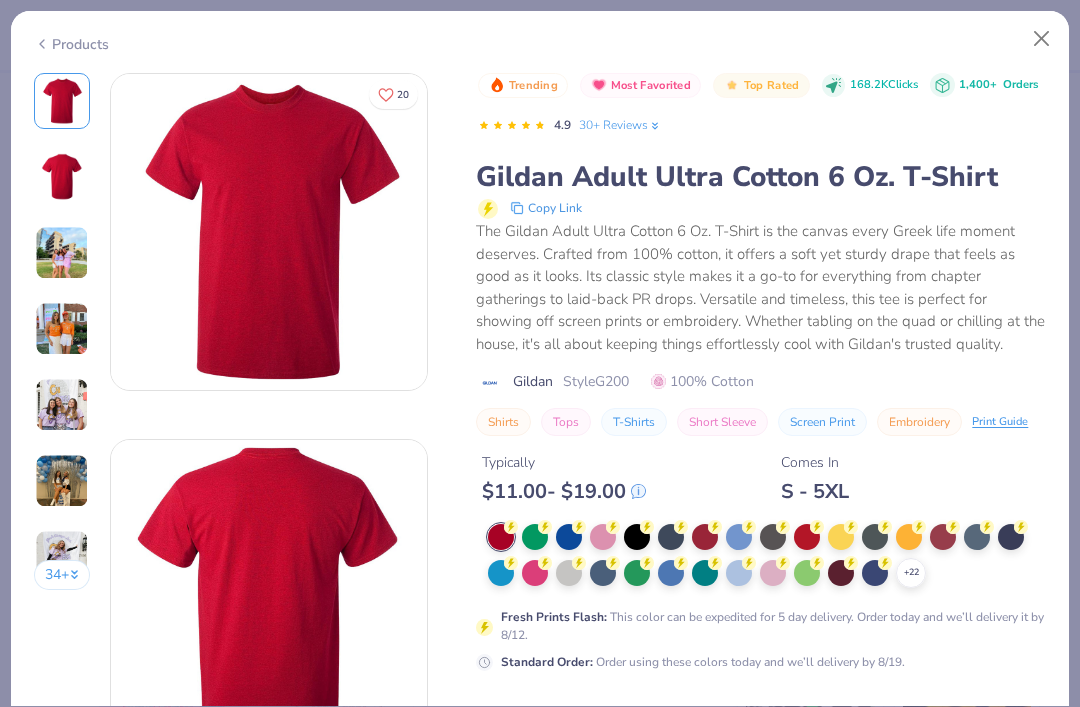 click at bounding box center [62, 253] 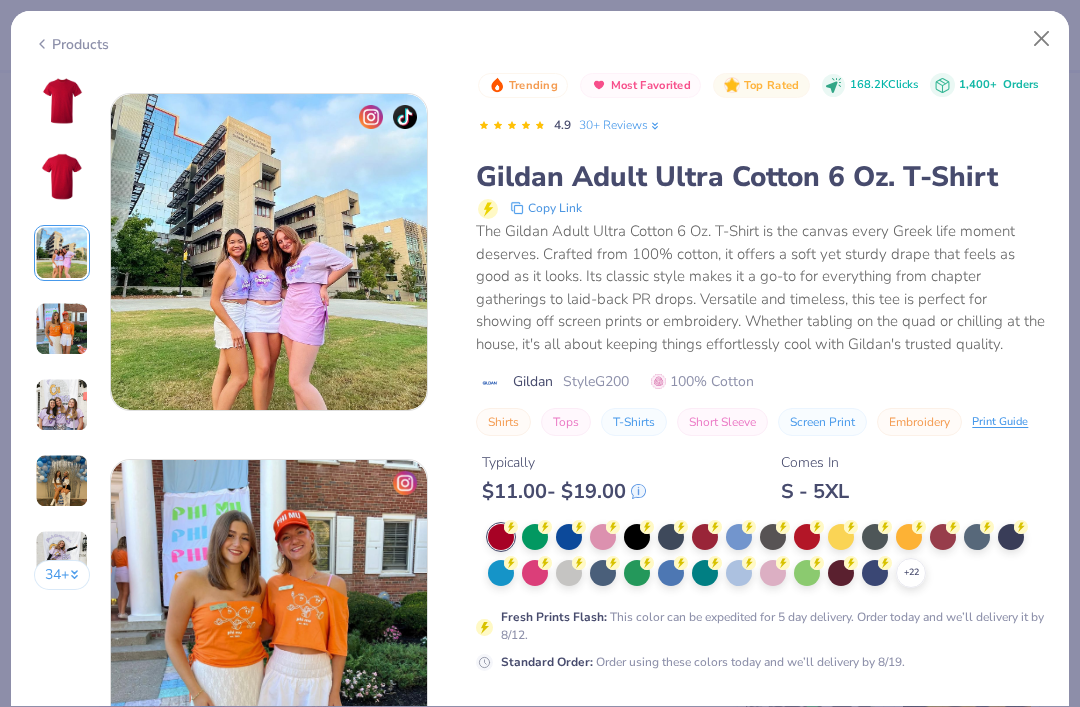 scroll, scrollTop: 732, scrollLeft: 0, axis: vertical 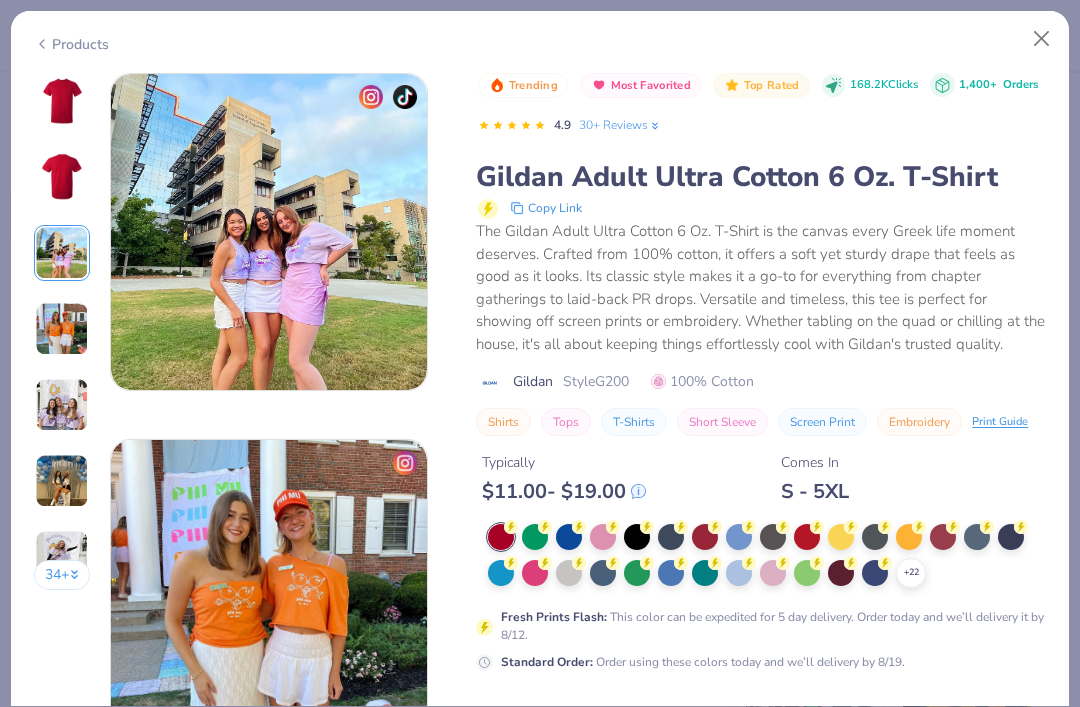 click at bounding box center [62, 329] 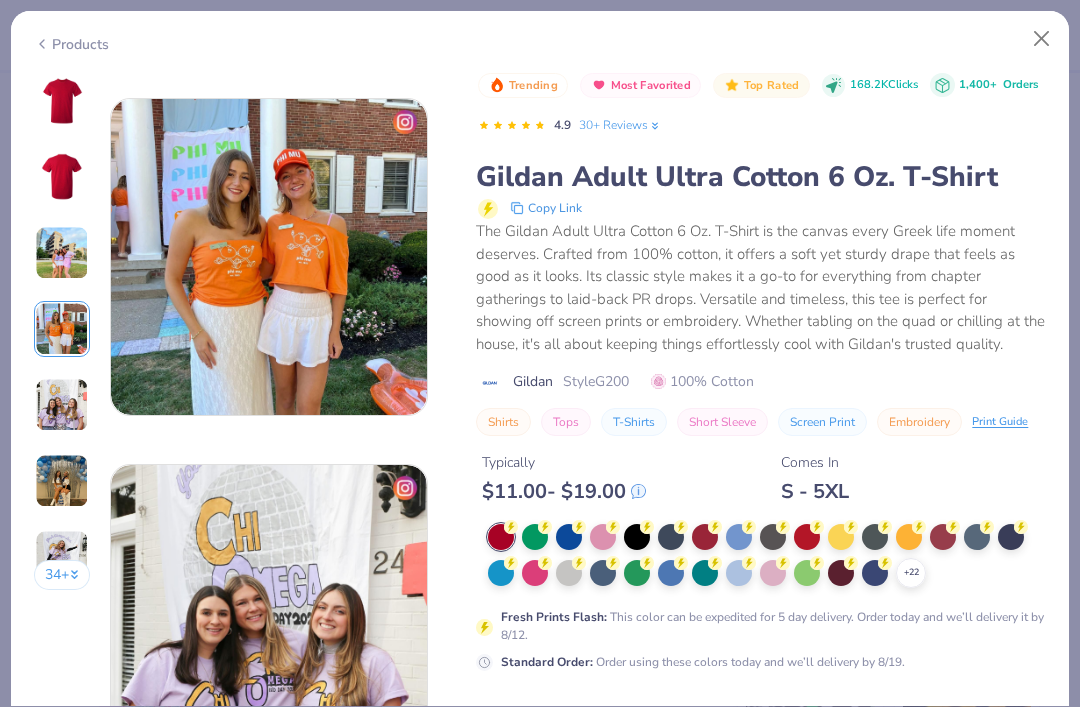 scroll, scrollTop: 1098, scrollLeft: 0, axis: vertical 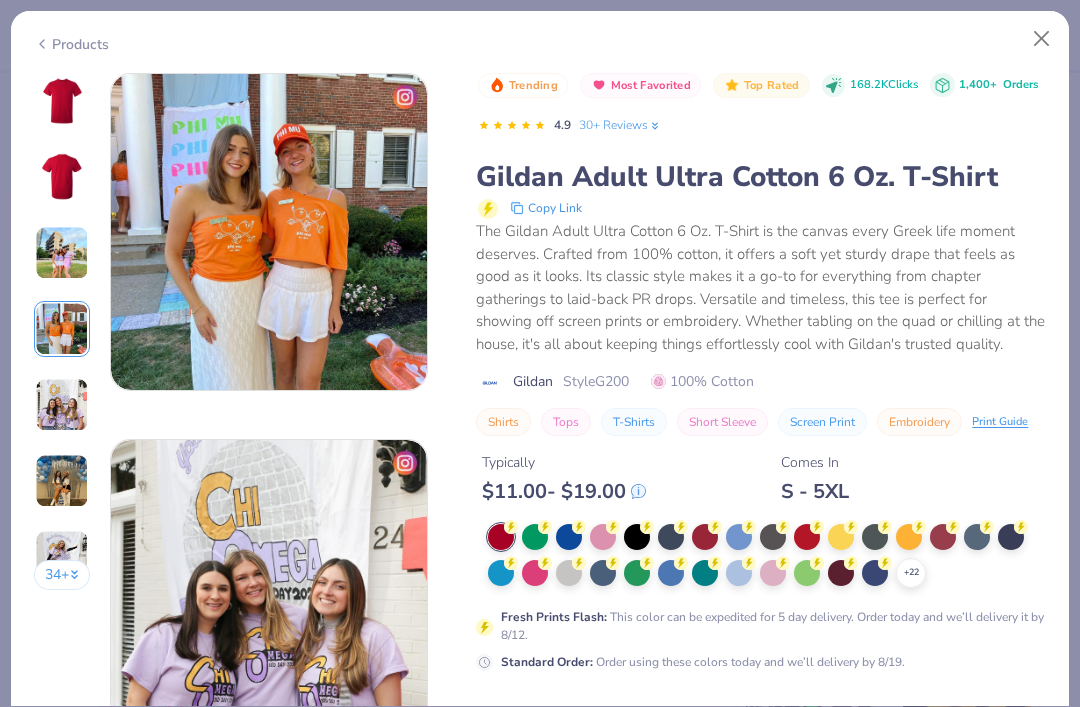 click at bounding box center (62, 405) 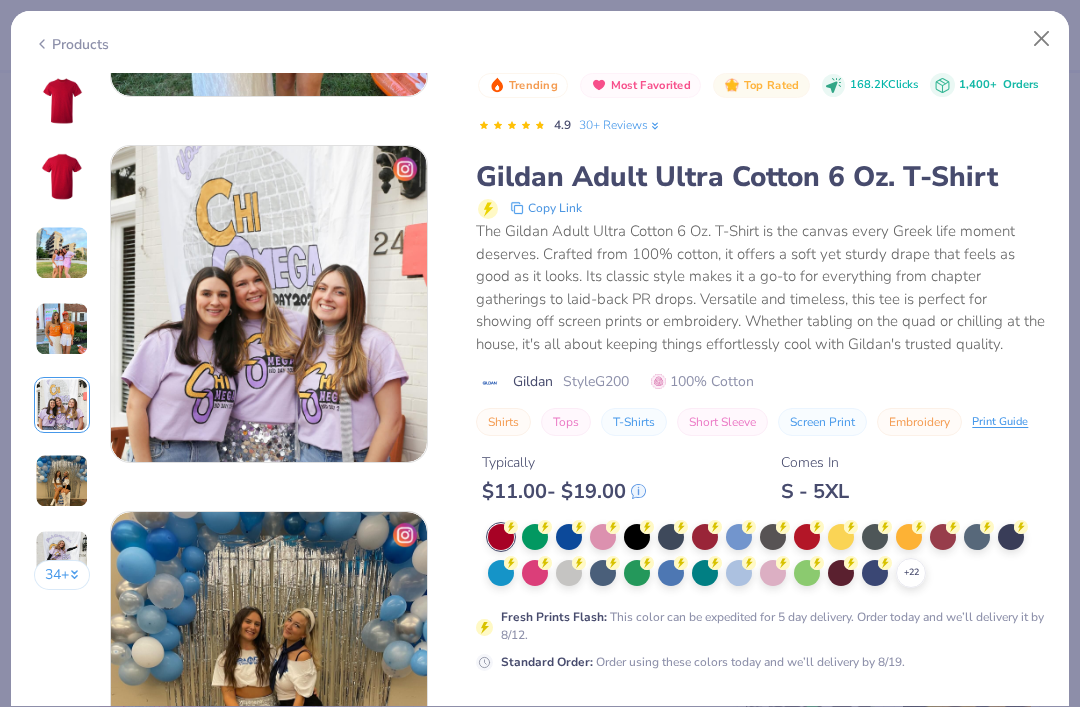 scroll, scrollTop: 1464, scrollLeft: 0, axis: vertical 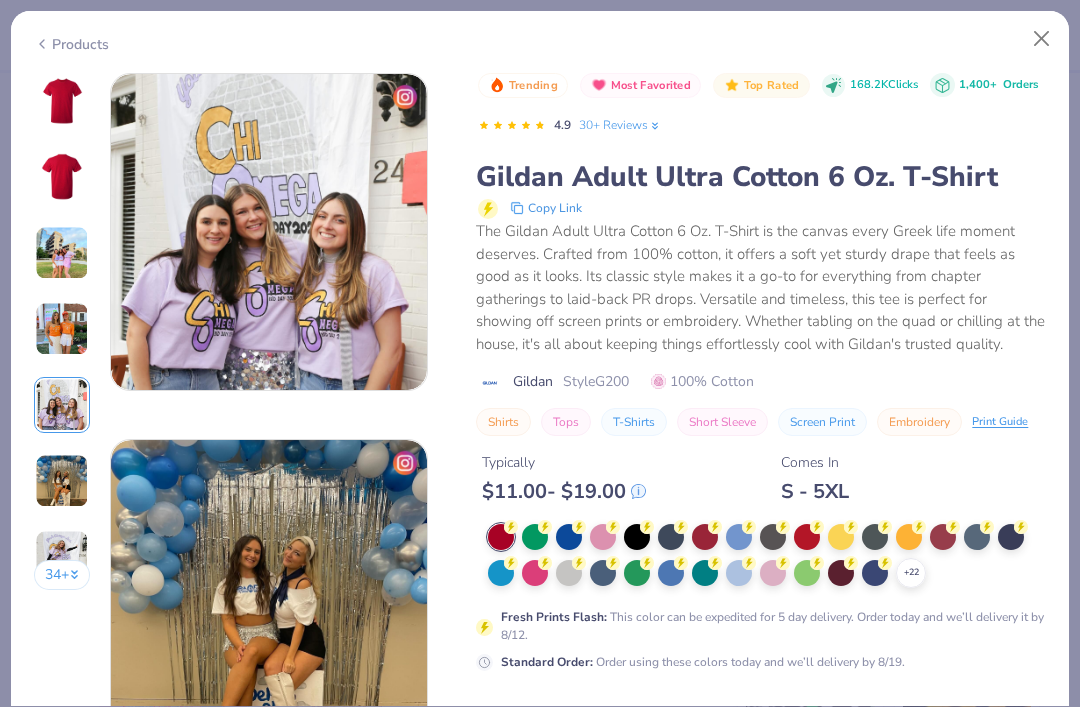 click at bounding box center (62, 481) 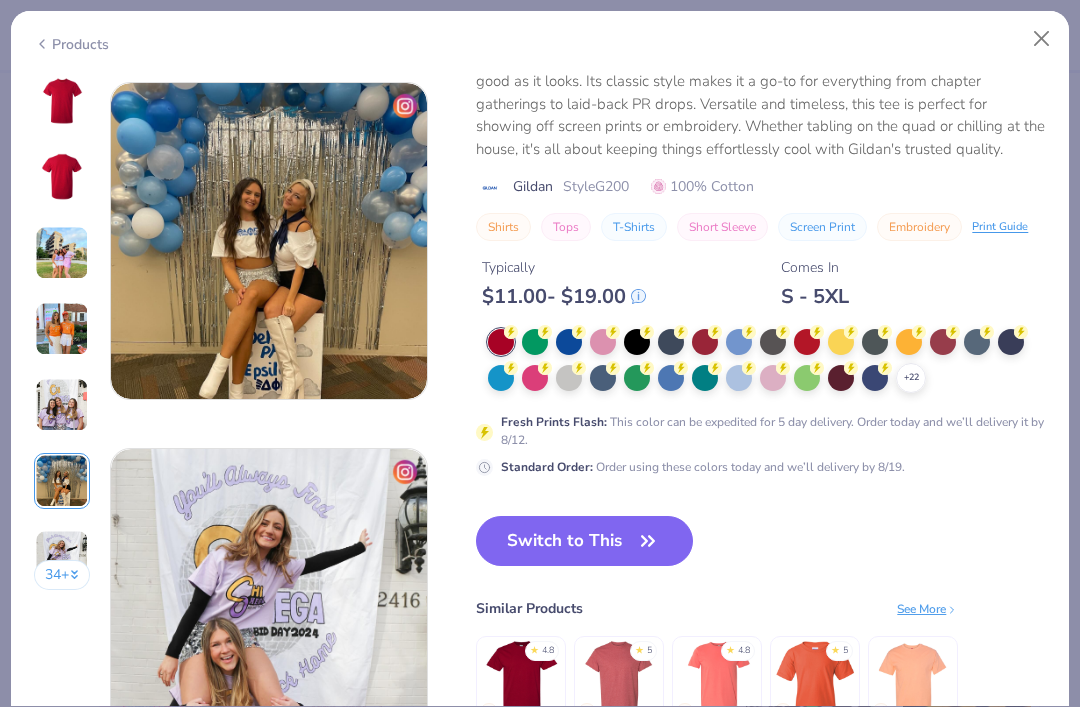 scroll, scrollTop: 1830, scrollLeft: 0, axis: vertical 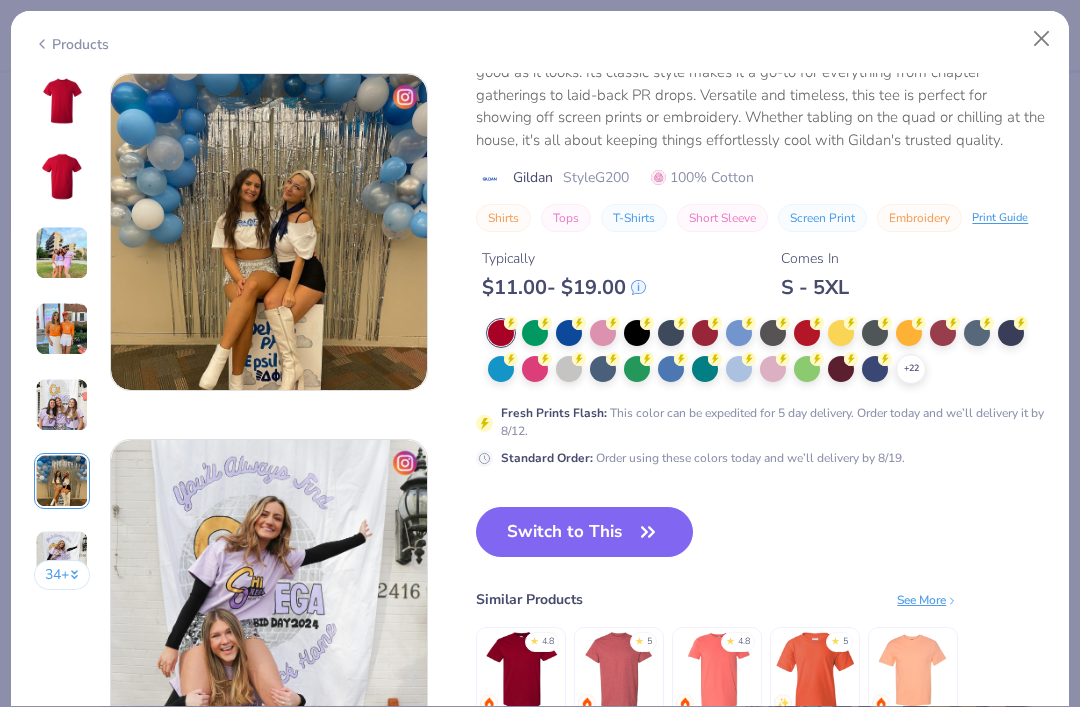click on "34 +" at bounding box center (62, 575) 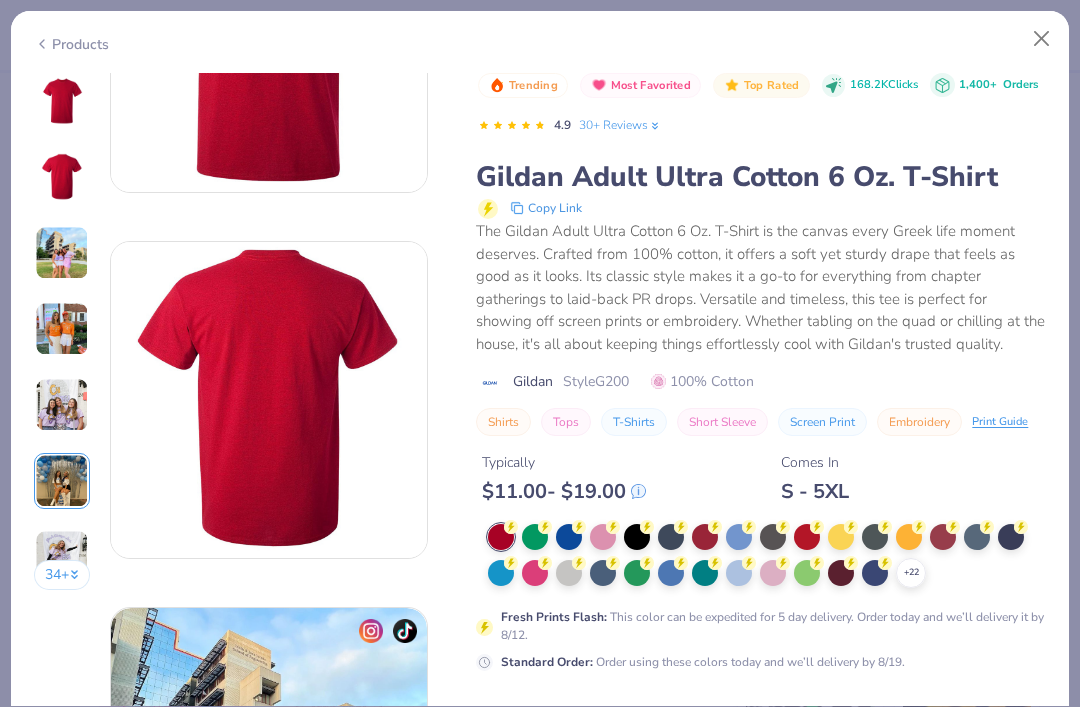 scroll, scrollTop: 0, scrollLeft: 0, axis: both 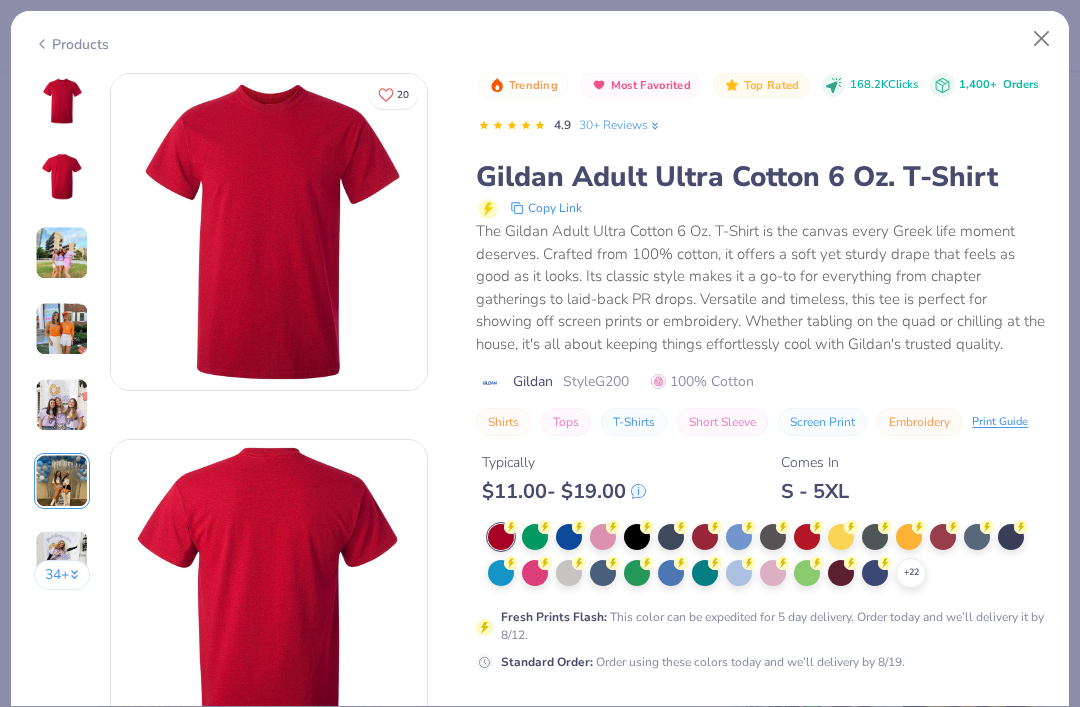click at bounding box center [569, 573] 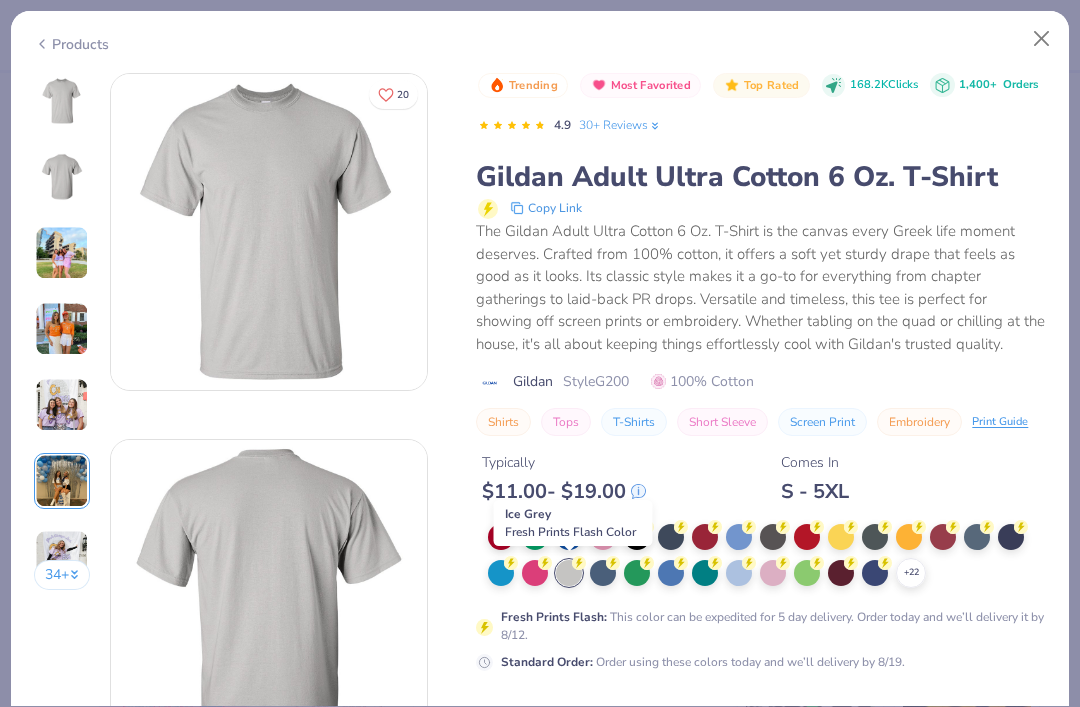 click on "Typically   $ 11.00  - $ 19.00   Comes In S - 5XL" at bounding box center (761, 470) 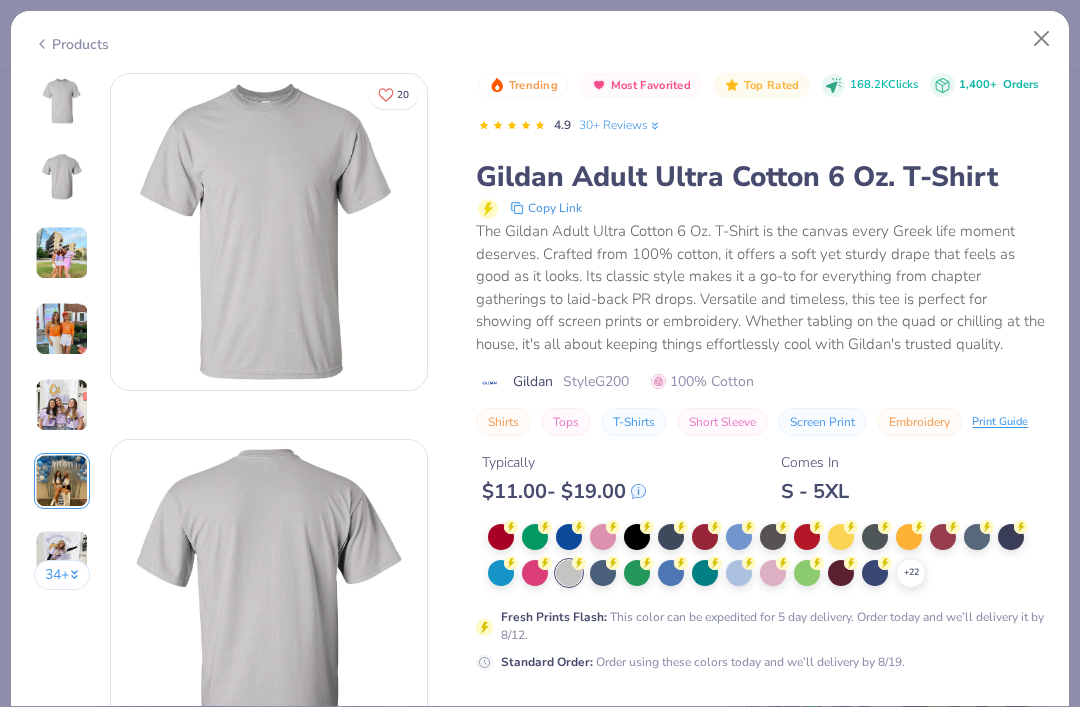 click 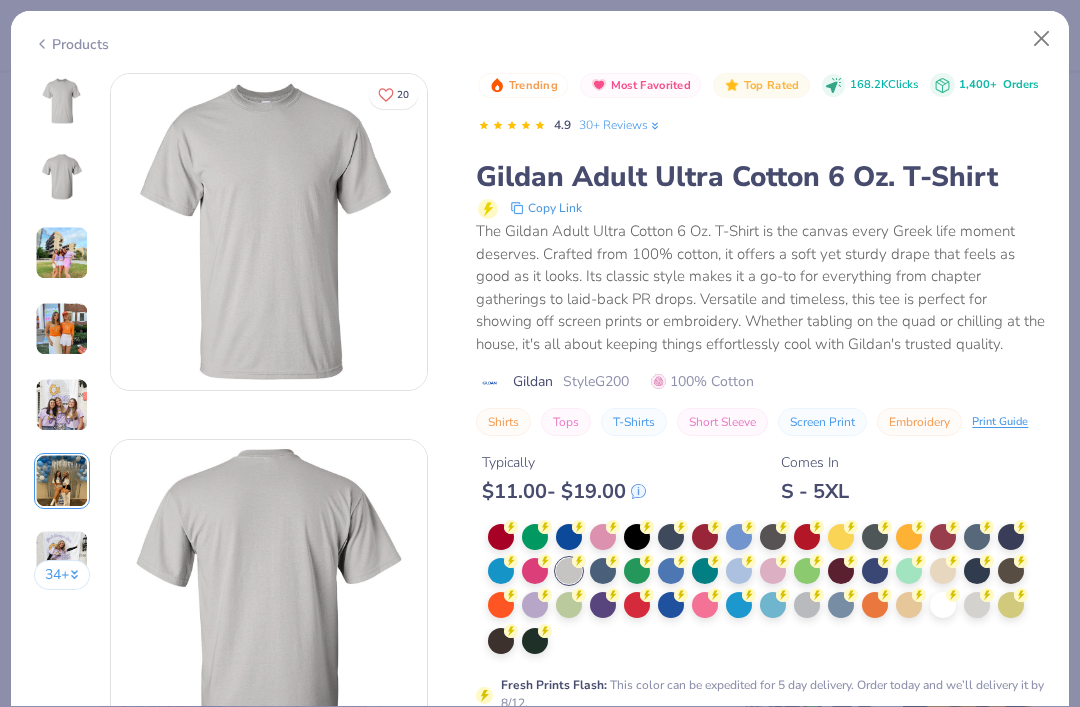 click at bounding box center [943, 571] 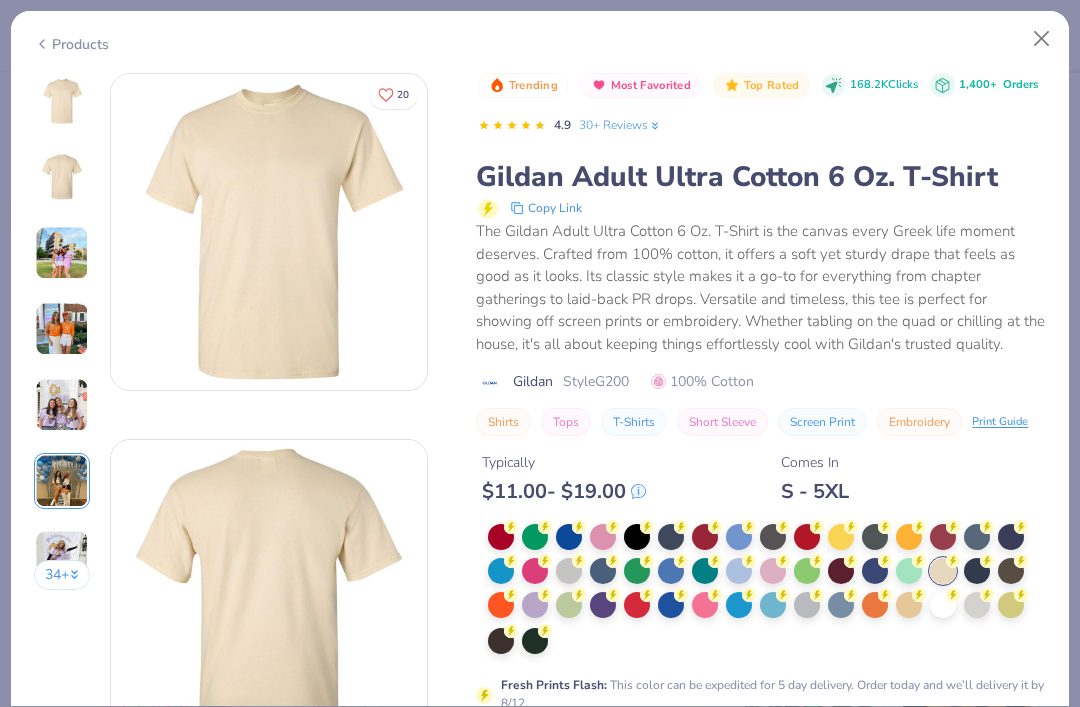 click at bounding box center (977, 605) 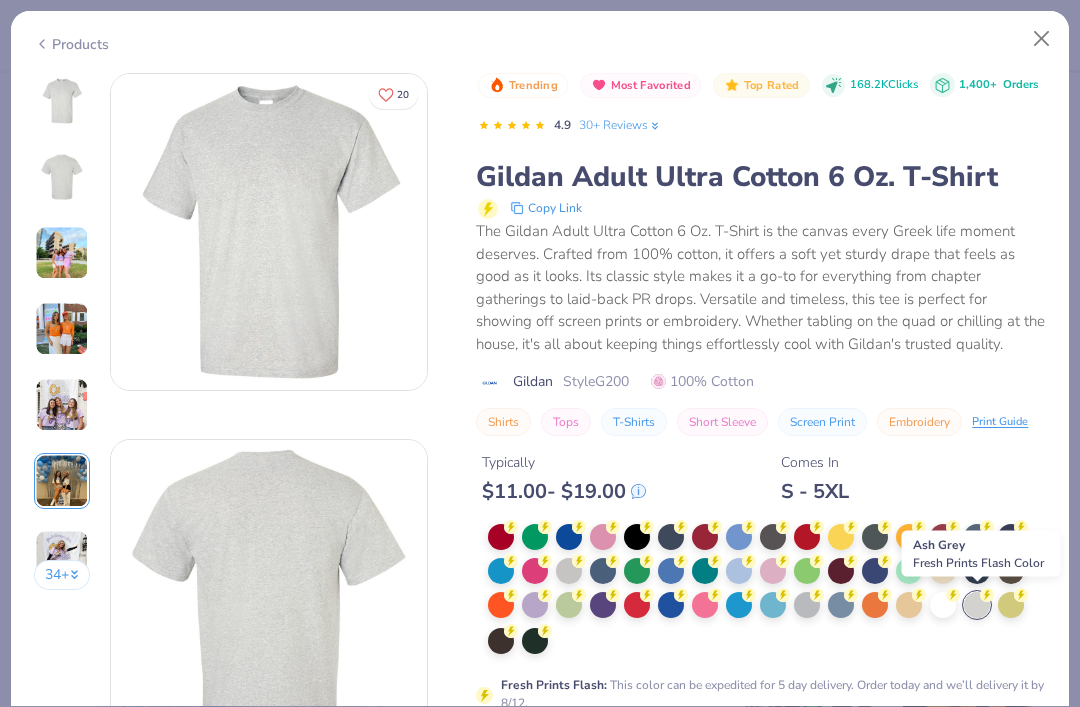 click at bounding box center (943, 605) 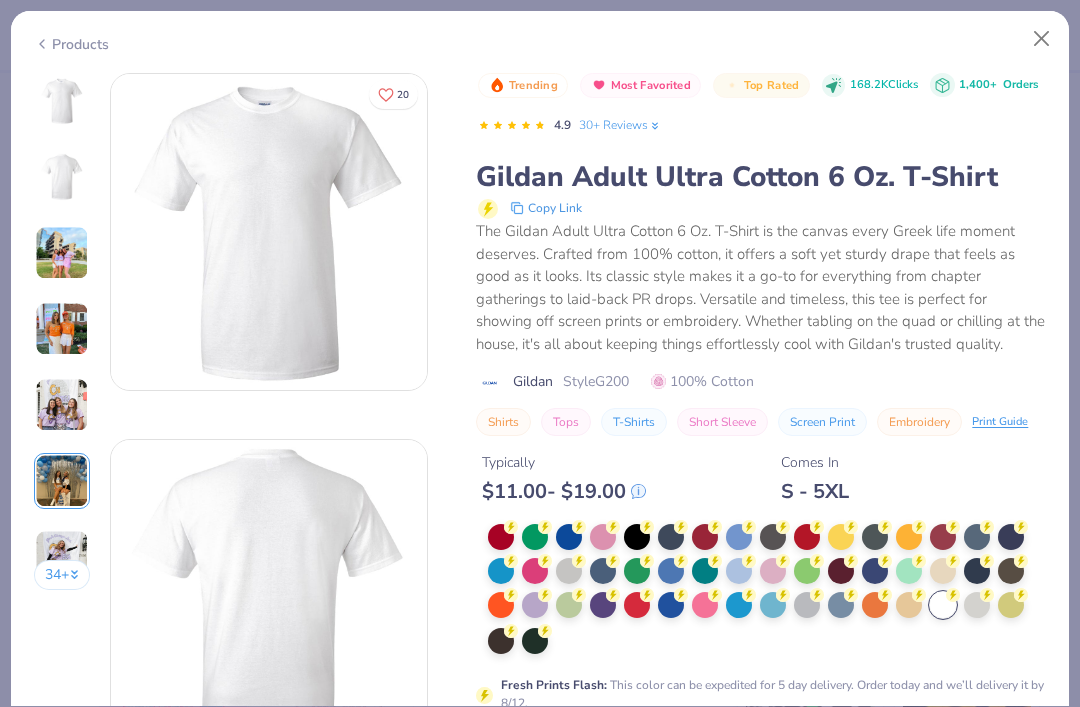 click at bounding box center (569, 571) 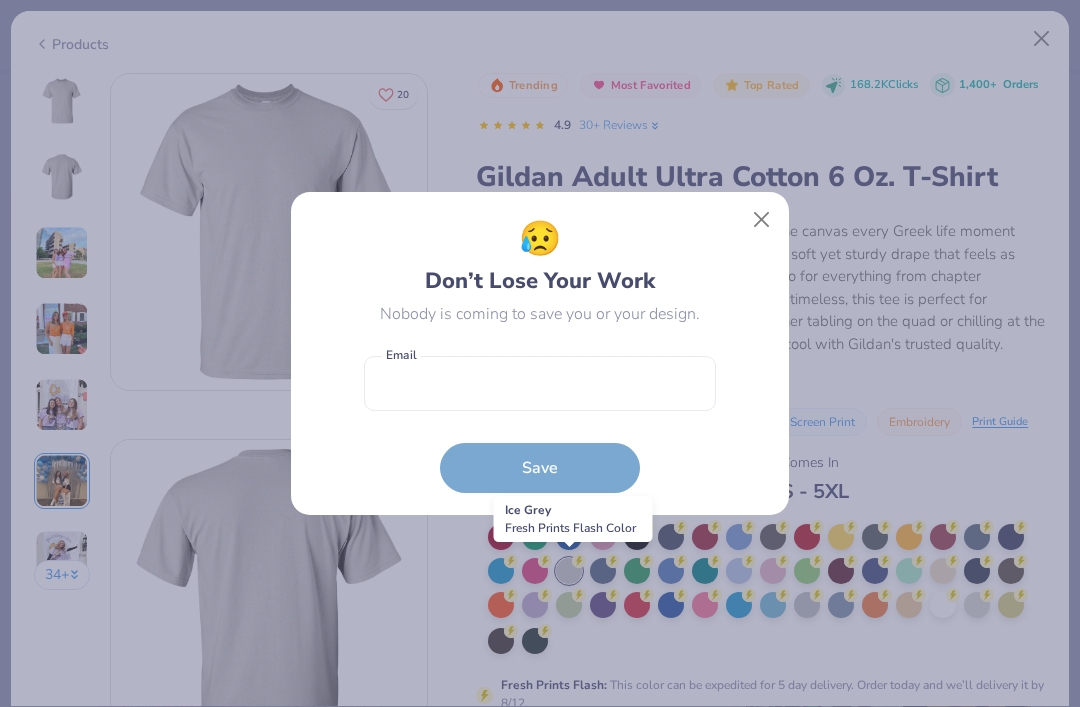click at bounding box center (762, 220) 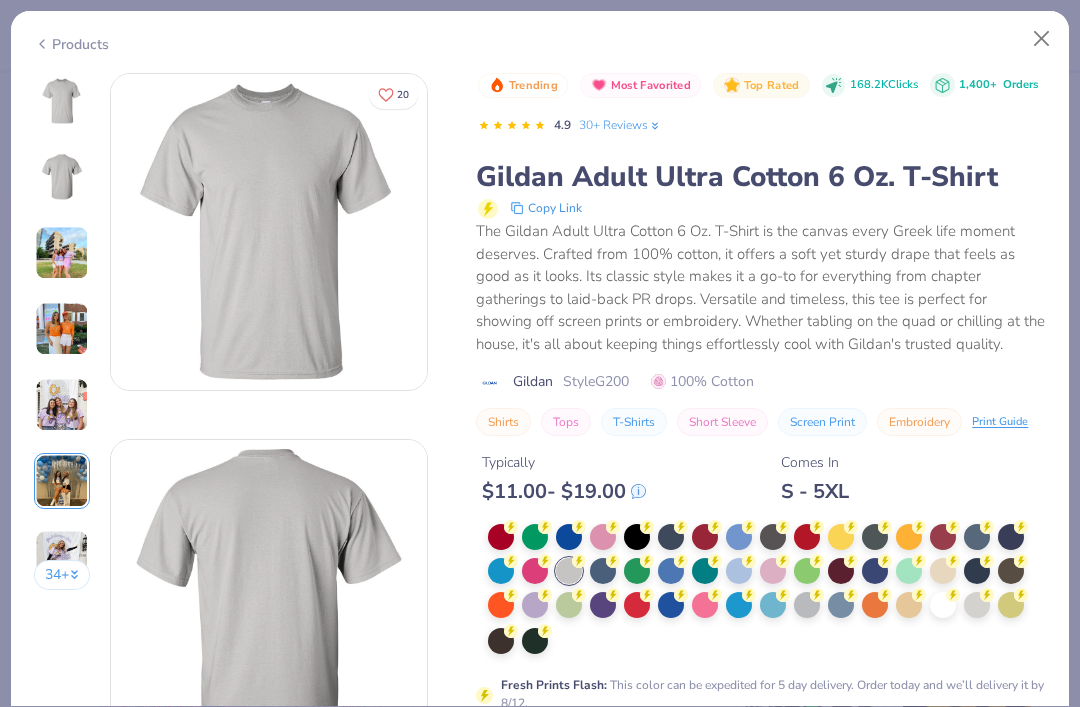 click at bounding box center [943, 571] 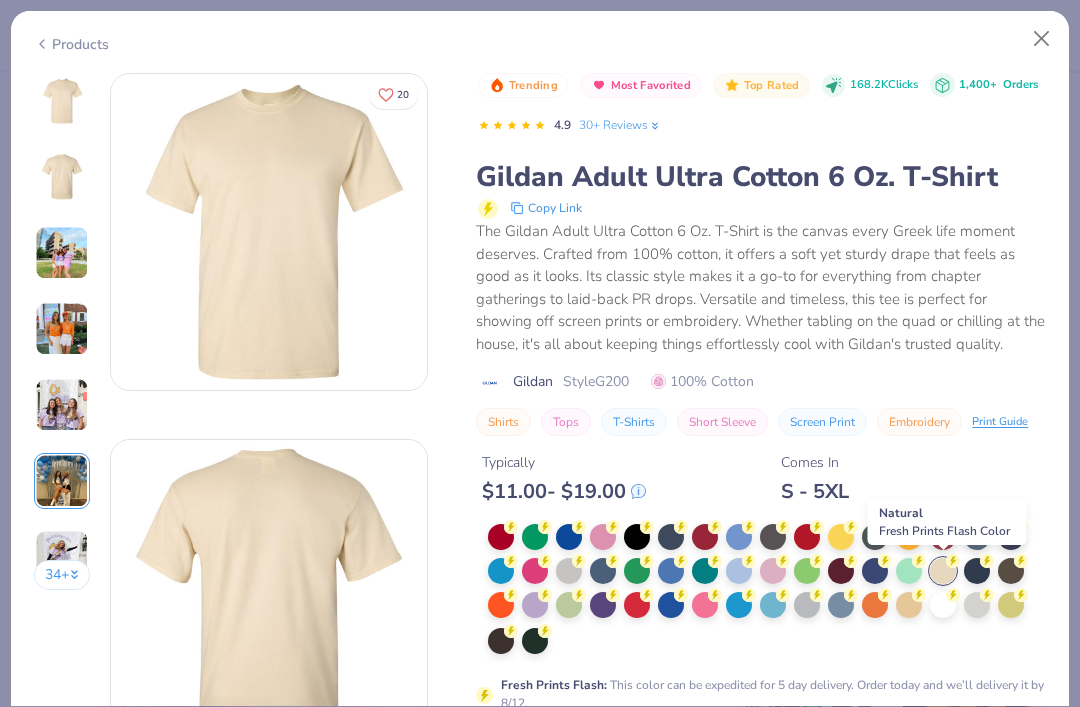 scroll, scrollTop: 0, scrollLeft: 0, axis: both 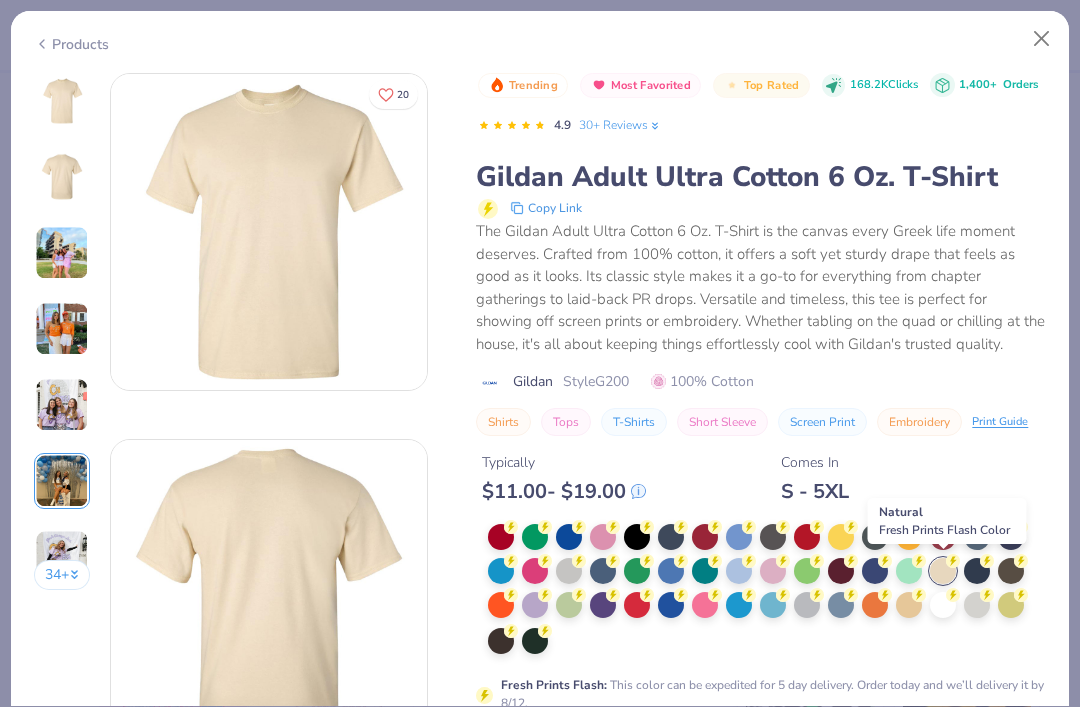 click at bounding box center (767, 590) 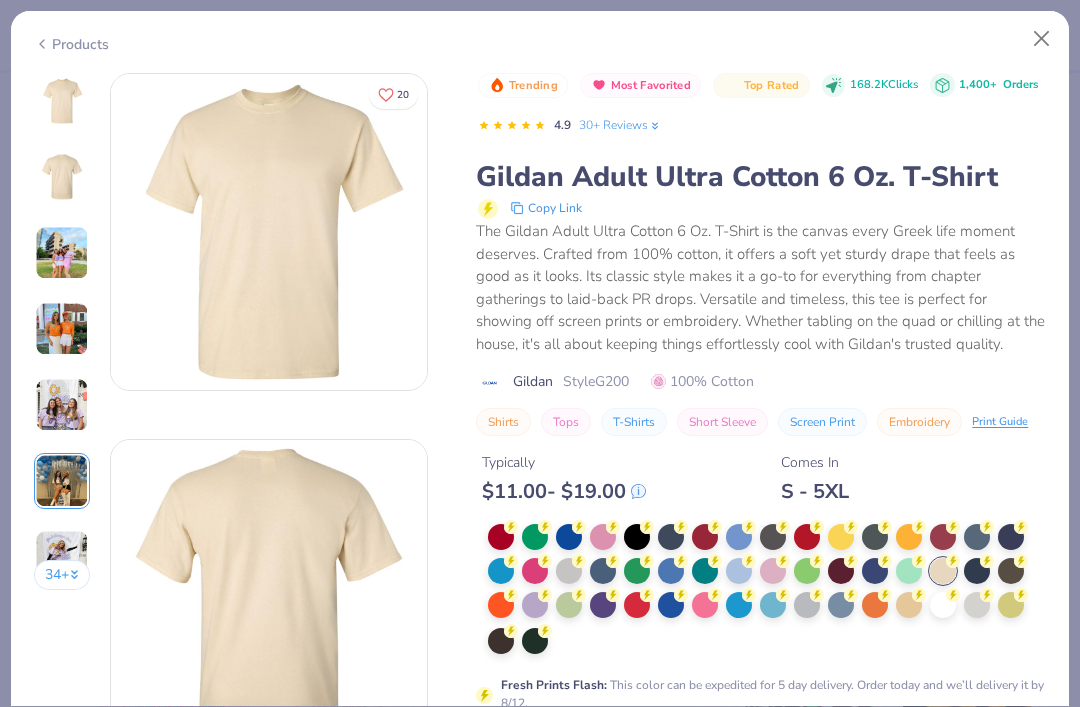 click at bounding box center [909, 605] 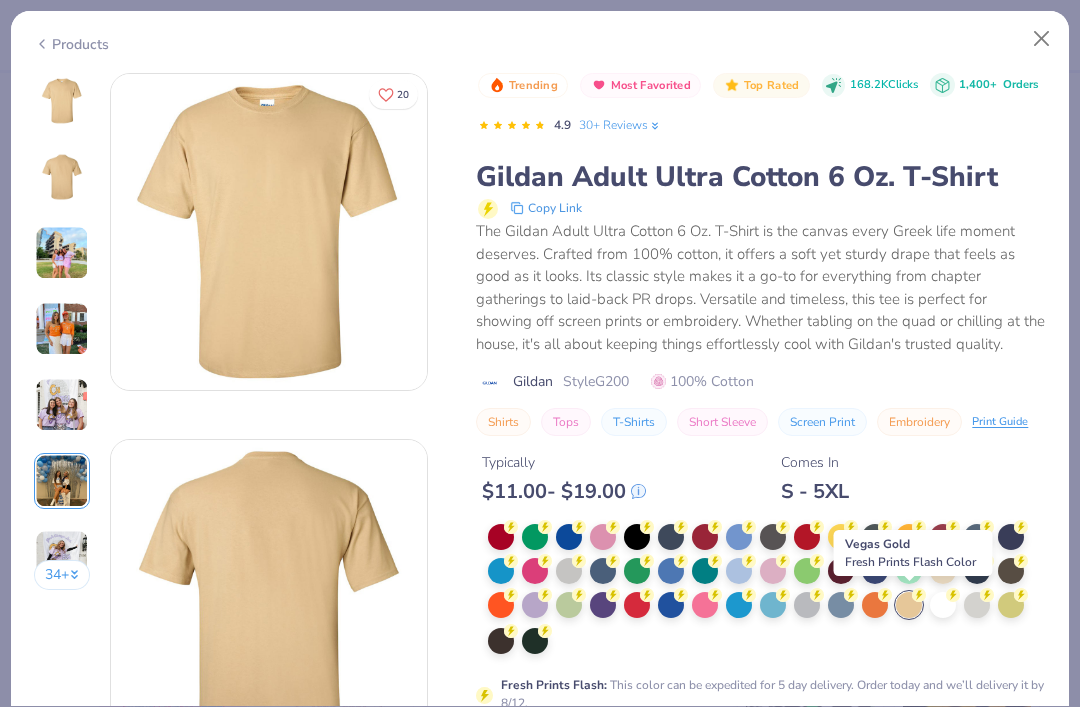 click at bounding box center (767, 590) 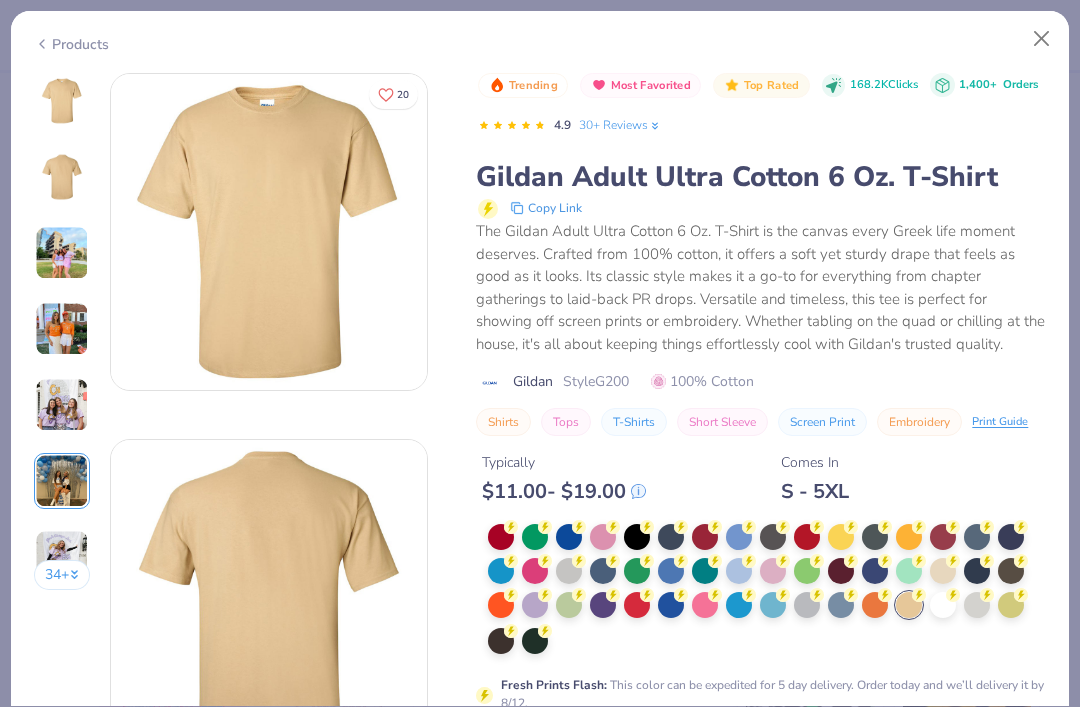 click at bounding box center [943, 605] 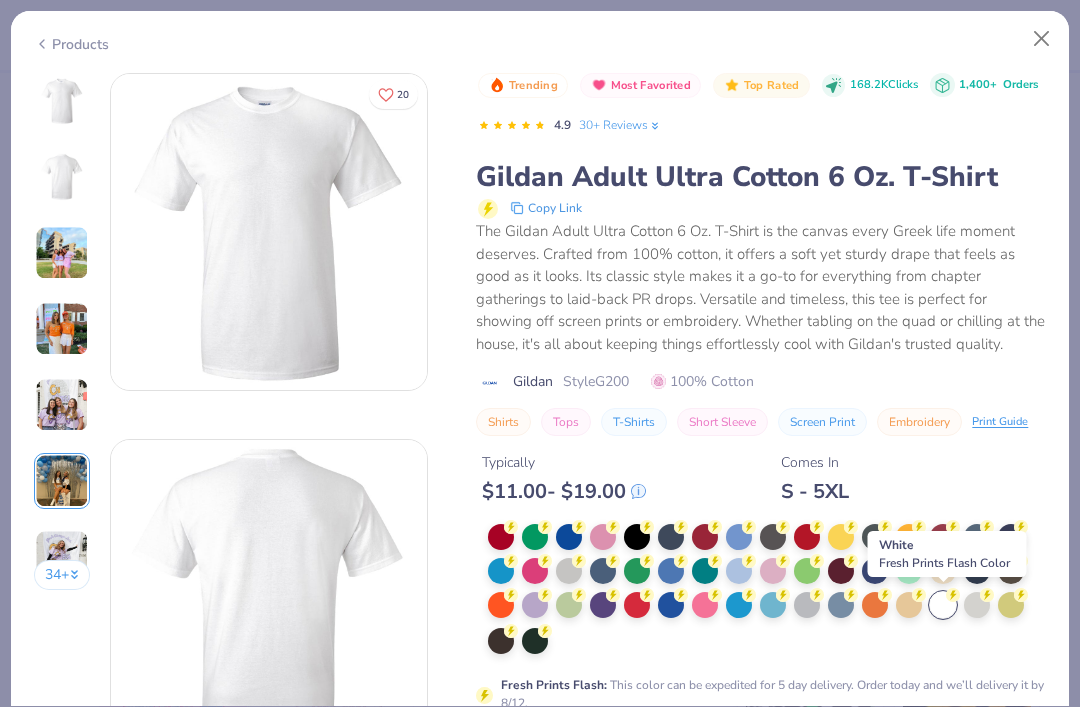 click on "Typically   $ 11.00  - $ 19.00   Comes In S - 5XL" at bounding box center (761, 470) 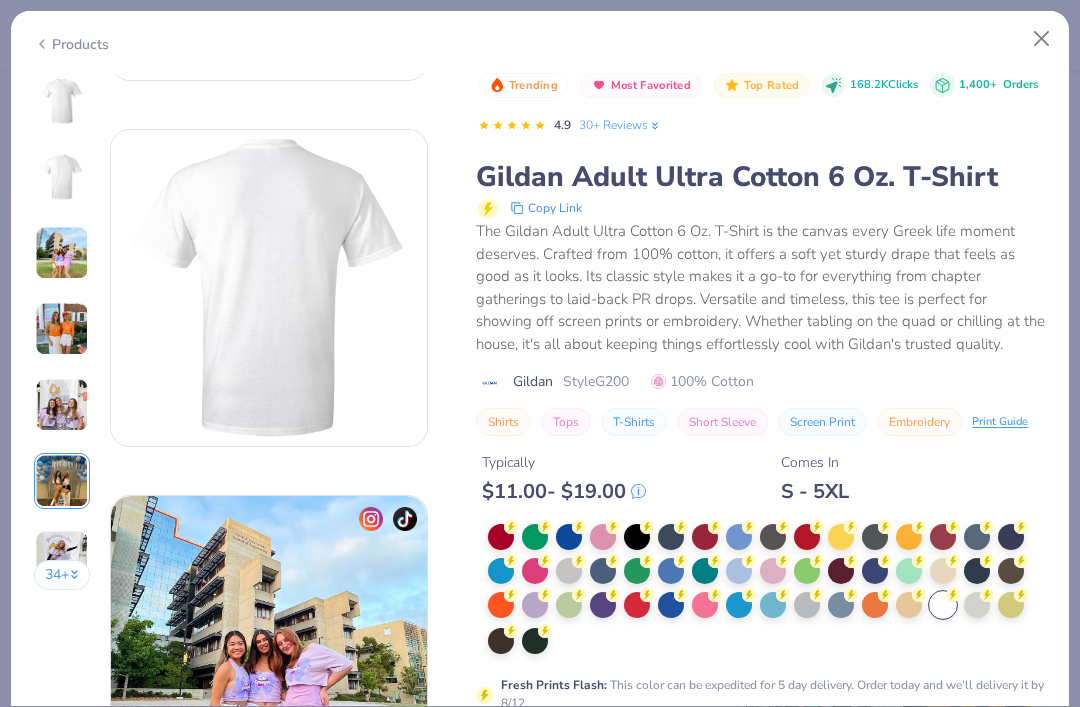 scroll, scrollTop: 321, scrollLeft: 0, axis: vertical 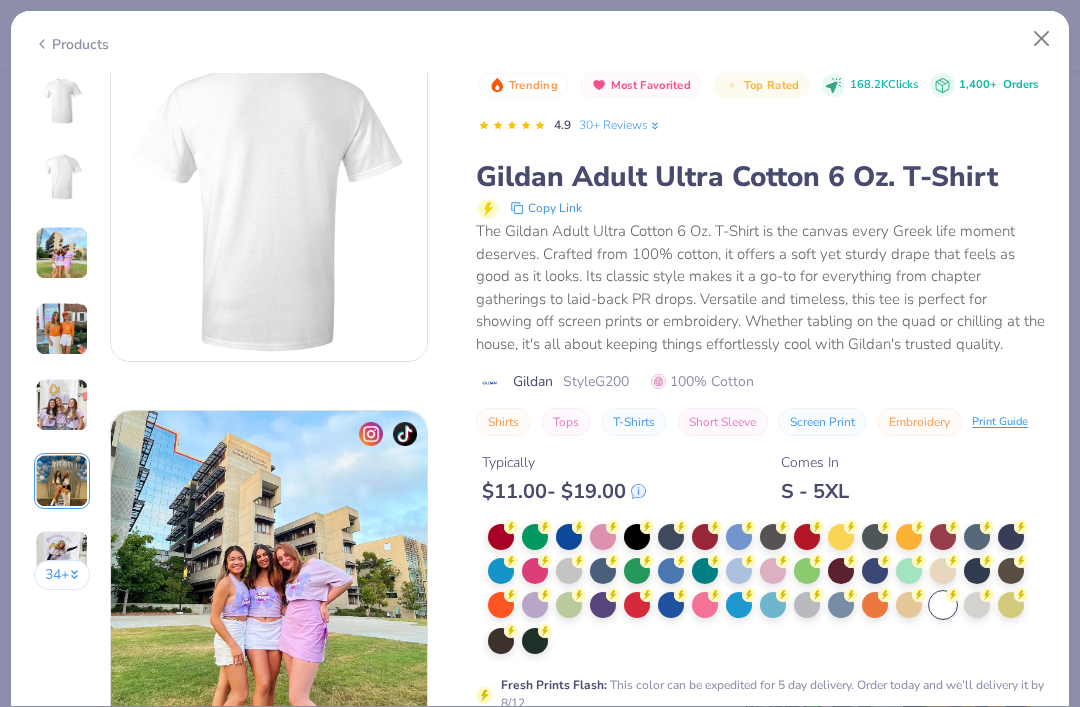 click at bounding box center [269, 203] 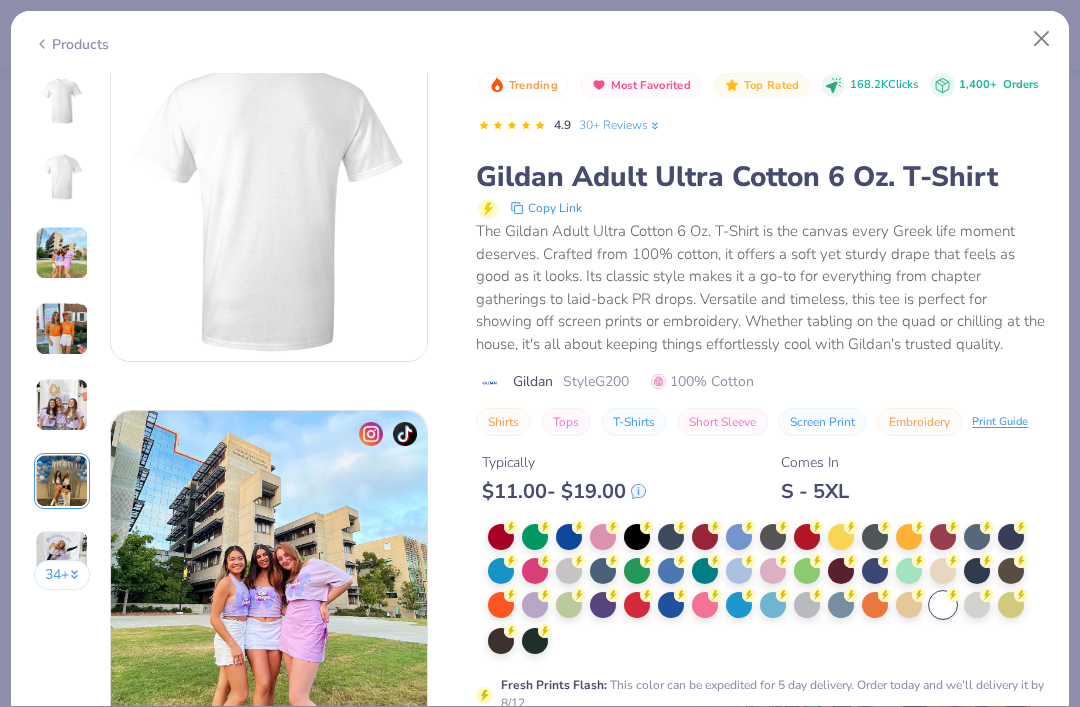 click at bounding box center [1042, 39] 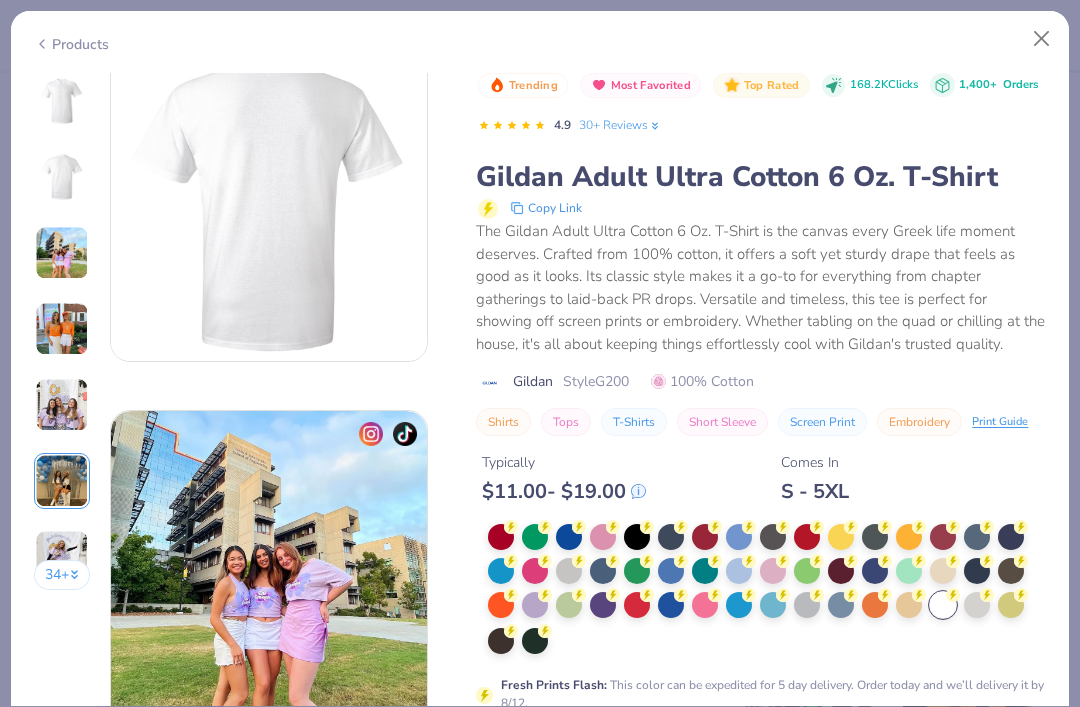 click at bounding box center [1042, 39] 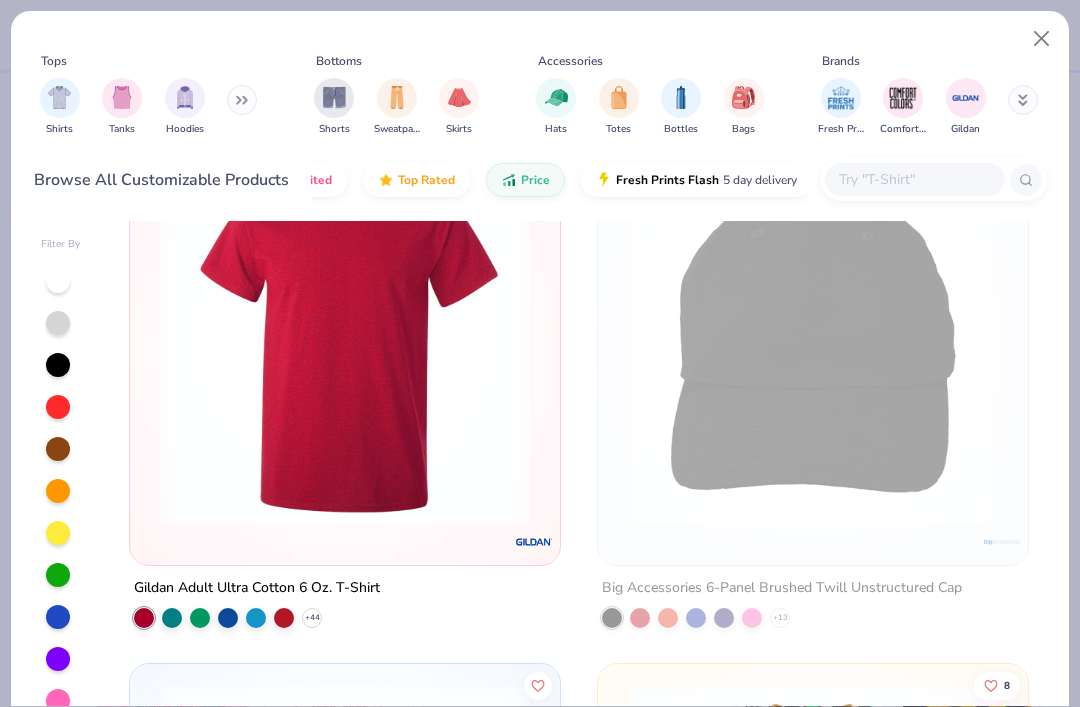 click at bounding box center (1042, 39) 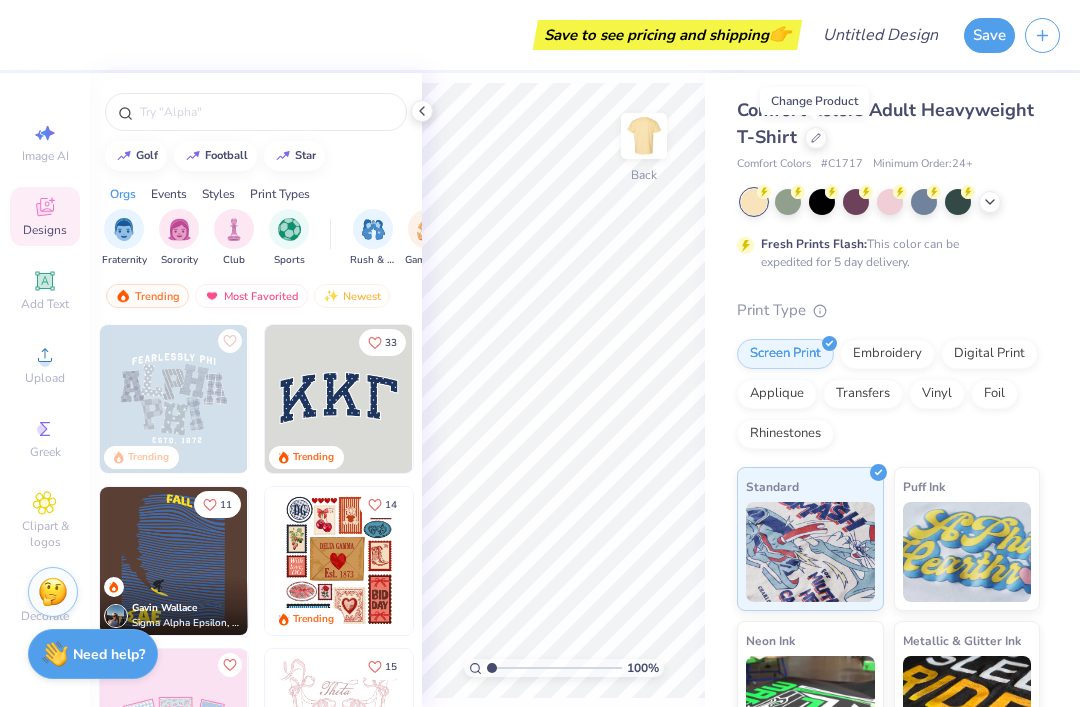 click at bounding box center (1042, 35) 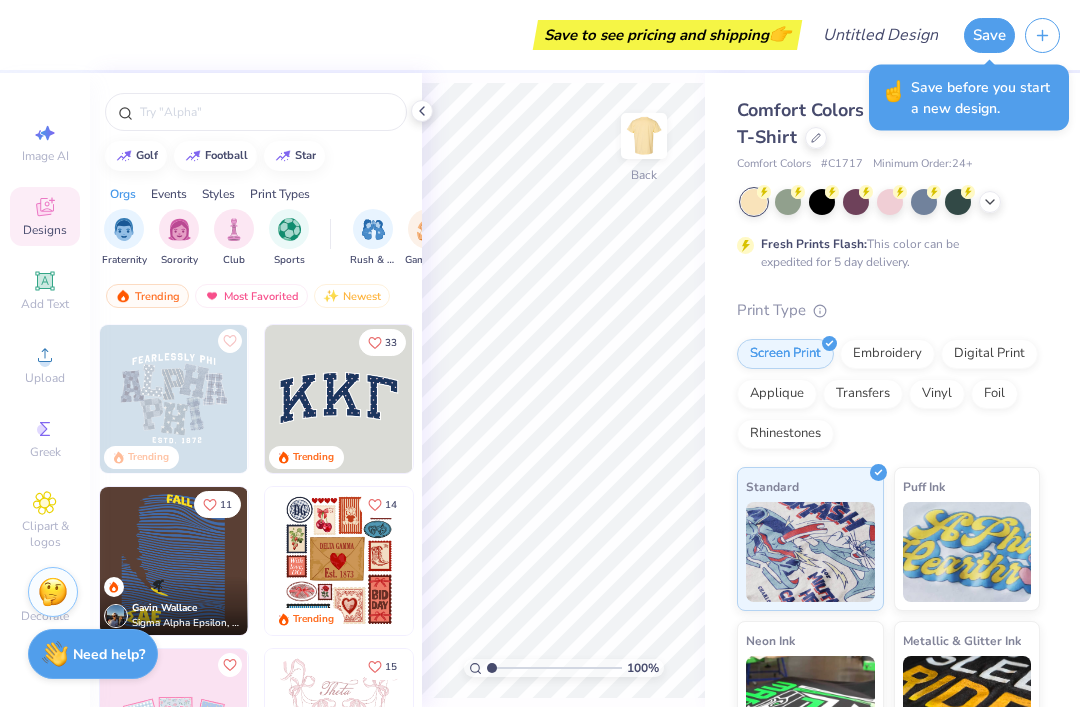 click at bounding box center [1042, 35] 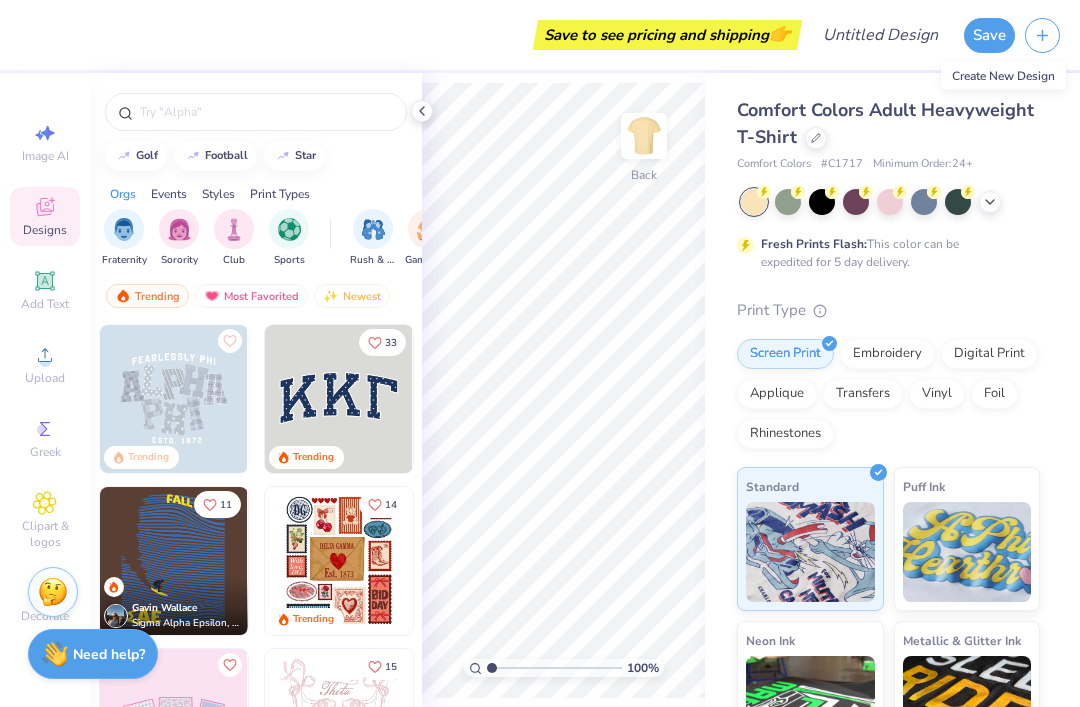 click 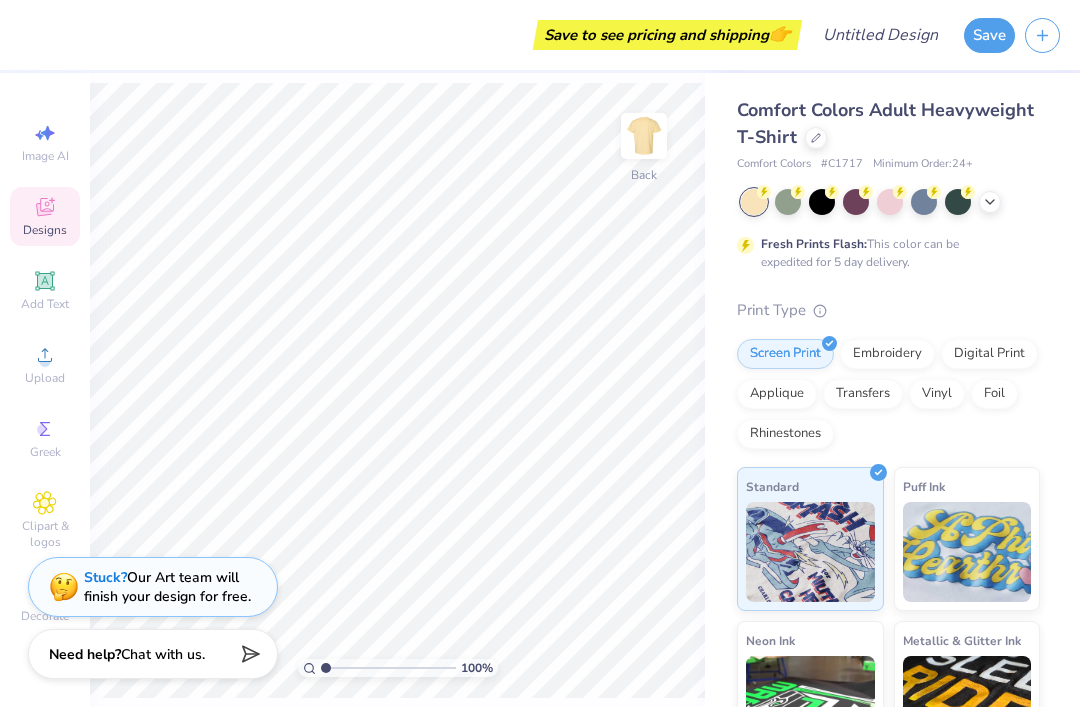click at bounding box center (816, 138) 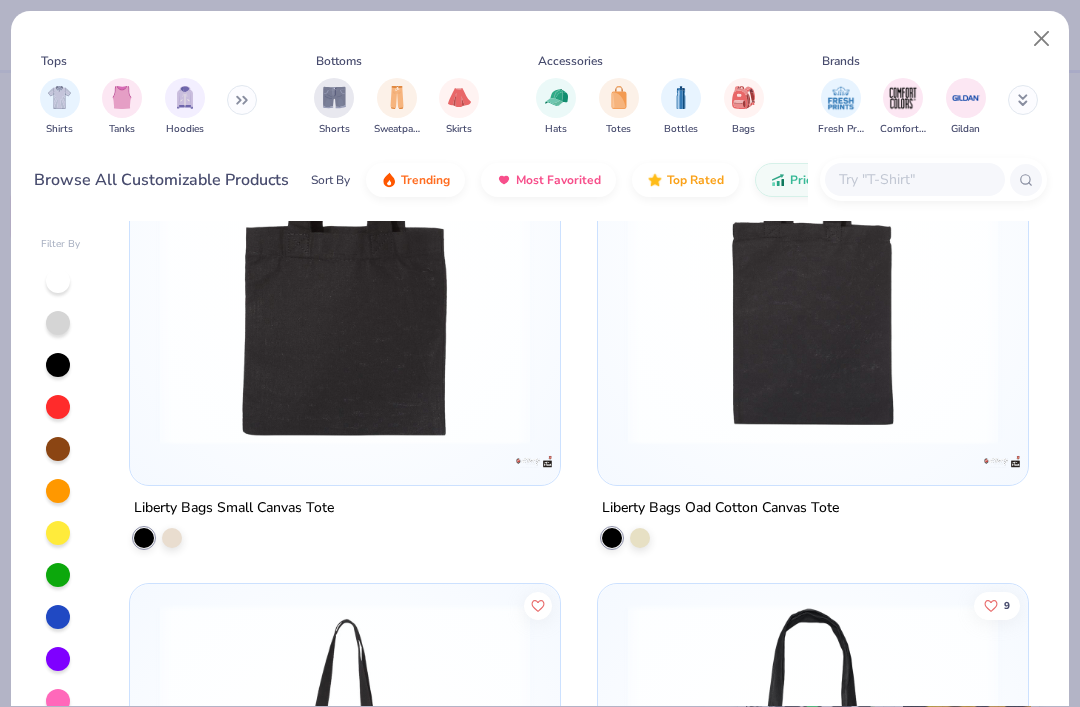 scroll, scrollTop: 167, scrollLeft: 0, axis: vertical 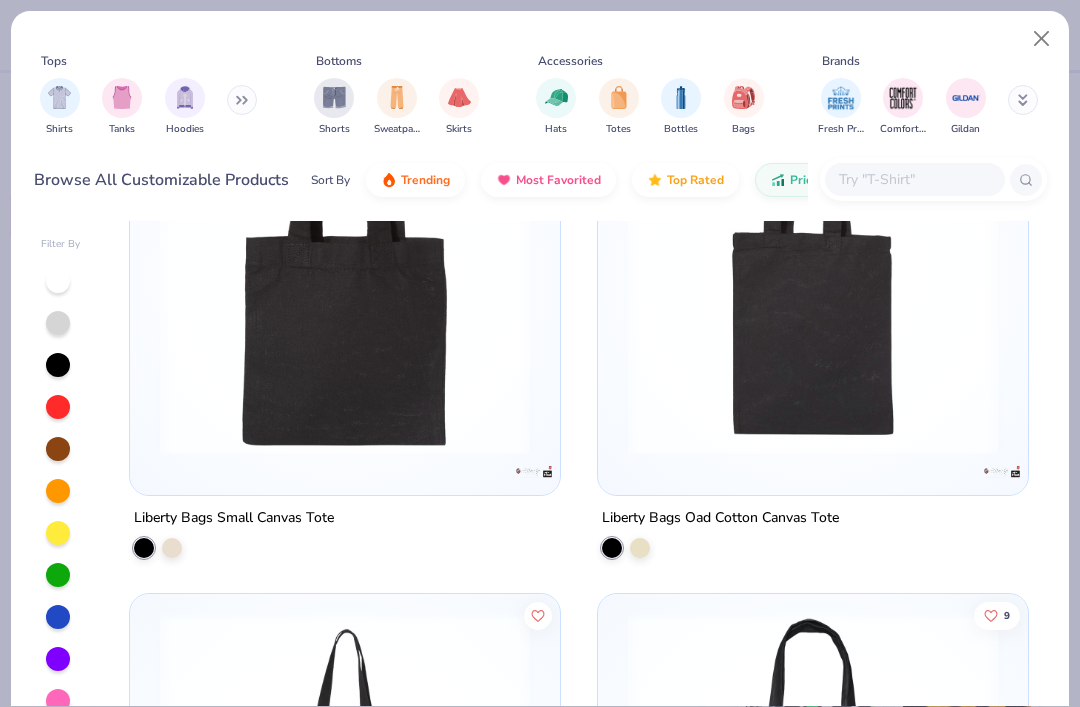 click at bounding box center (345, 270) 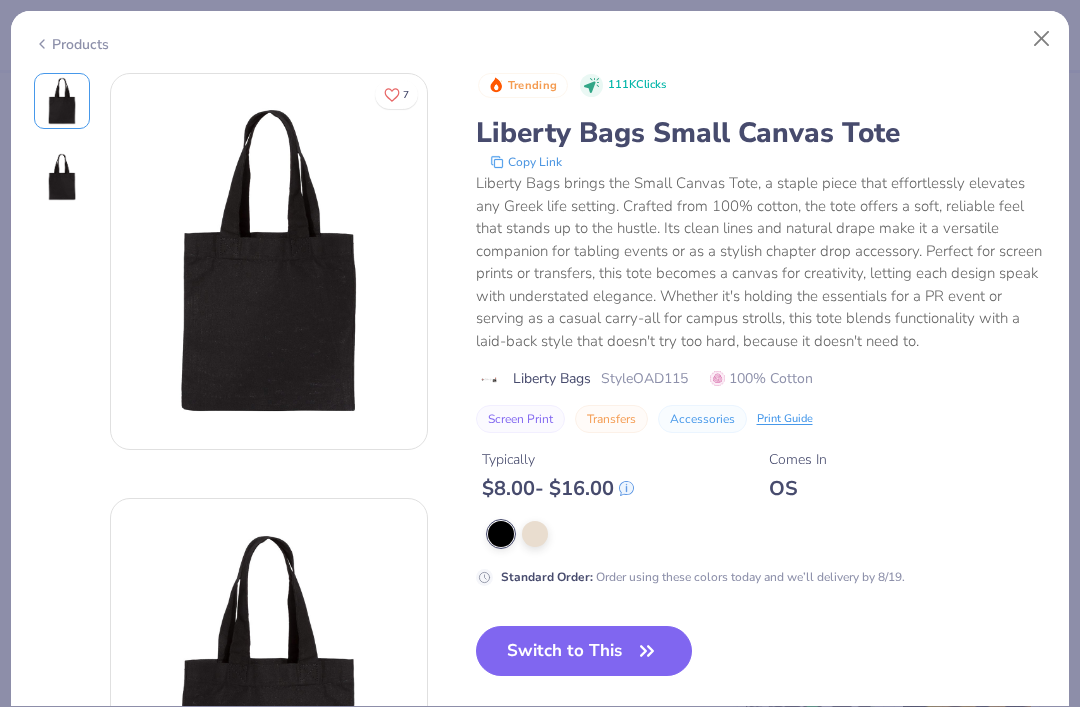 scroll, scrollTop: 12, scrollLeft: 0, axis: vertical 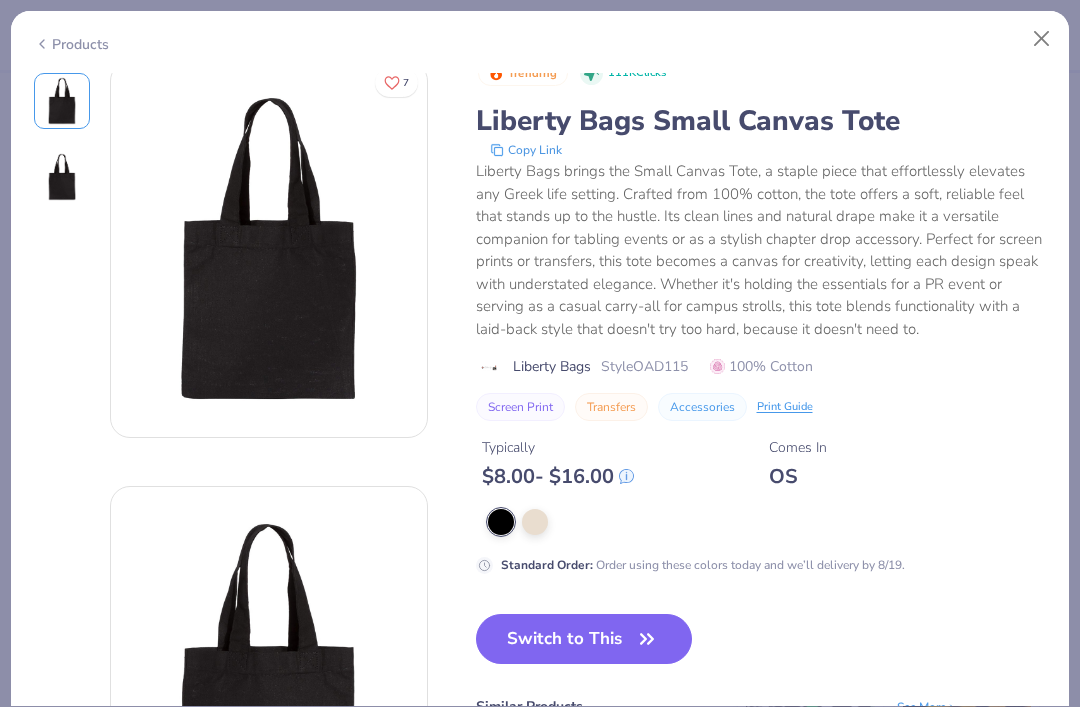 click at bounding box center [535, 522] 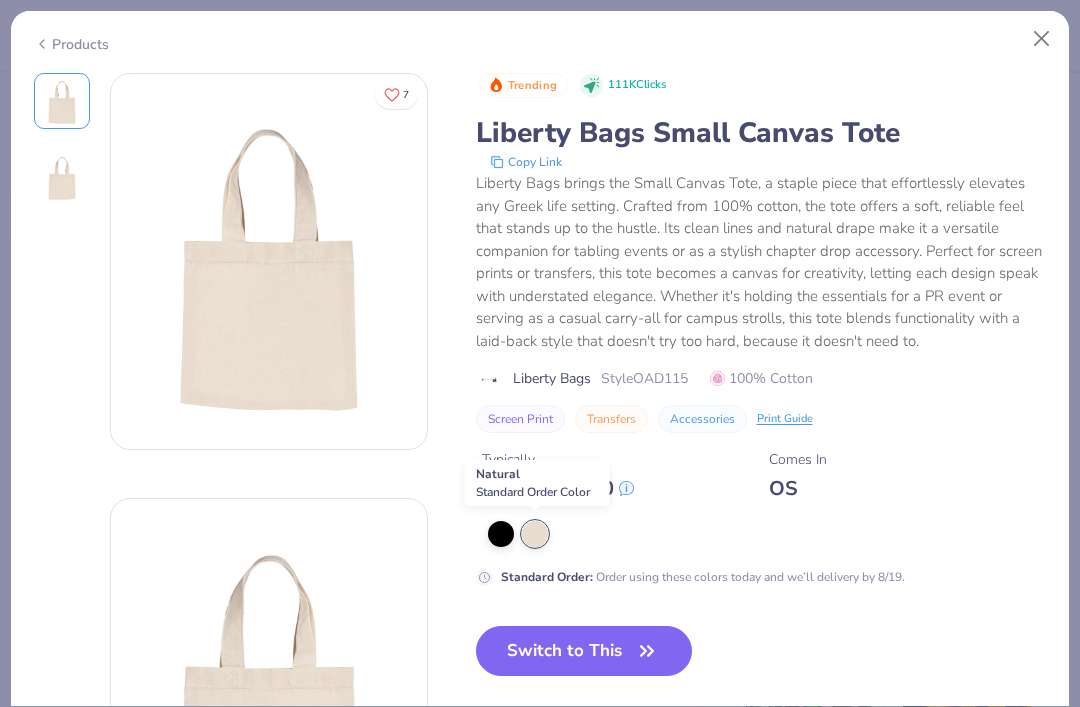 scroll, scrollTop: 0, scrollLeft: 0, axis: both 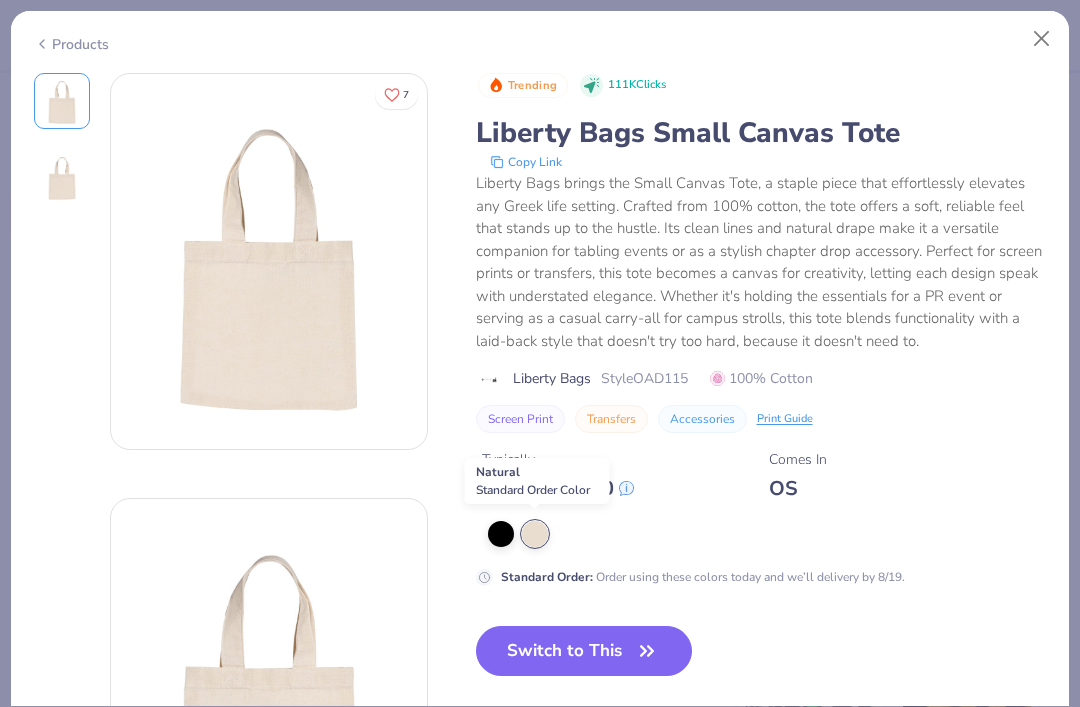click at bounding box center (1042, 39) 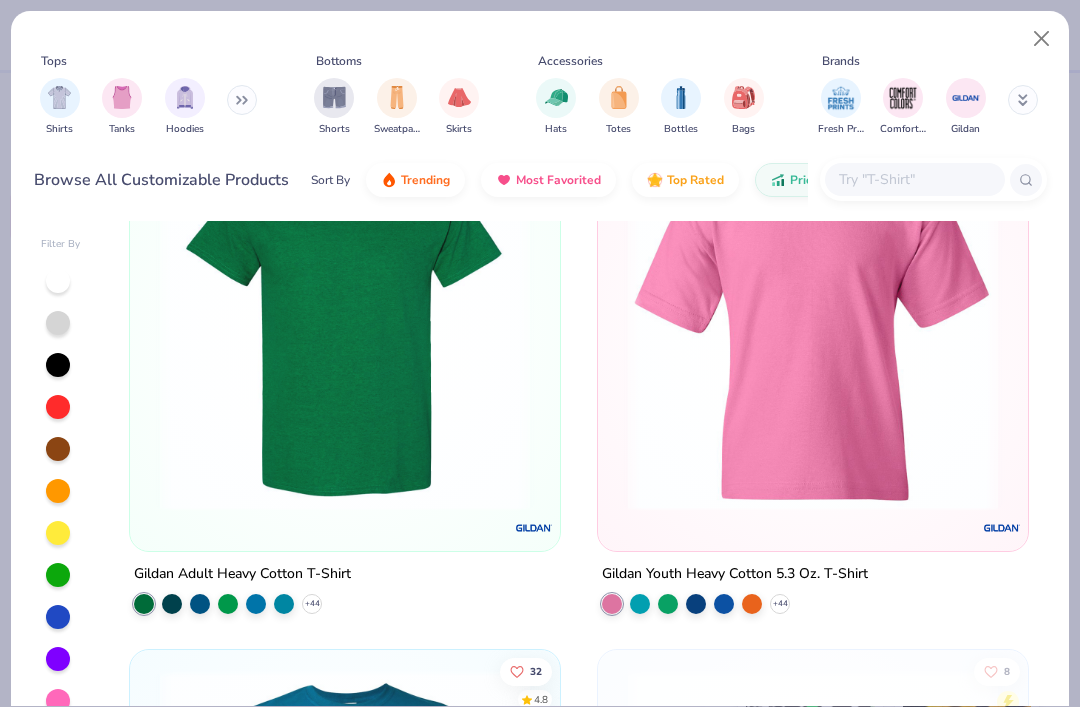 scroll, scrollTop: 2231, scrollLeft: 0, axis: vertical 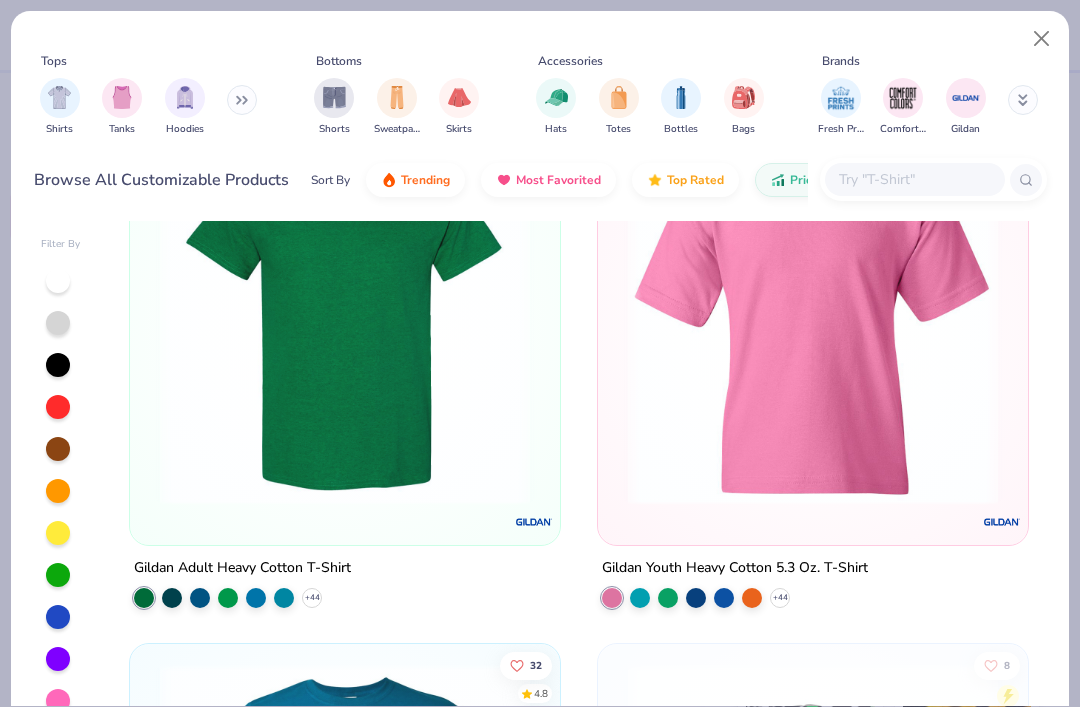 click at bounding box center [813, 320] 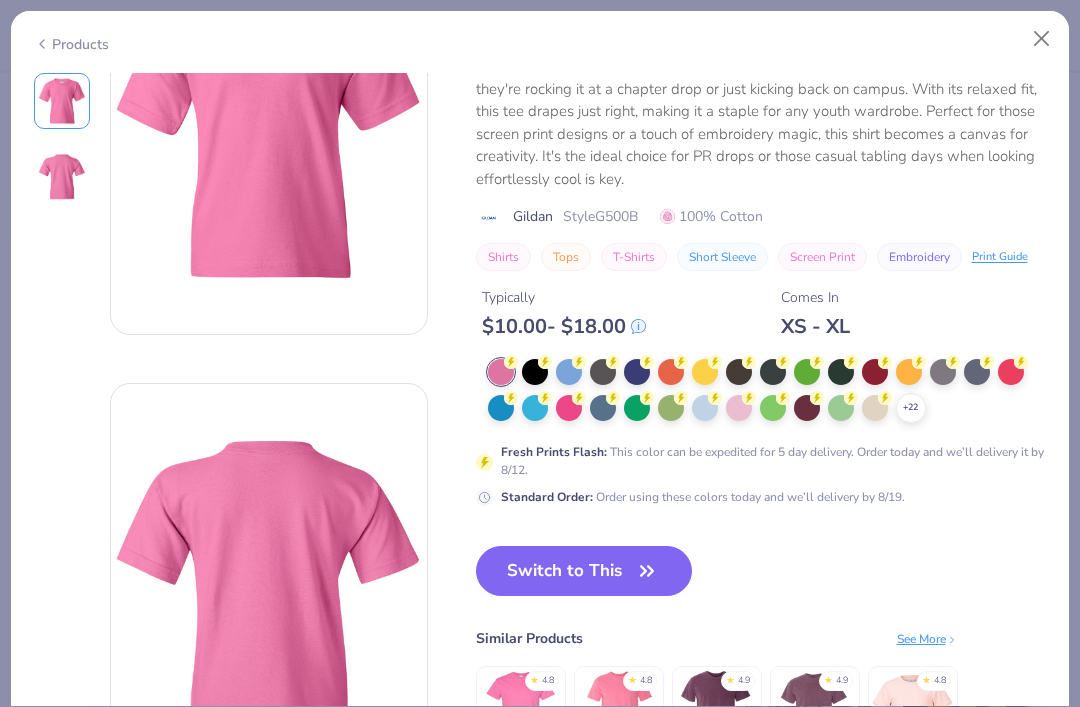 scroll, scrollTop: 137, scrollLeft: 0, axis: vertical 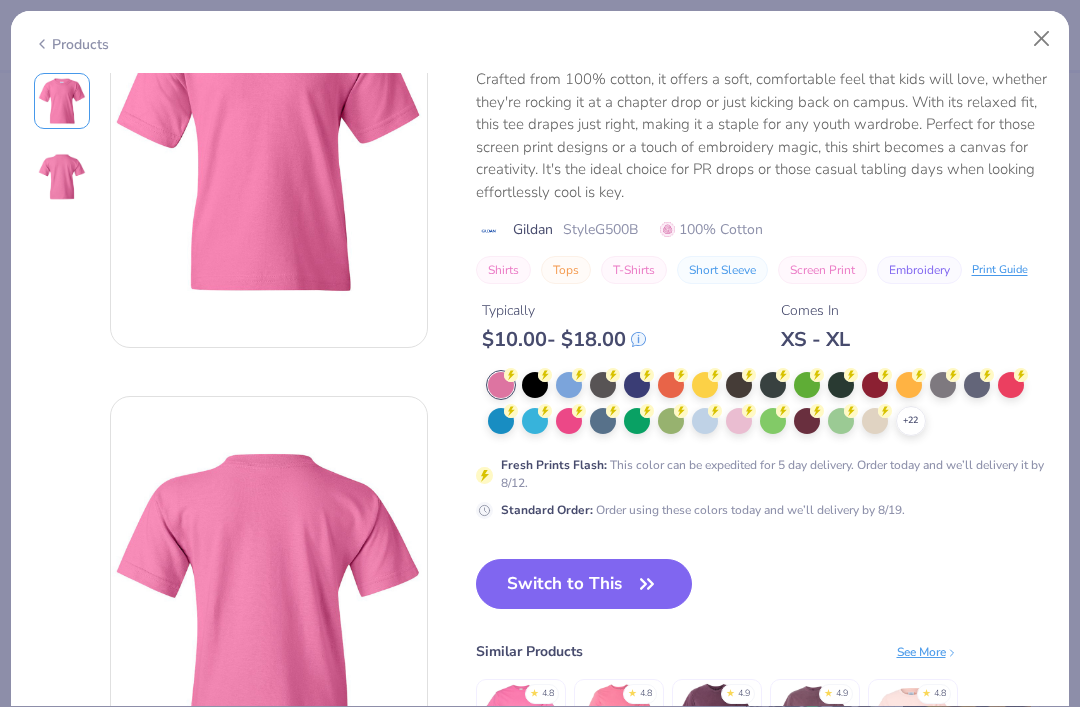 click at bounding box center (875, 421) 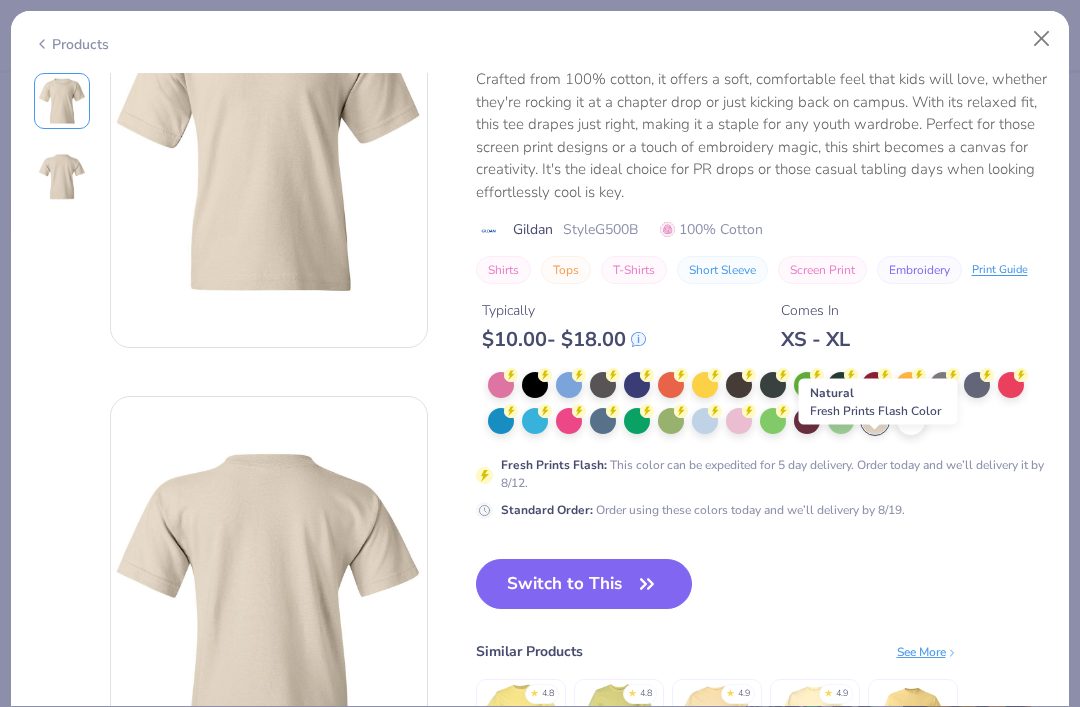 scroll, scrollTop: 31, scrollLeft: 0, axis: vertical 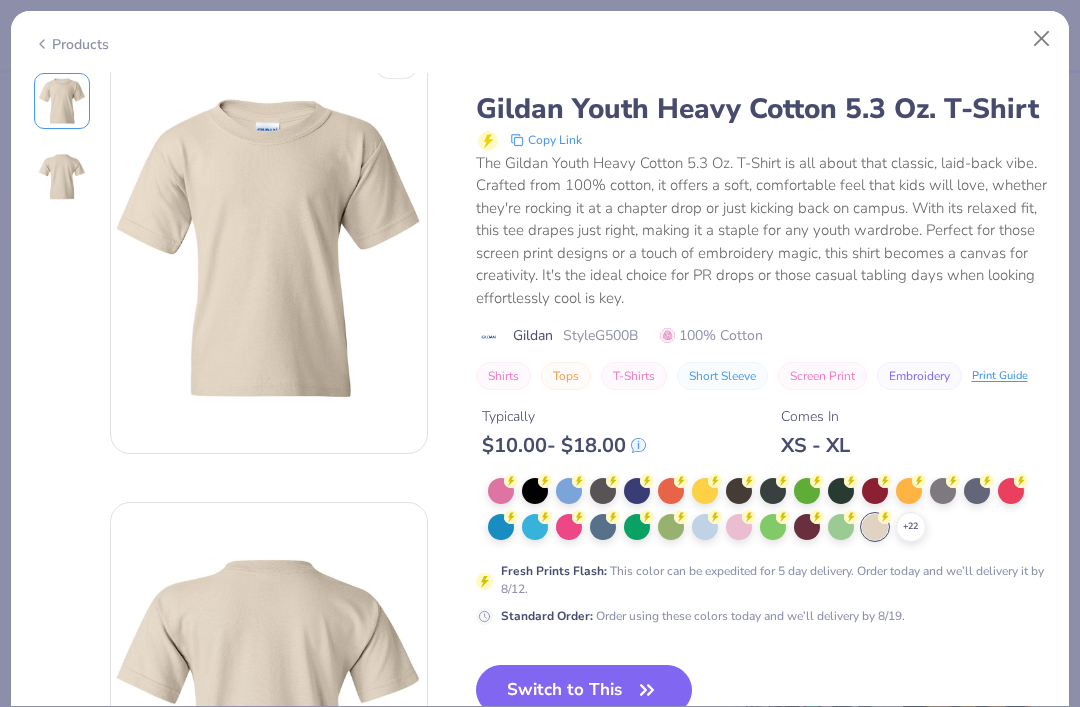 click 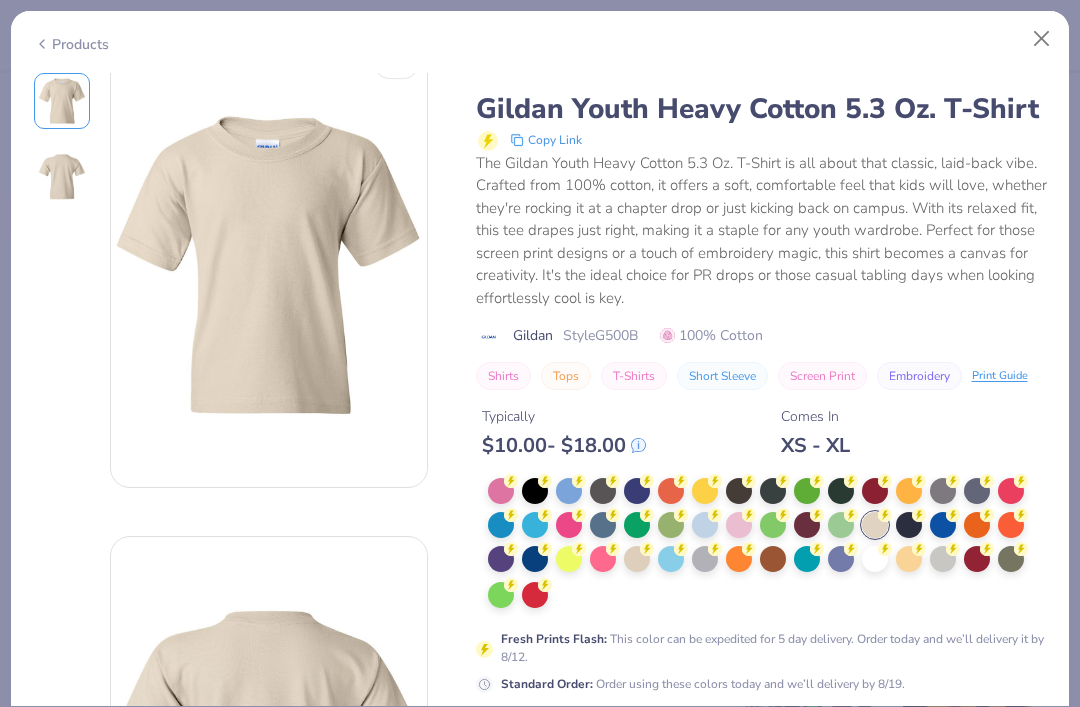 click at bounding box center (943, 559) 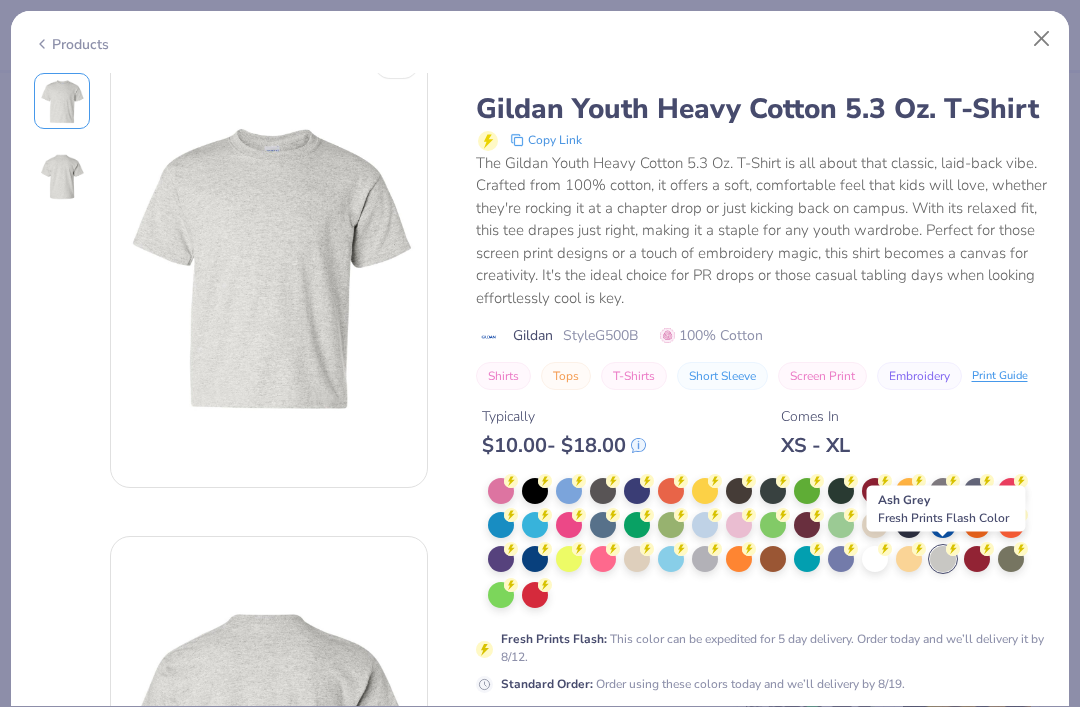 click at bounding box center (1042, 39) 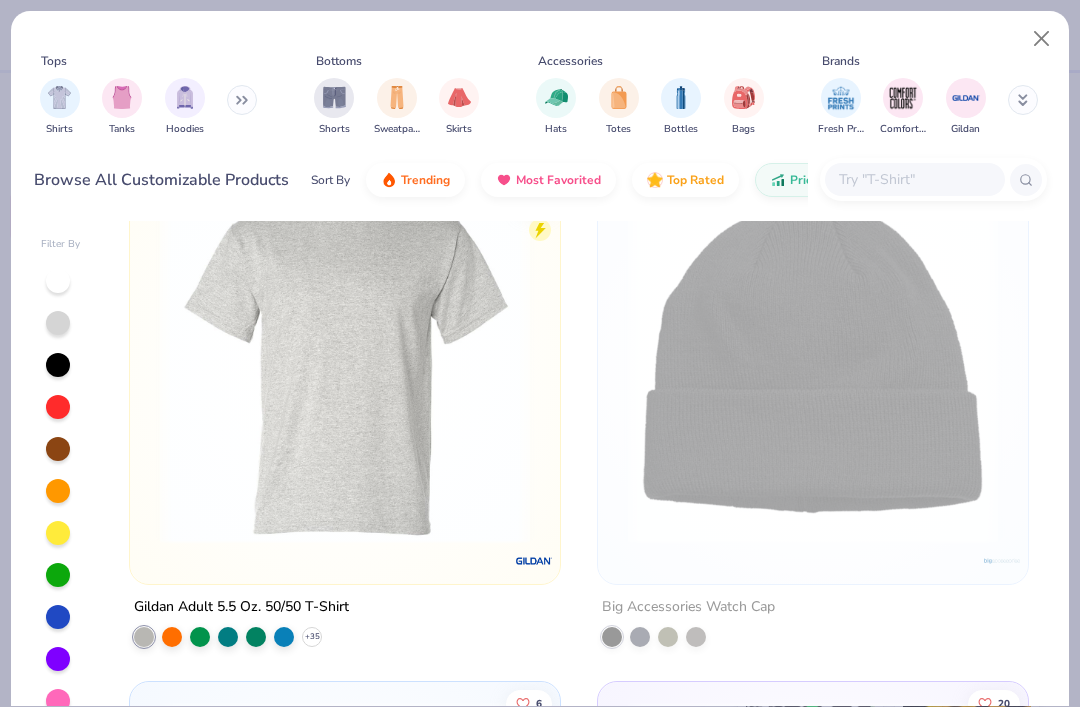 scroll, scrollTop: 5918, scrollLeft: 0, axis: vertical 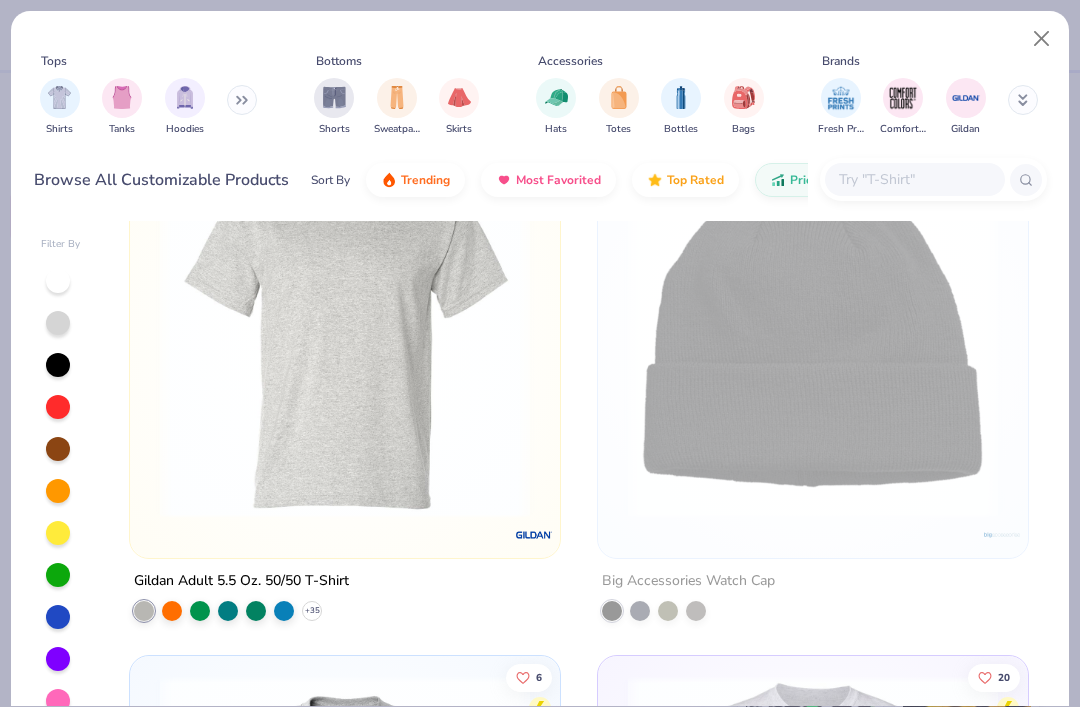 click at bounding box center [345, 332] 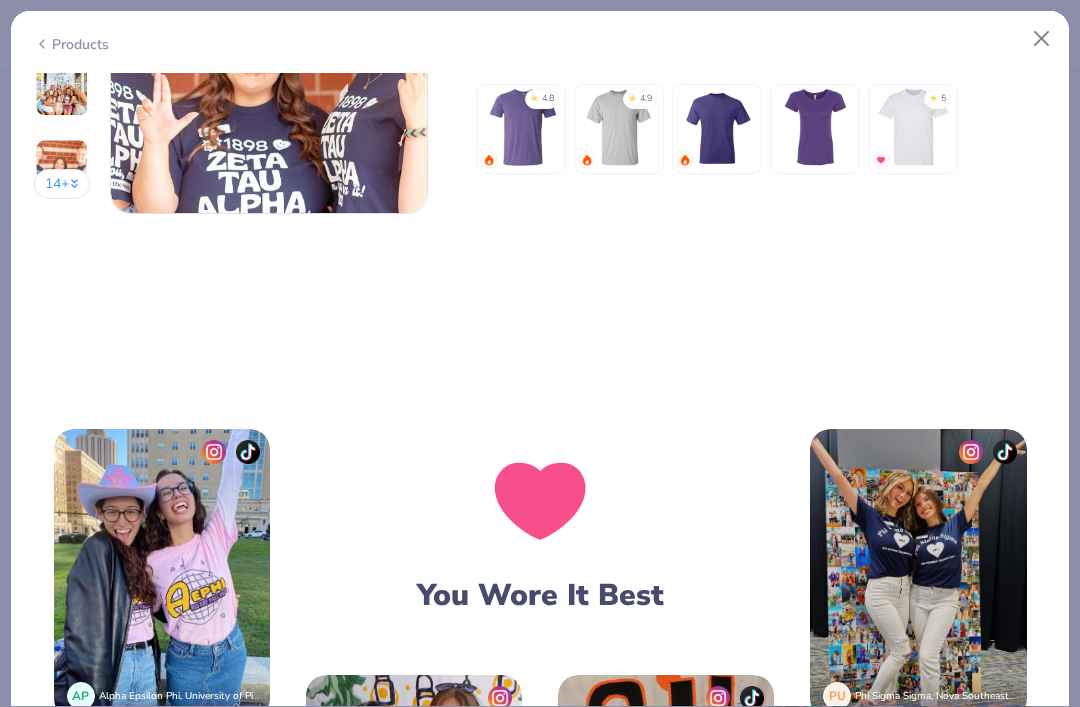 scroll, scrollTop: 2143, scrollLeft: 0, axis: vertical 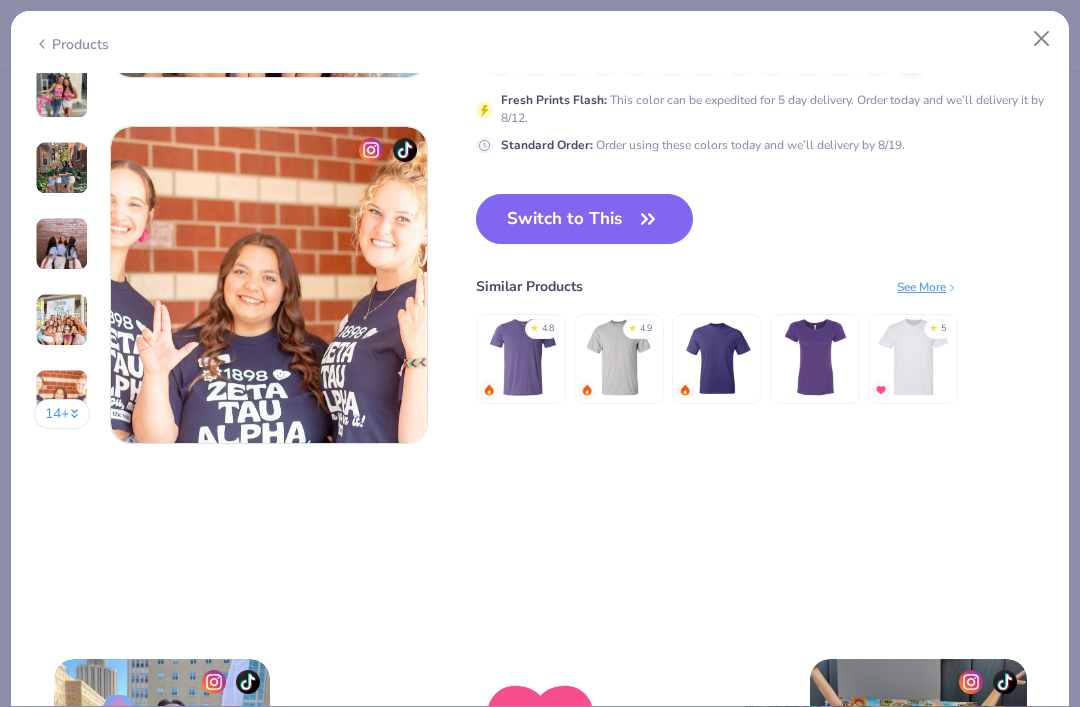 click on "14 +" at bounding box center [62, 414] 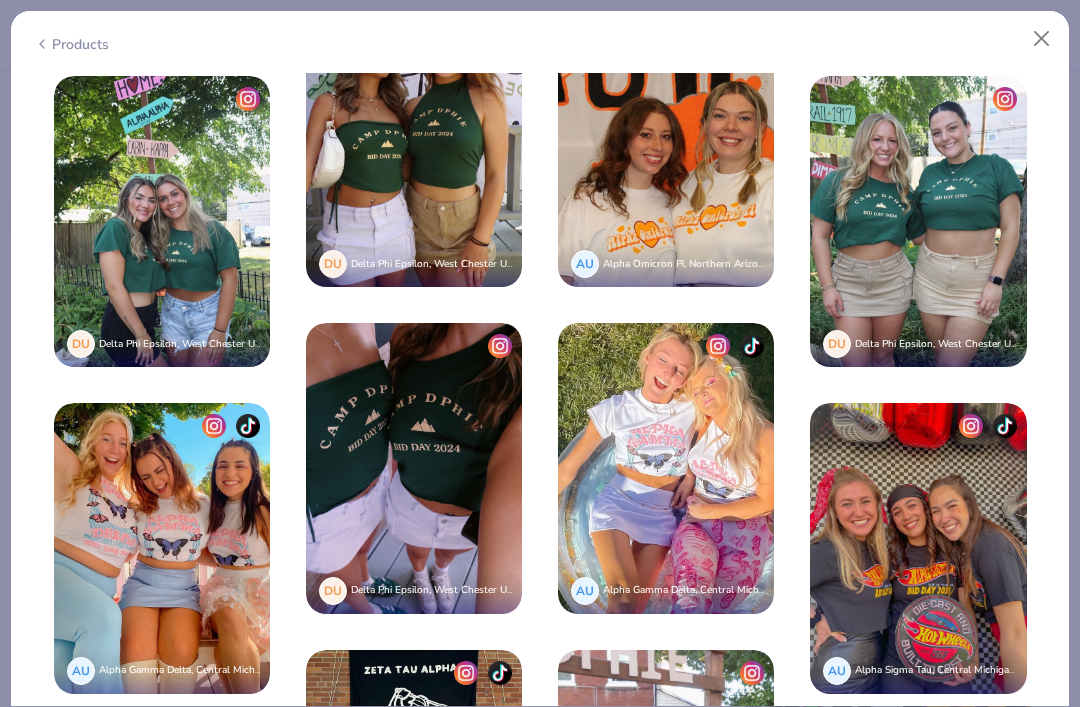 scroll, scrollTop: 3052, scrollLeft: 0, axis: vertical 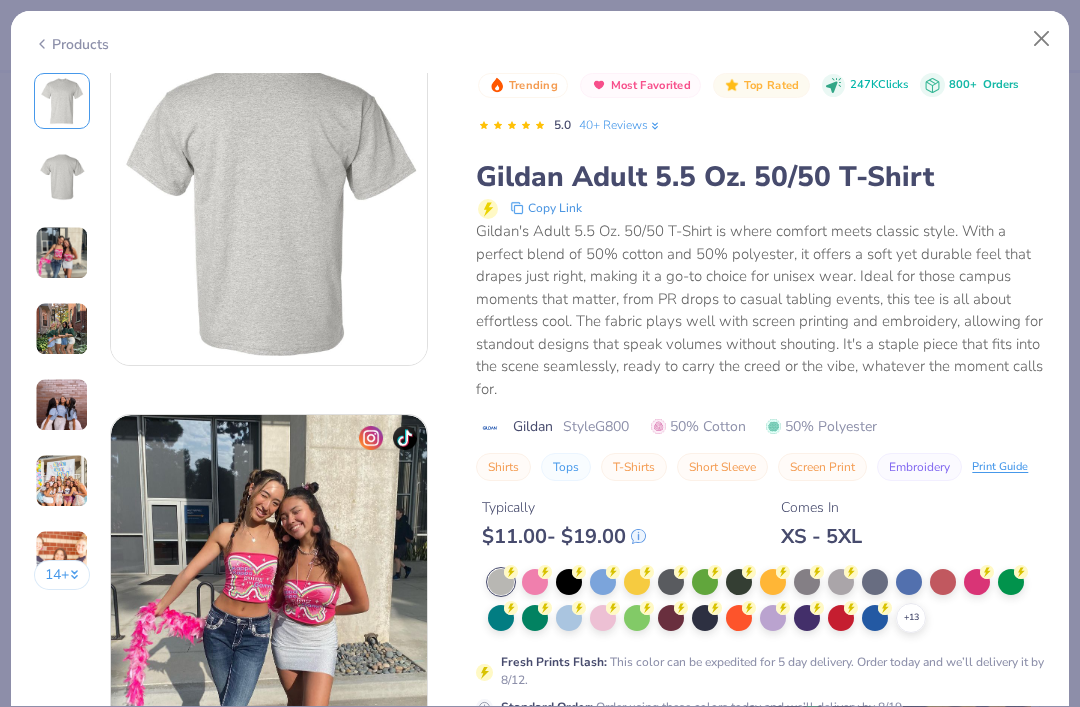 click at bounding box center [603, 618] 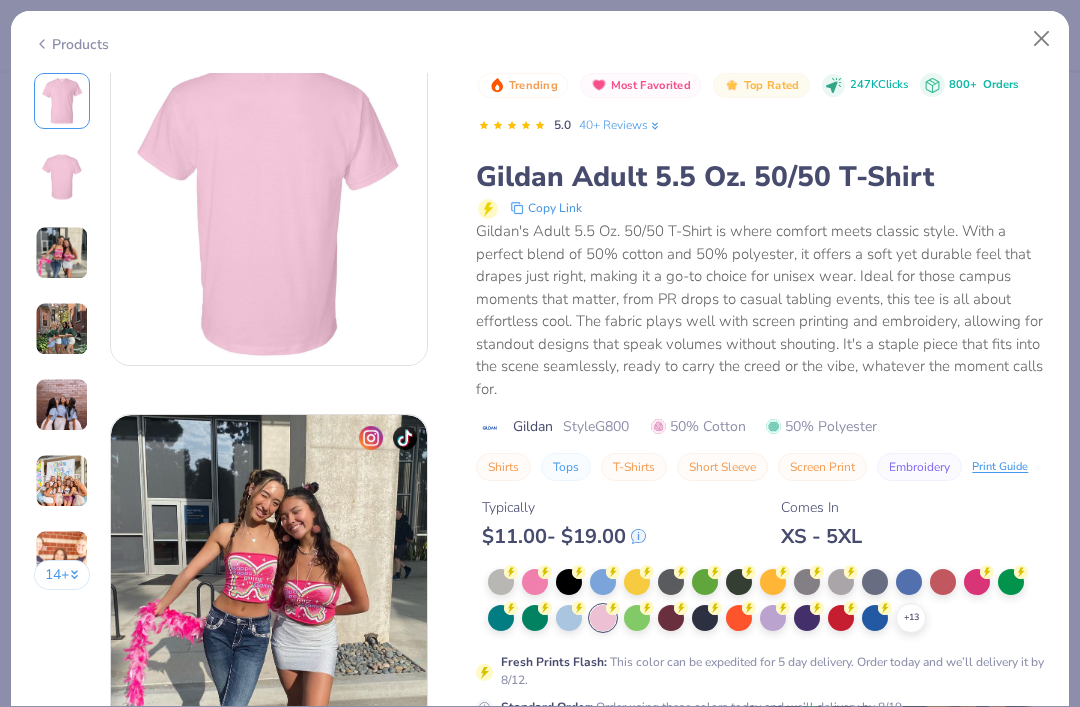 click at bounding box center (569, 618) 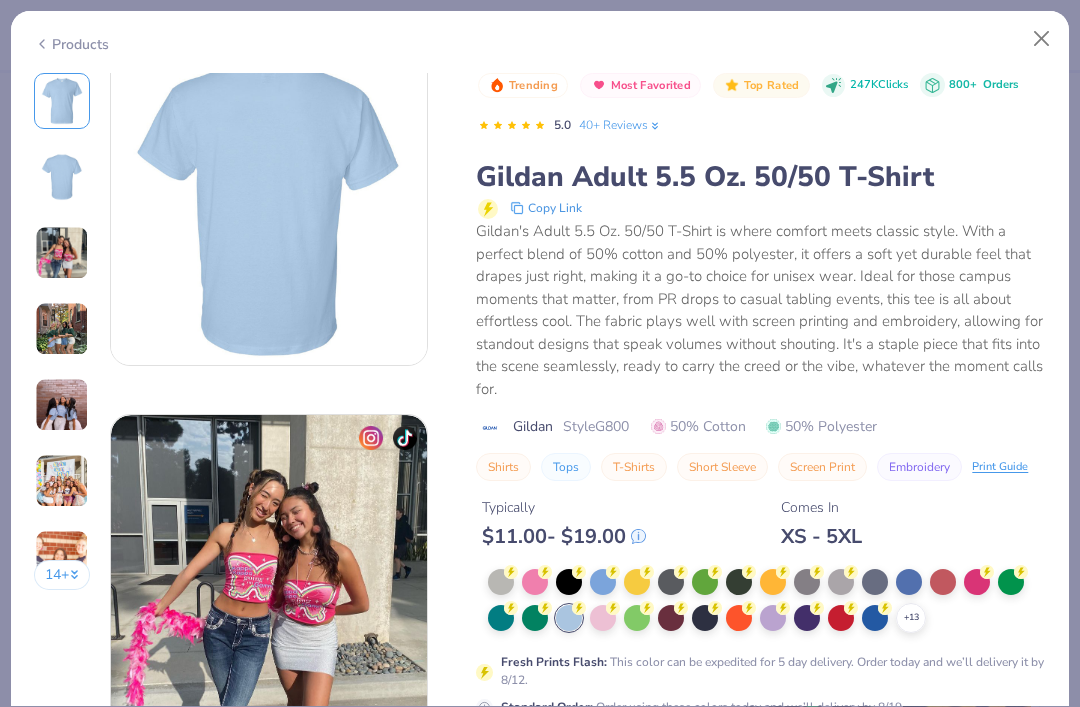click 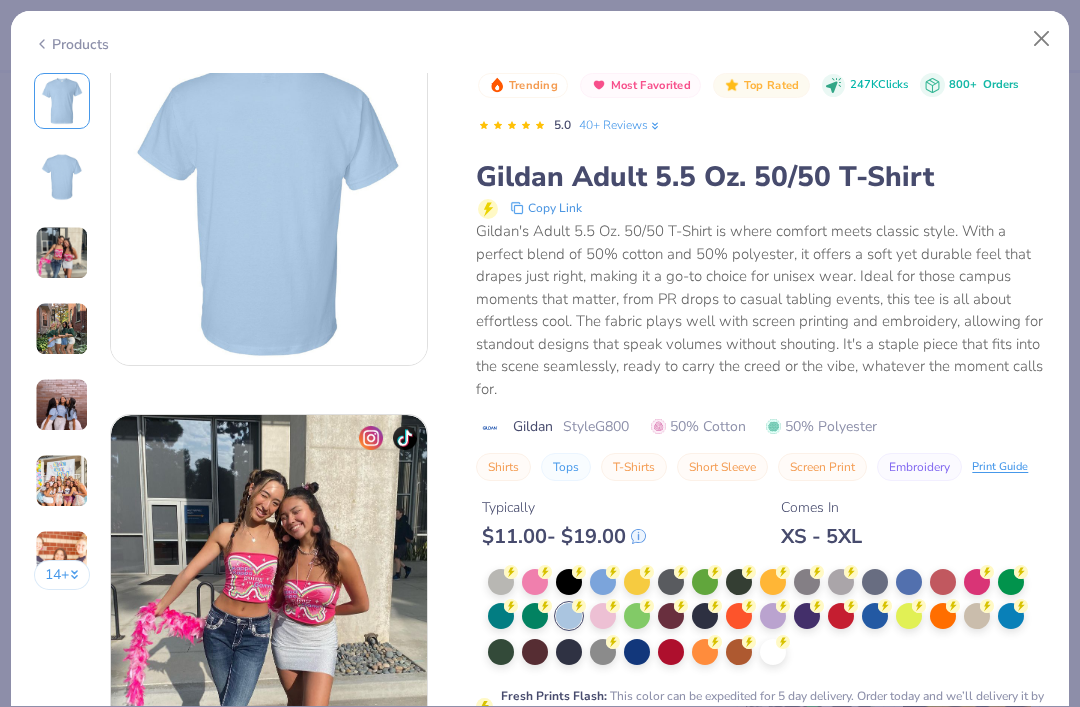 click at bounding box center (977, 616) 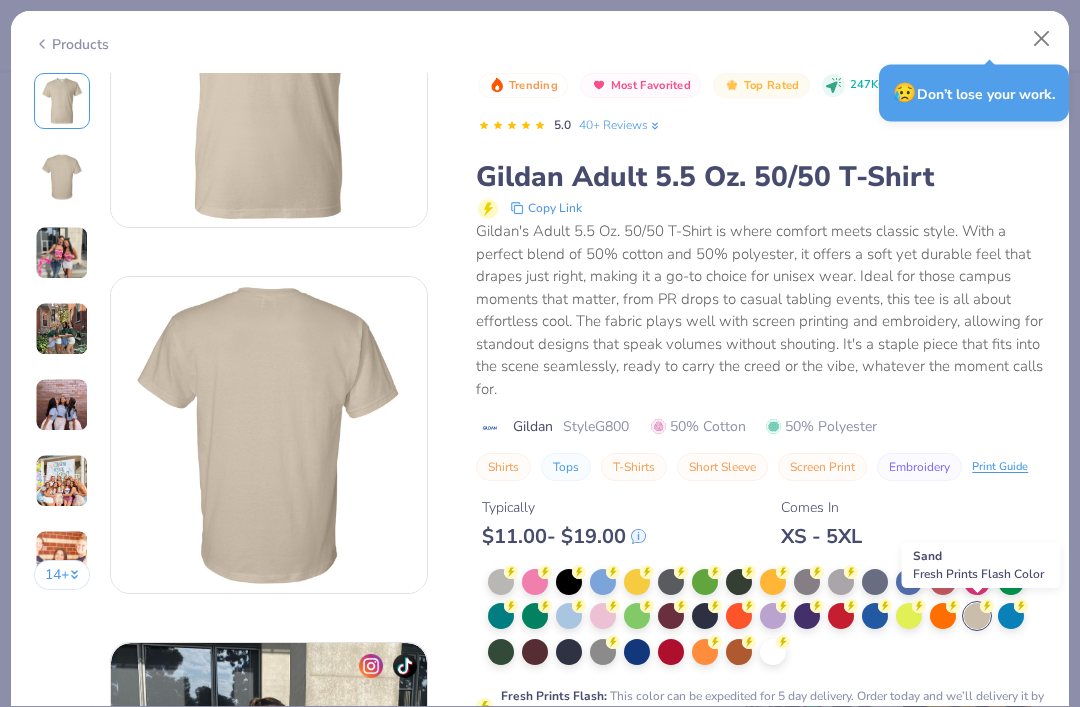 scroll, scrollTop: 696, scrollLeft: 0, axis: vertical 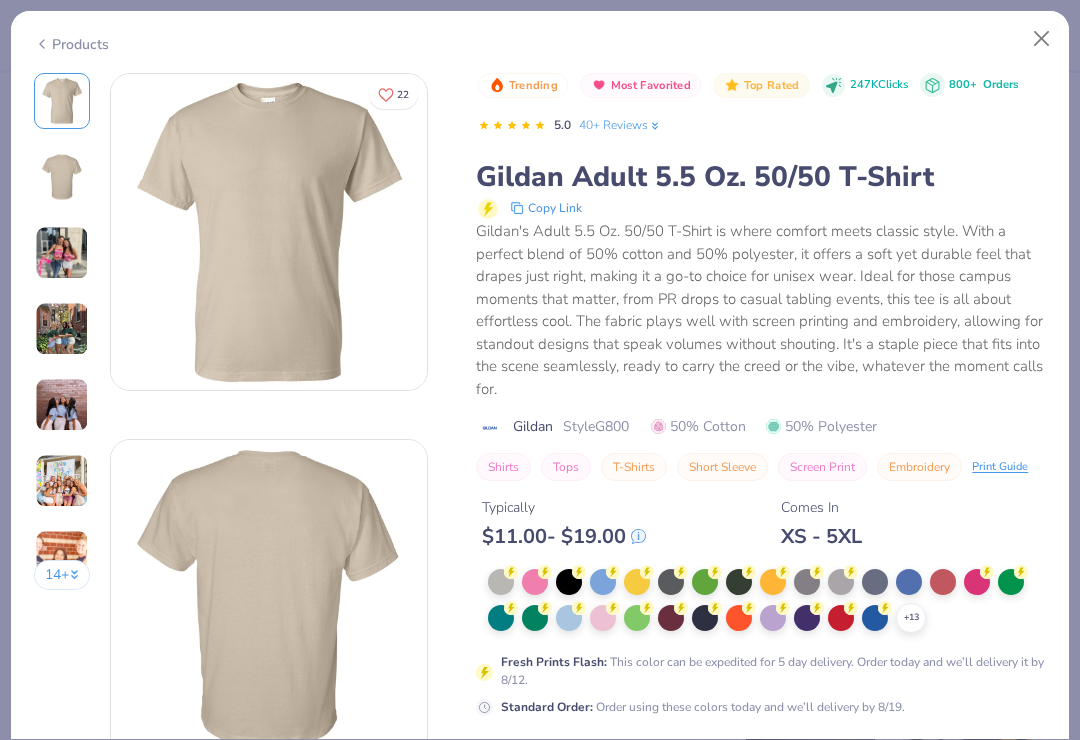 click 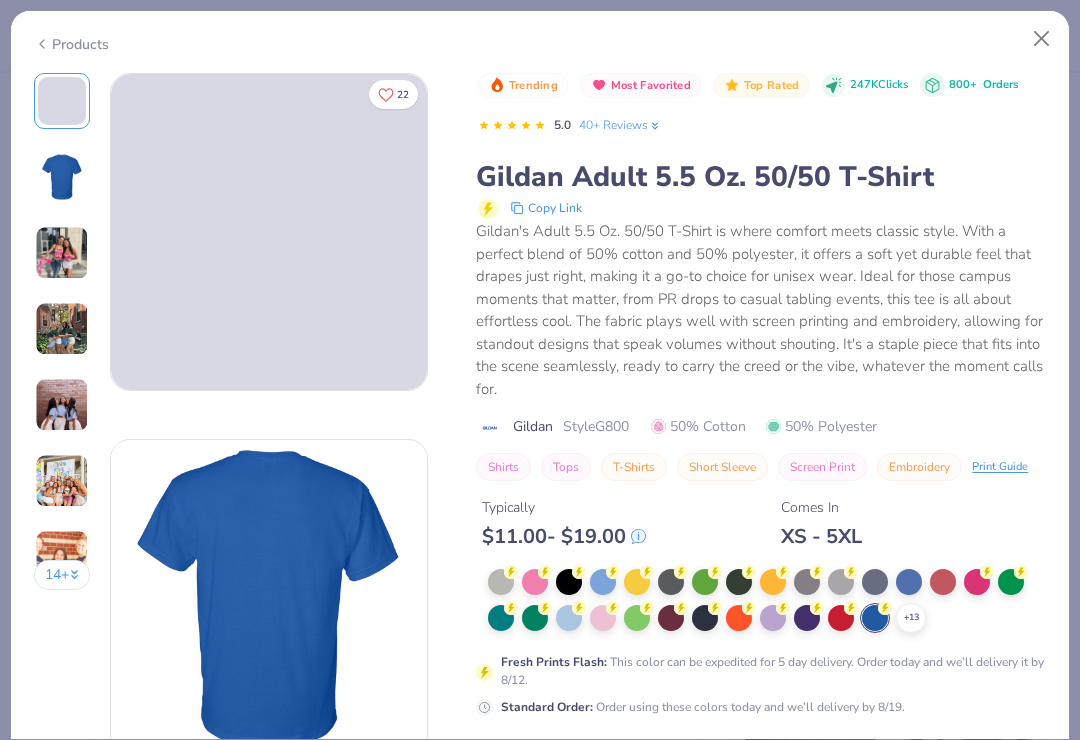click 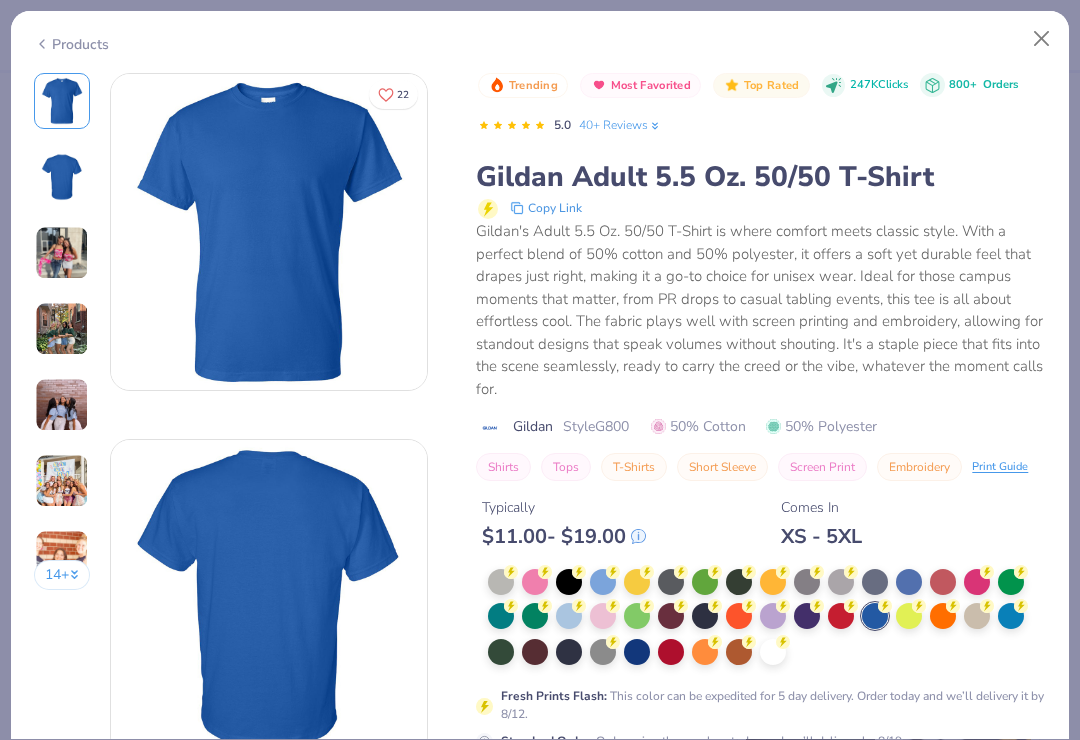 click at bounding box center (773, 652) 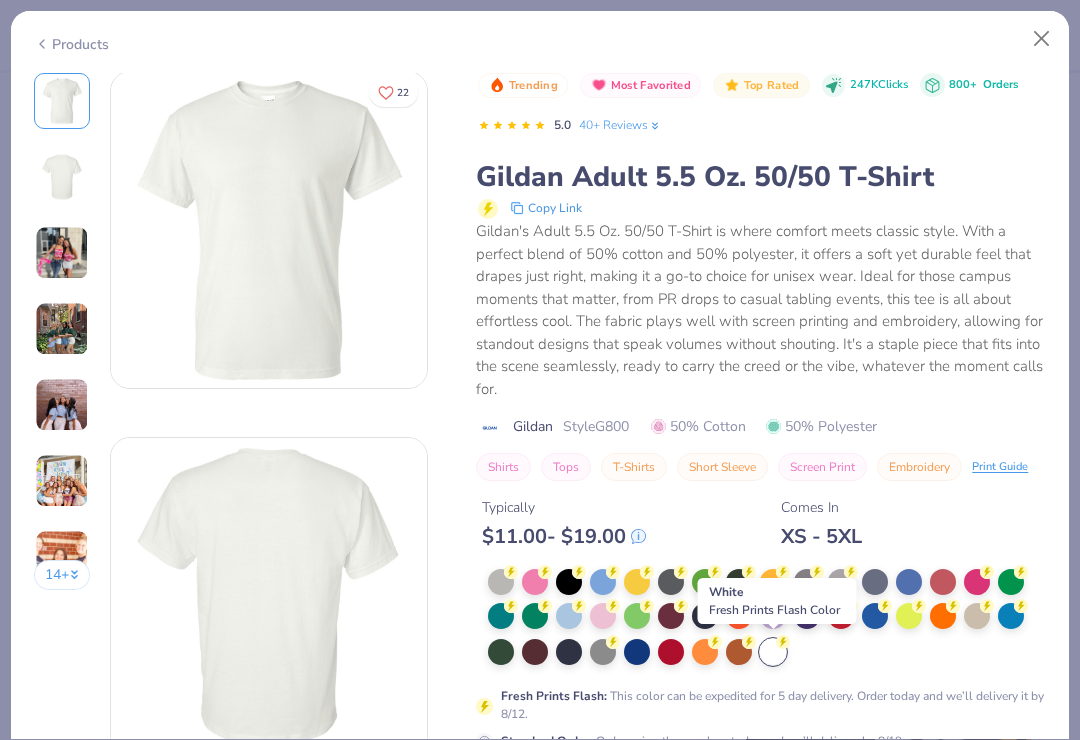 scroll, scrollTop: 3, scrollLeft: 0, axis: vertical 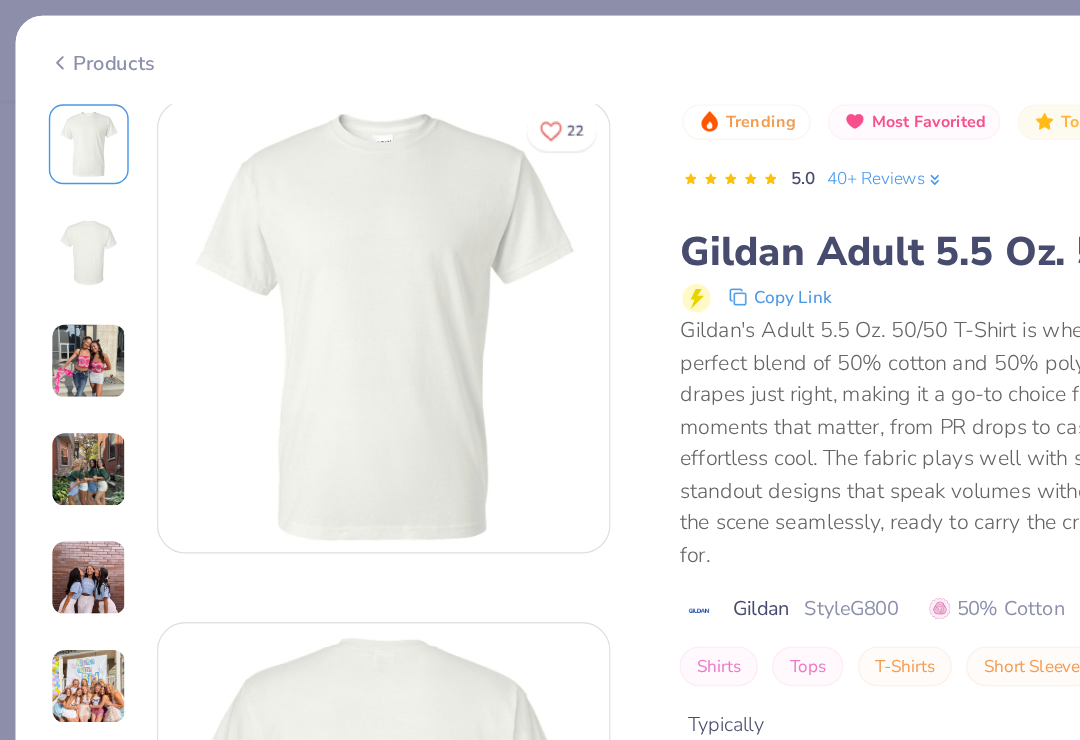 click at bounding box center (269, 229) 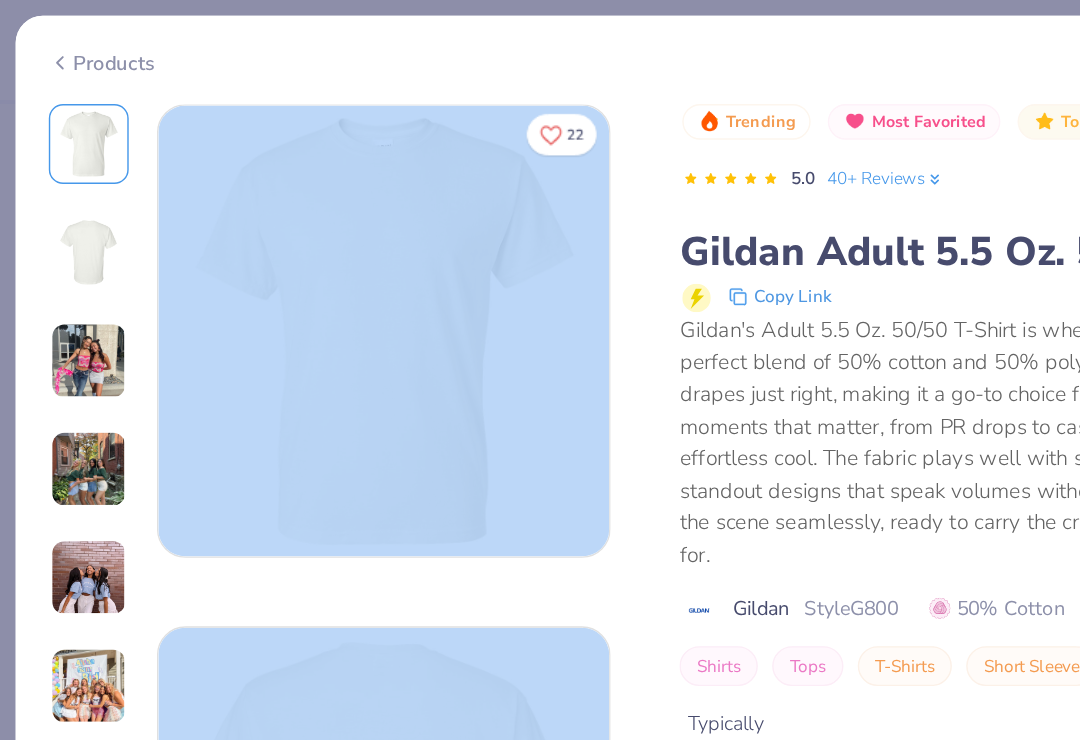 scroll, scrollTop: 0, scrollLeft: 0, axis: both 